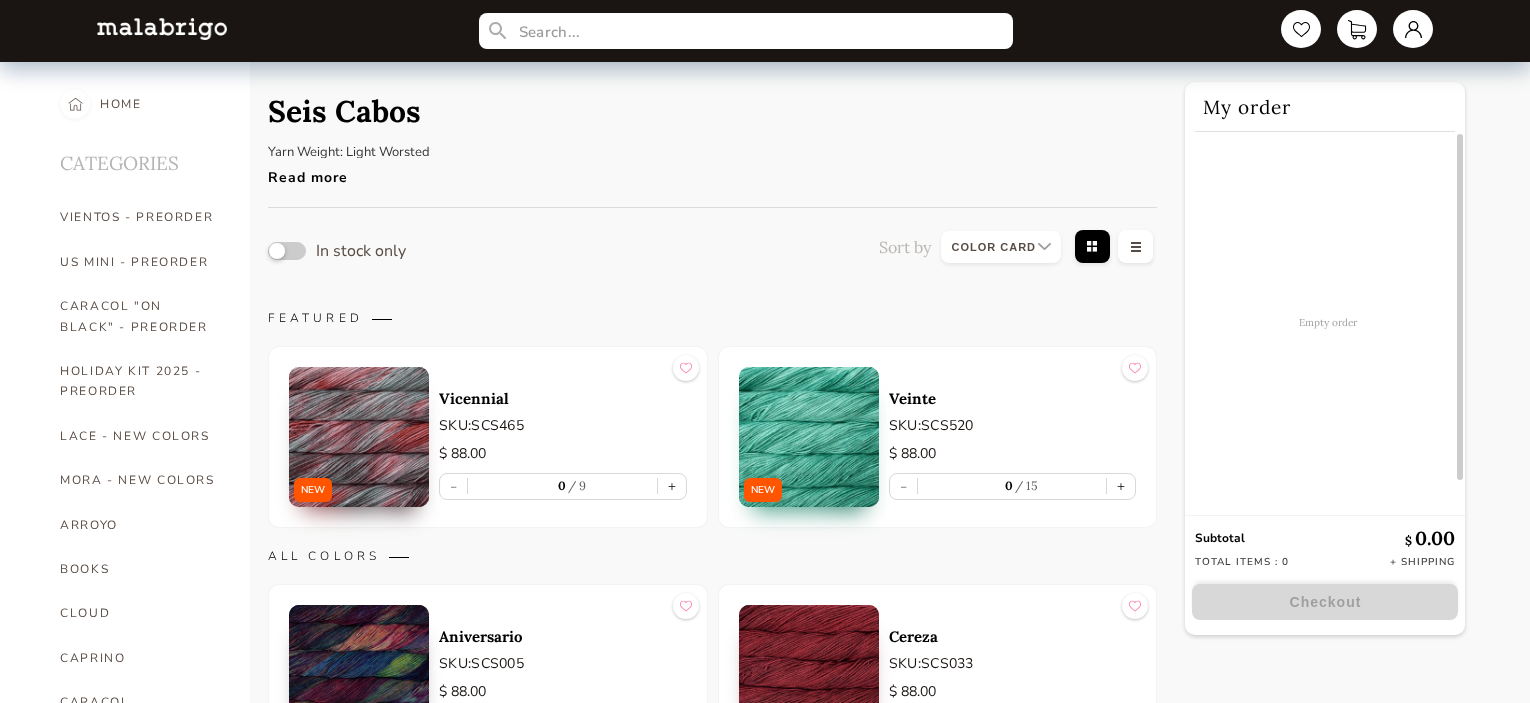 select on "INDEX" 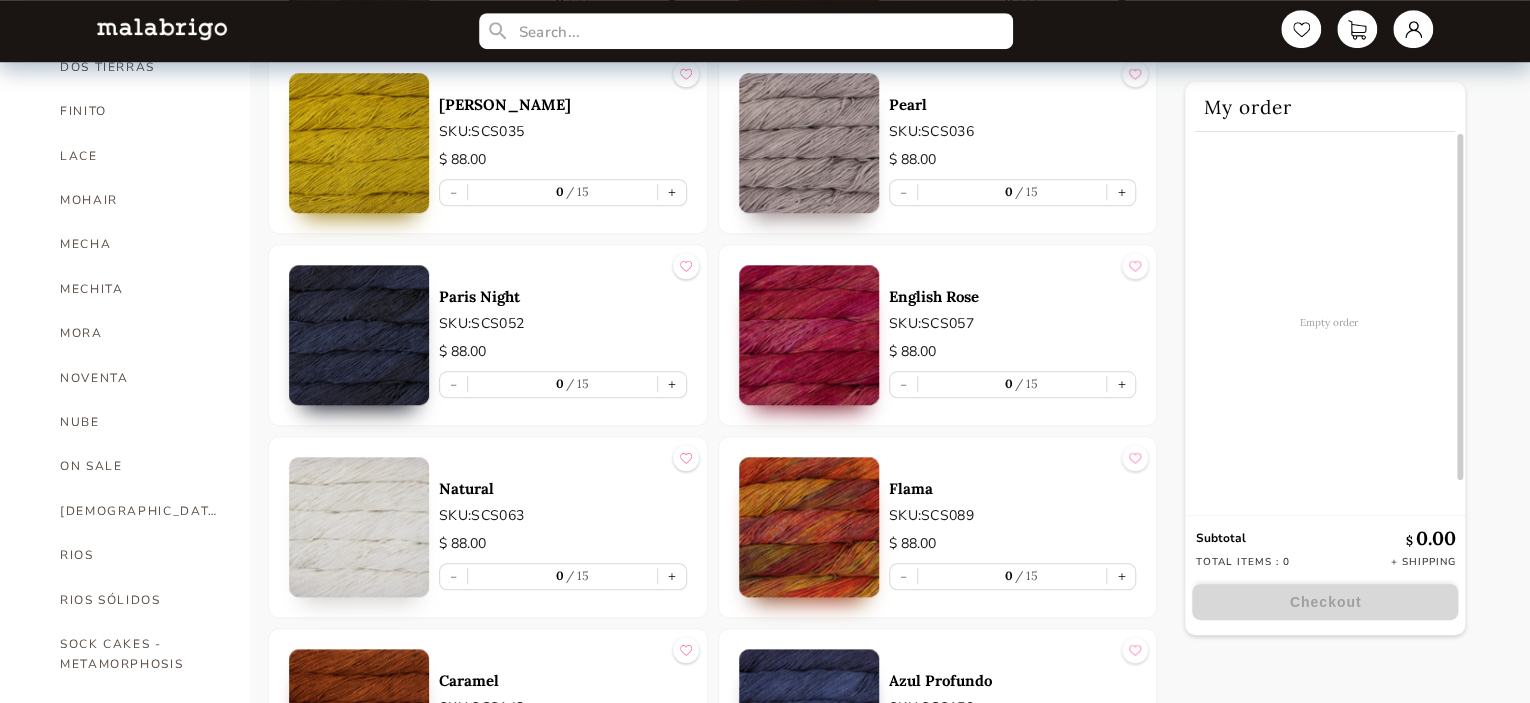 scroll, scrollTop: 718, scrollLeft: 0, axis: vertical 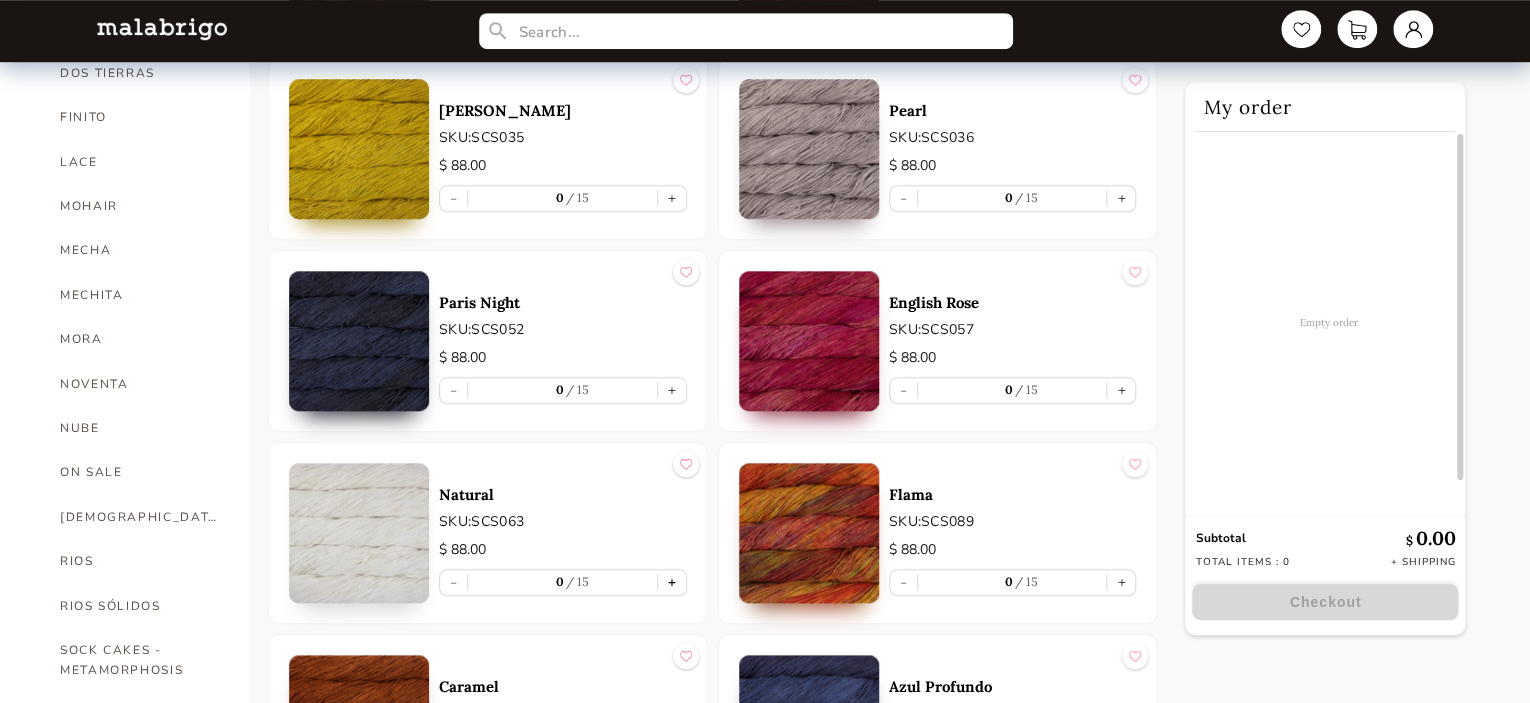 click on "+" at bounding box center (672, 582) 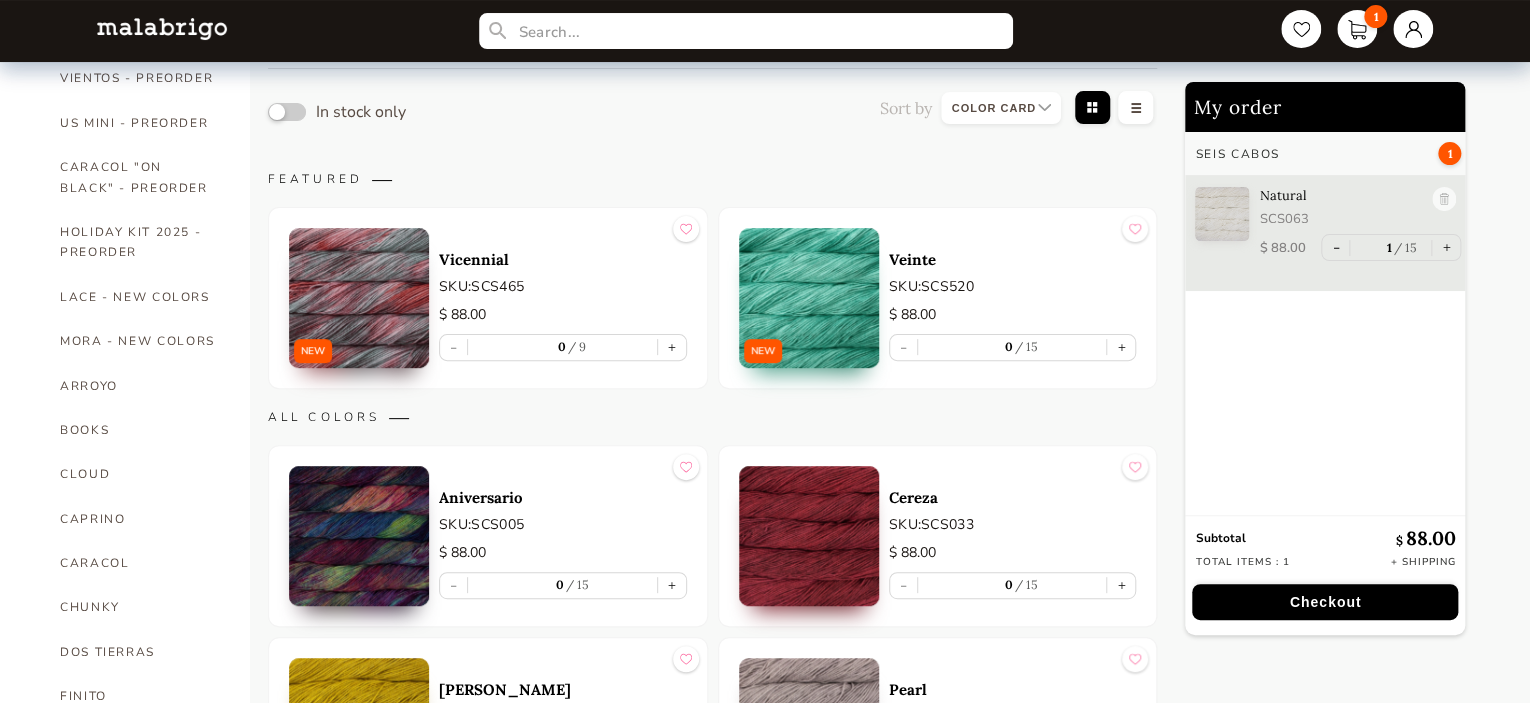 scroll, scrollTop: 131, scrollLeft: 0, axis: vertical 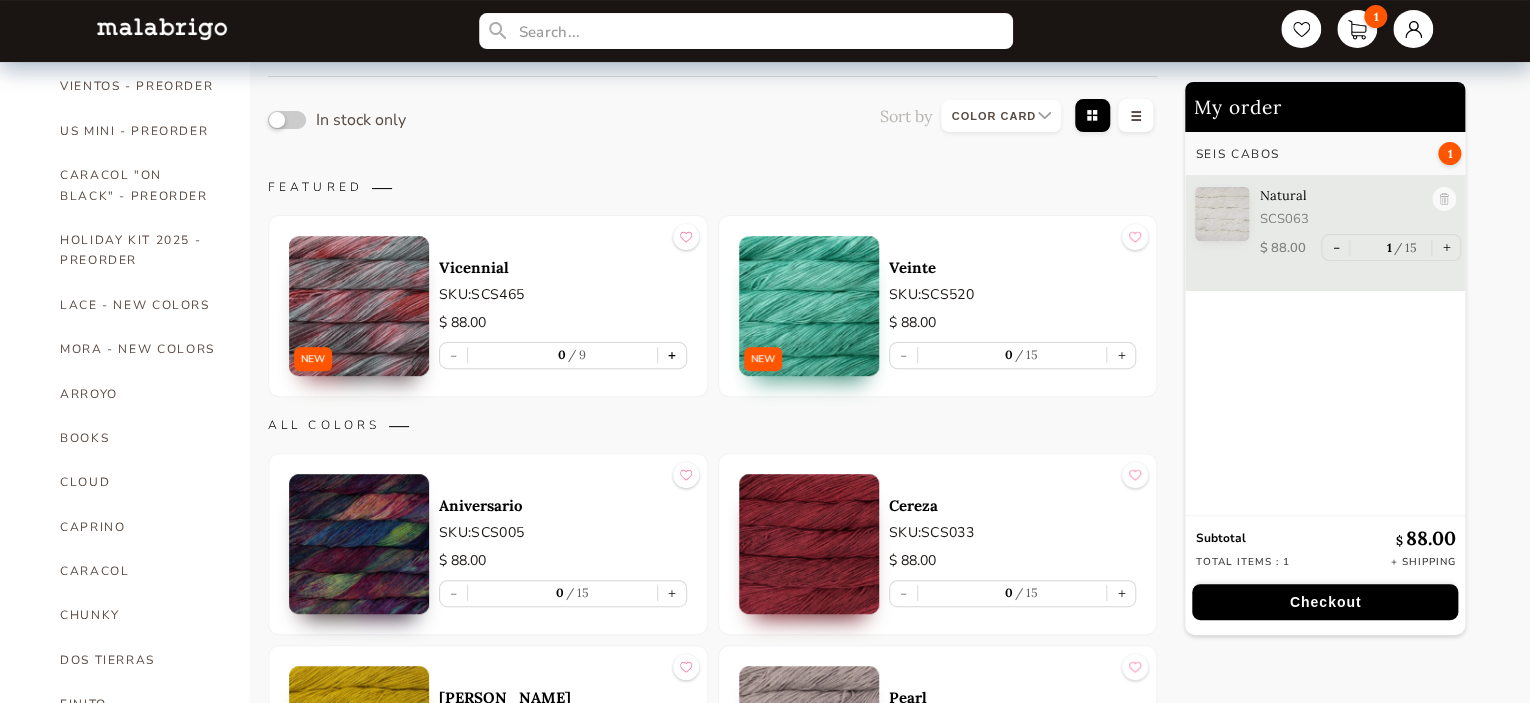 click on "+" at bounding box center (672, 355) 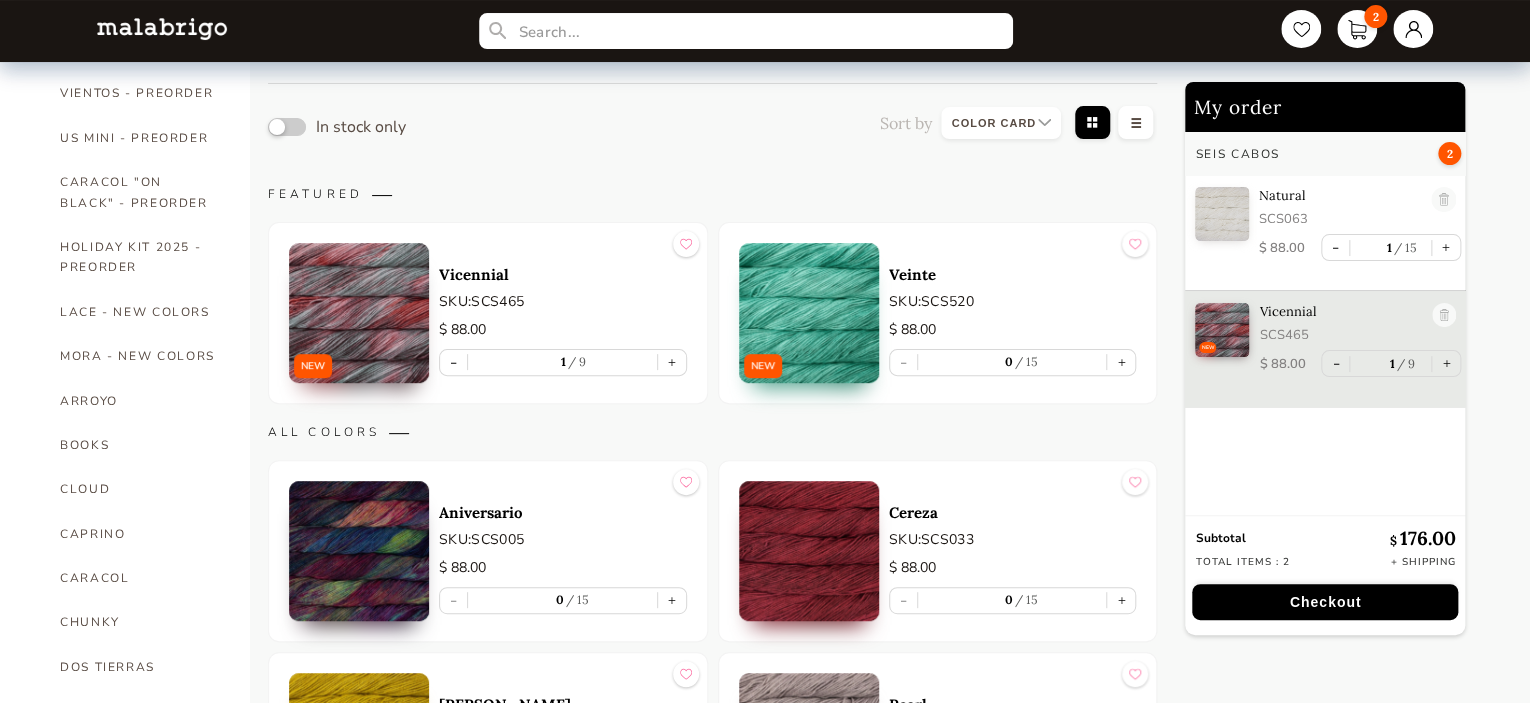 scroll, scrollTop: 0, scrollLeft: 0, axis: both 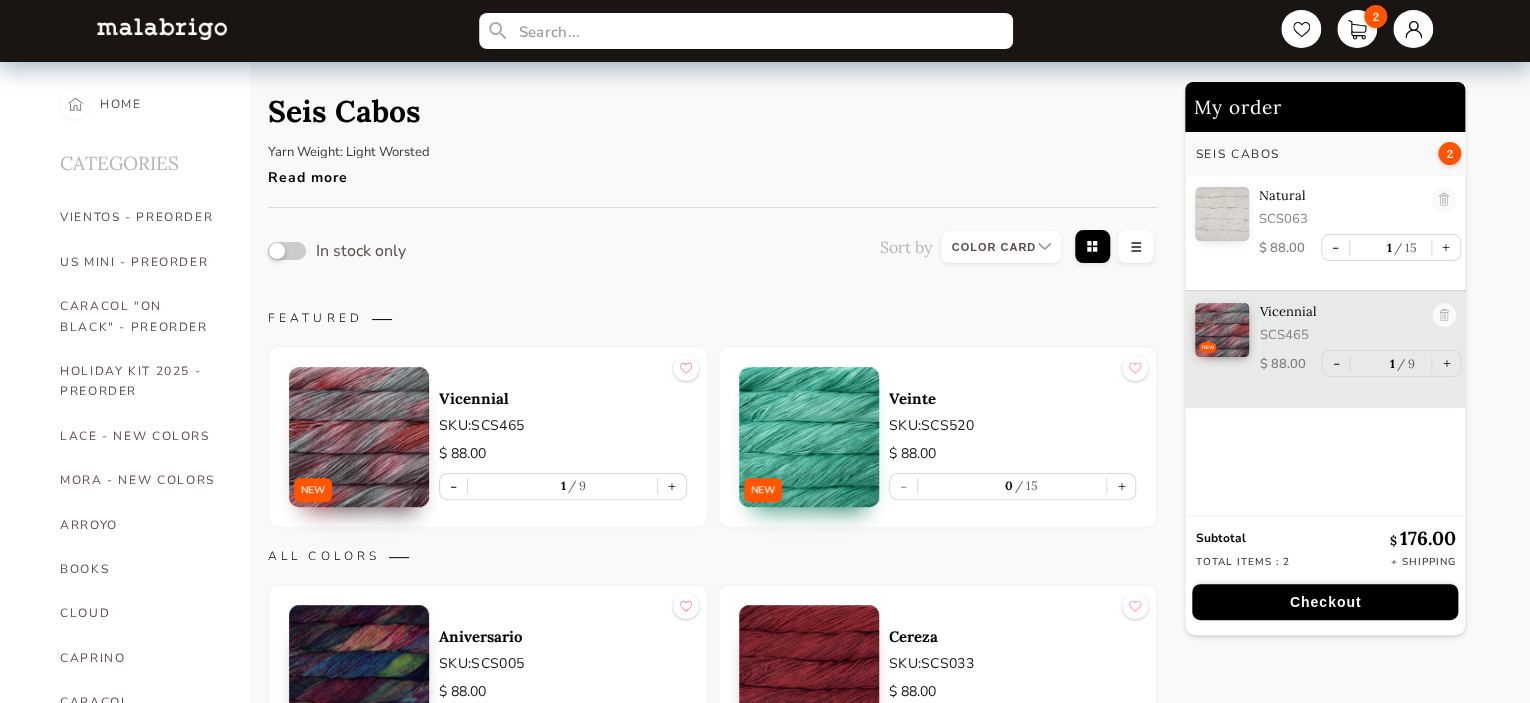 click on "Read more" at bounding box center [383, 172] 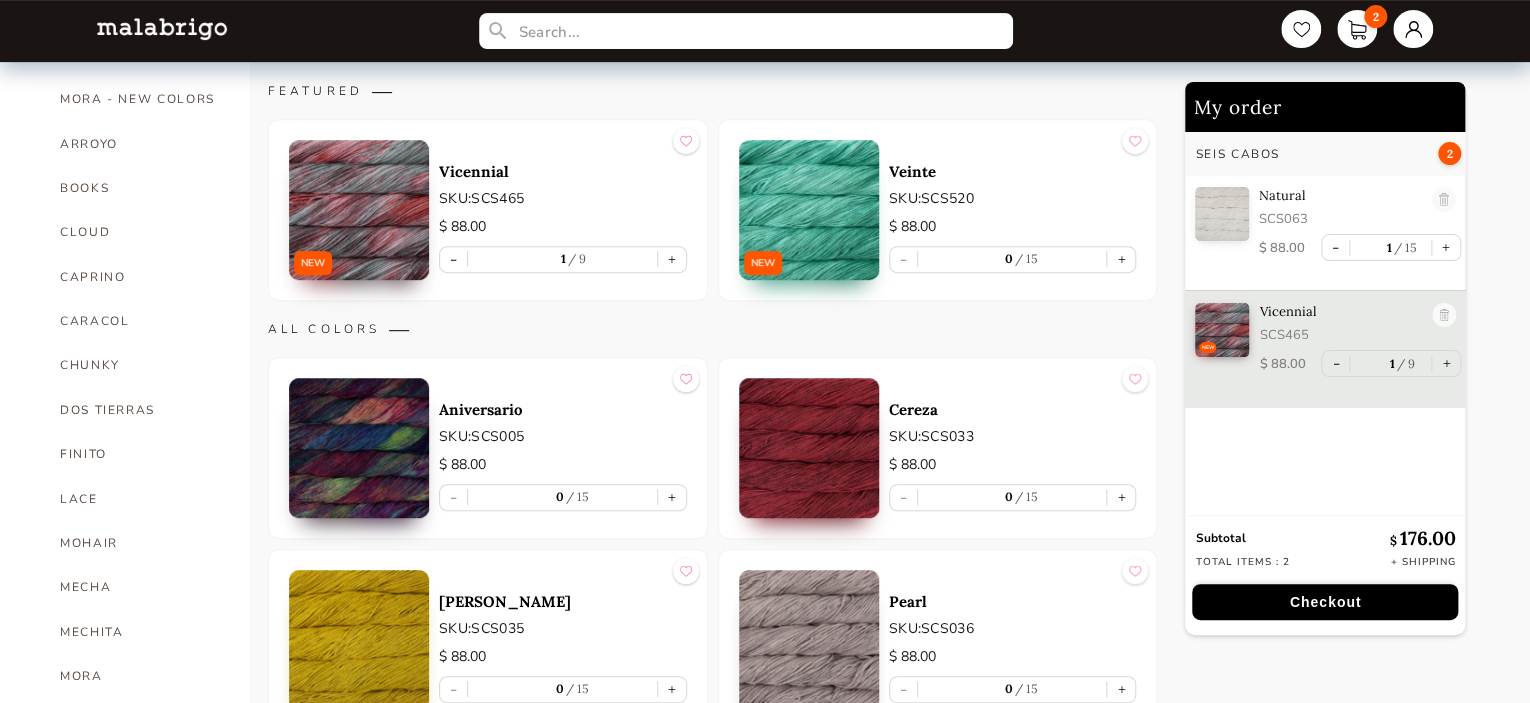 scroll, scrollTop: 396, scrollLeft: 0, axis: vertical 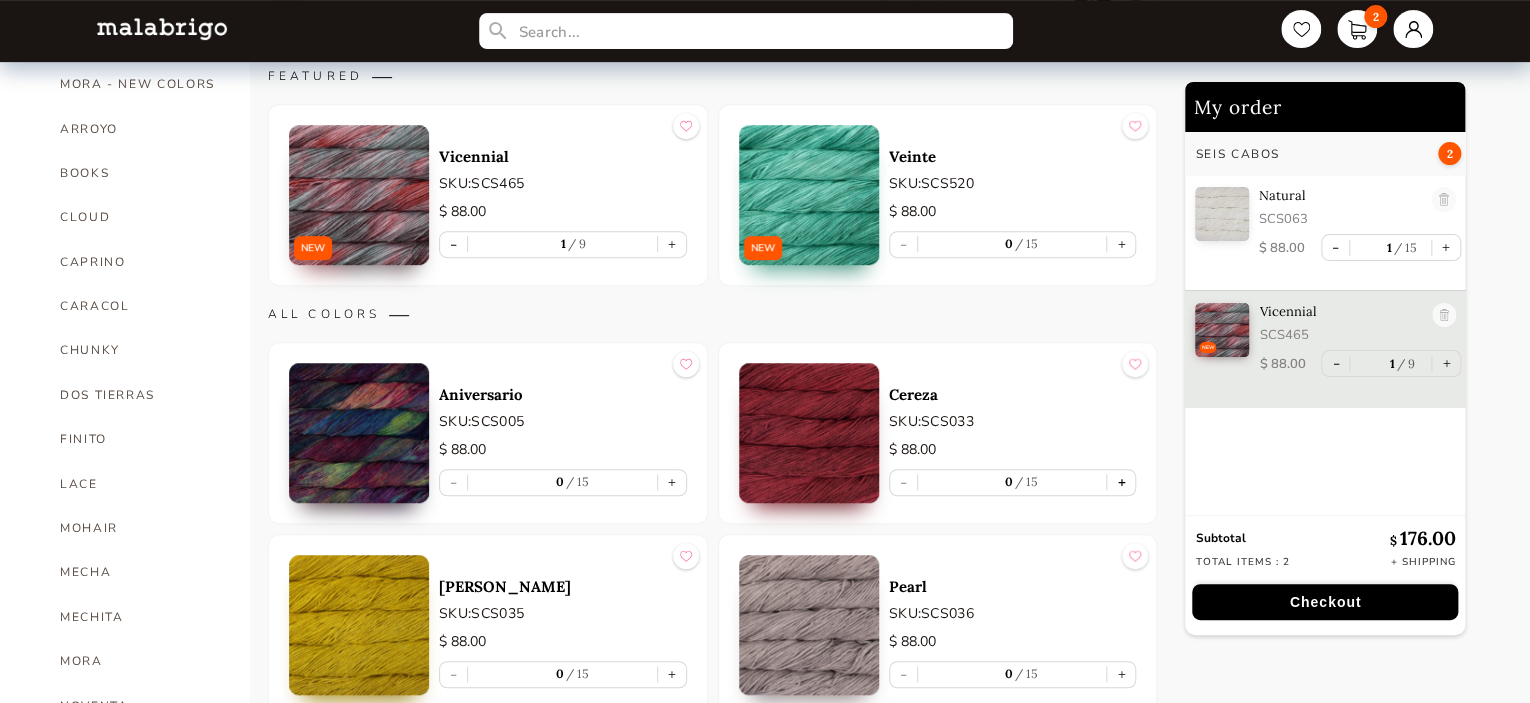 click on "+" at bounding box center [1121, 482] 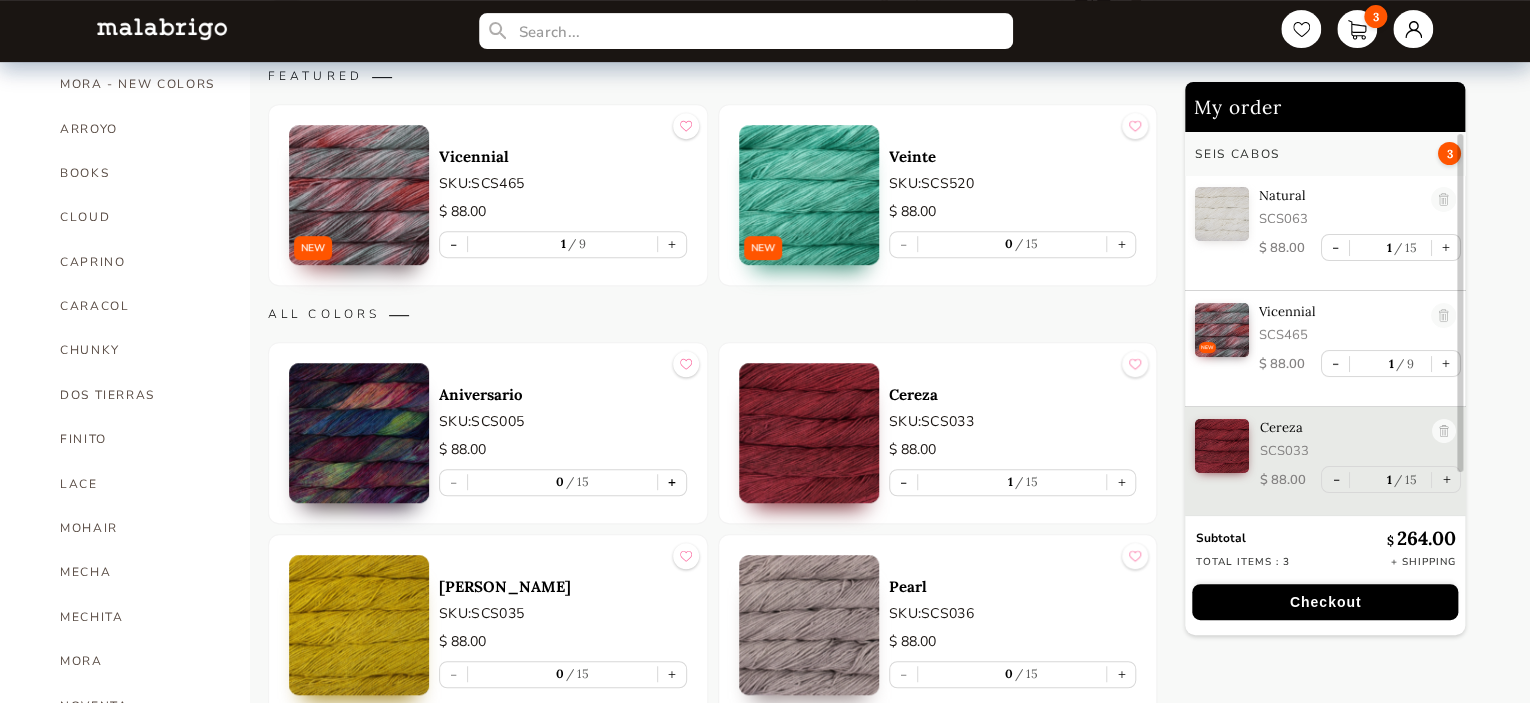 click on "+" at bounding box center [672, 482] 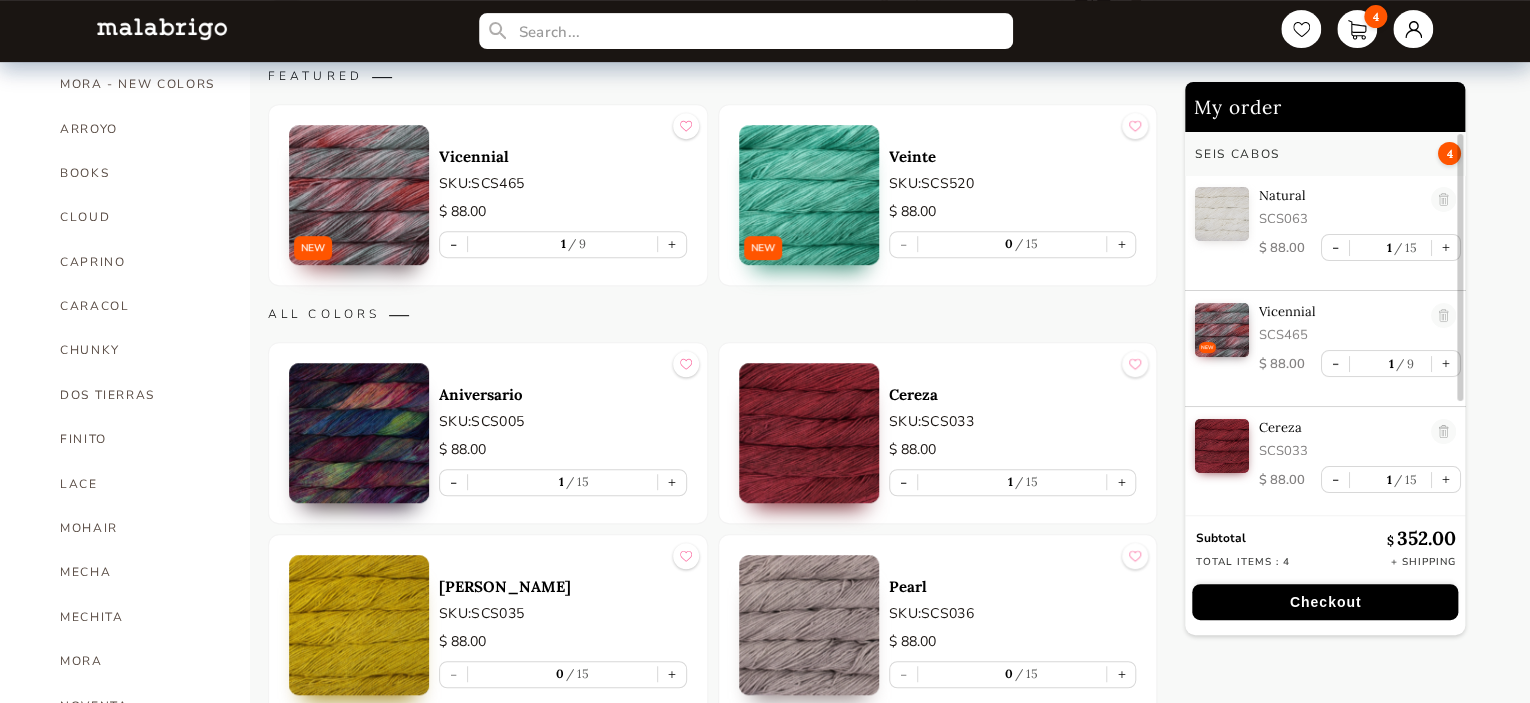 scroll, scrollTop: 84, scrollLeft: 0, axis: vertical 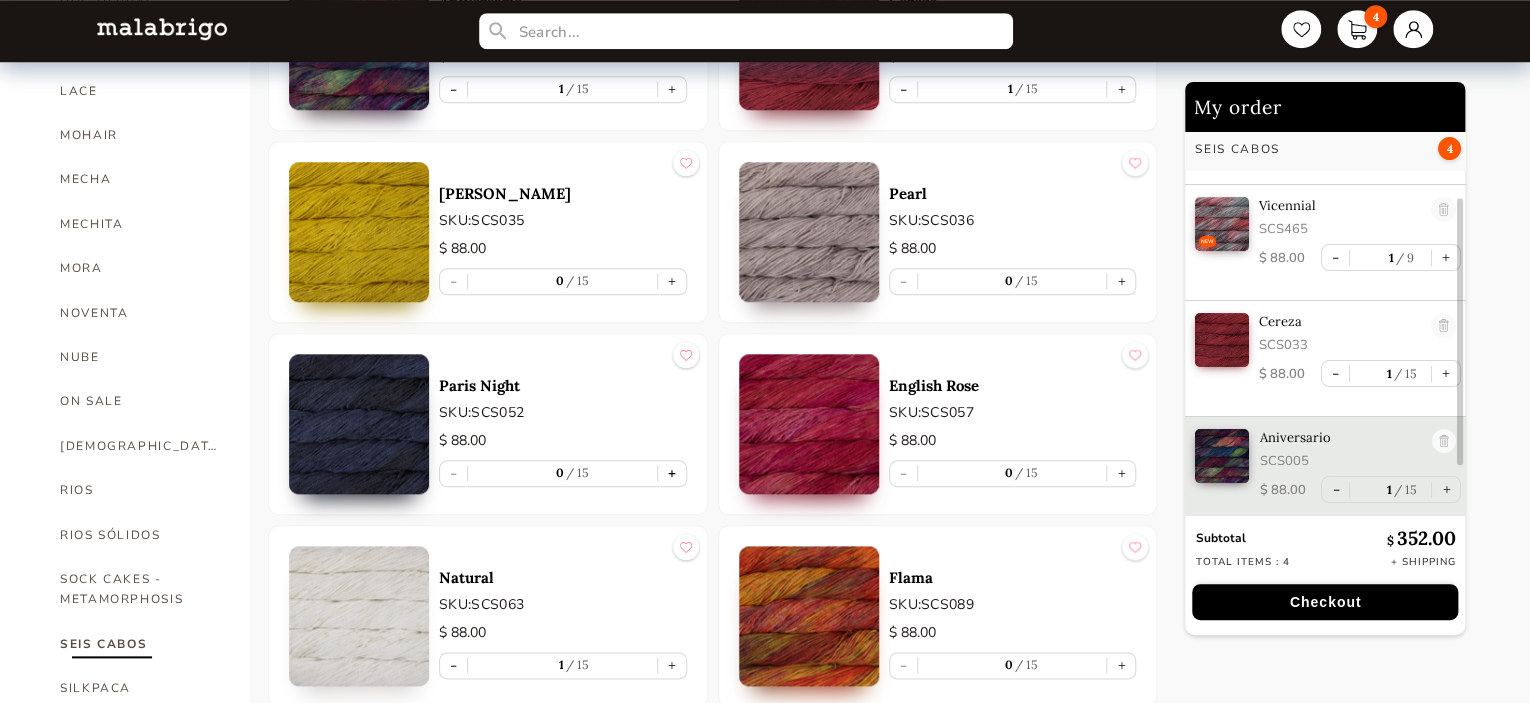 click on "+" at bounding box center [672, 473] 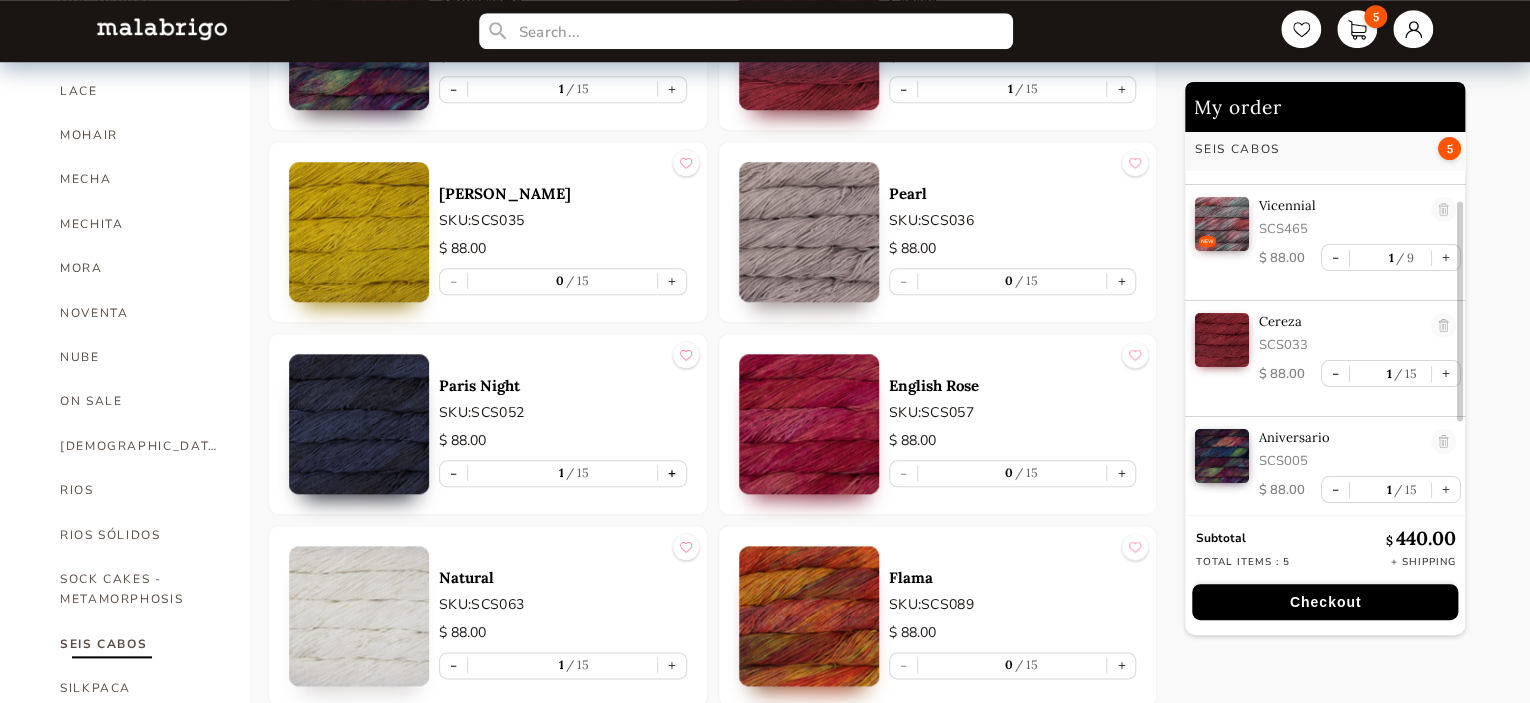 scroll, scrollTop: 217, scrollLeft: 0, axis: vertical 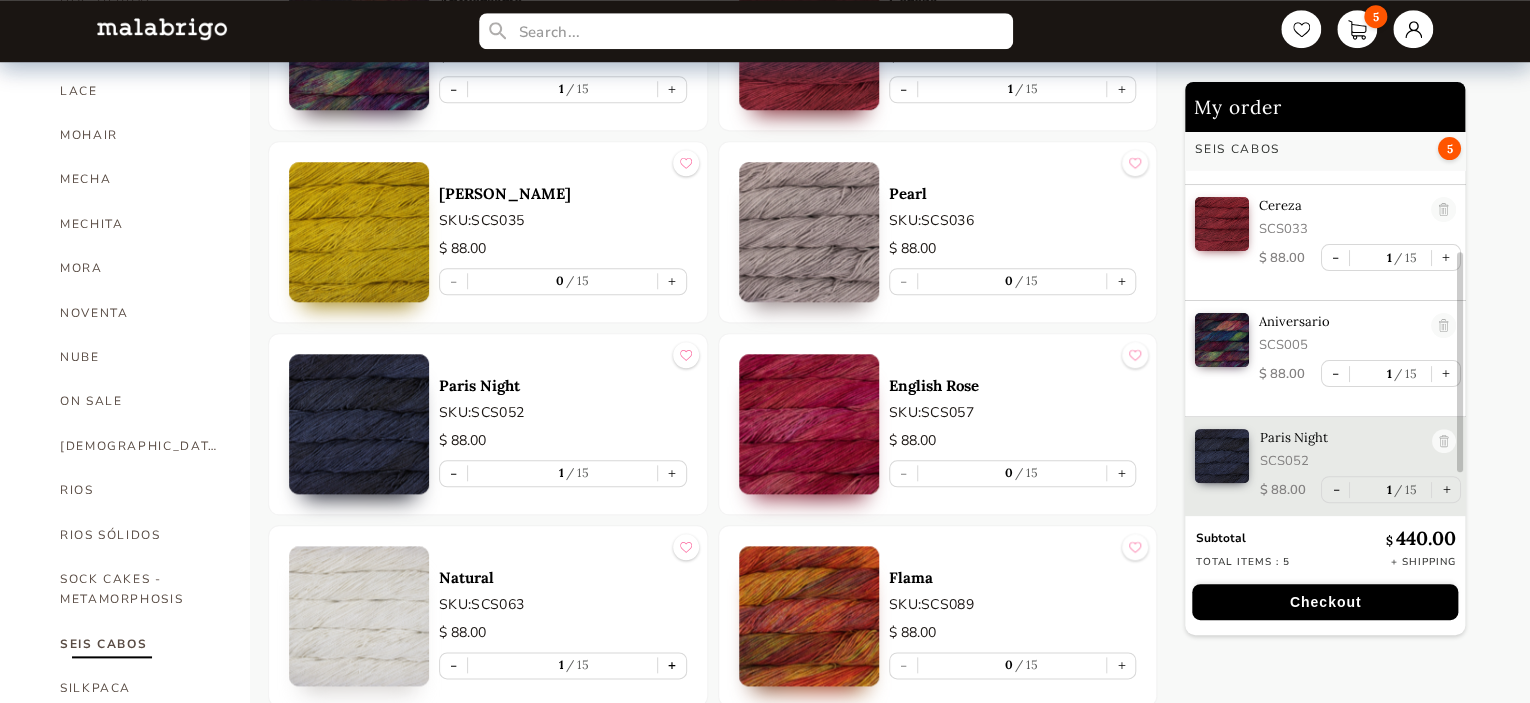 click on "+" at bounding box center [672, 665] 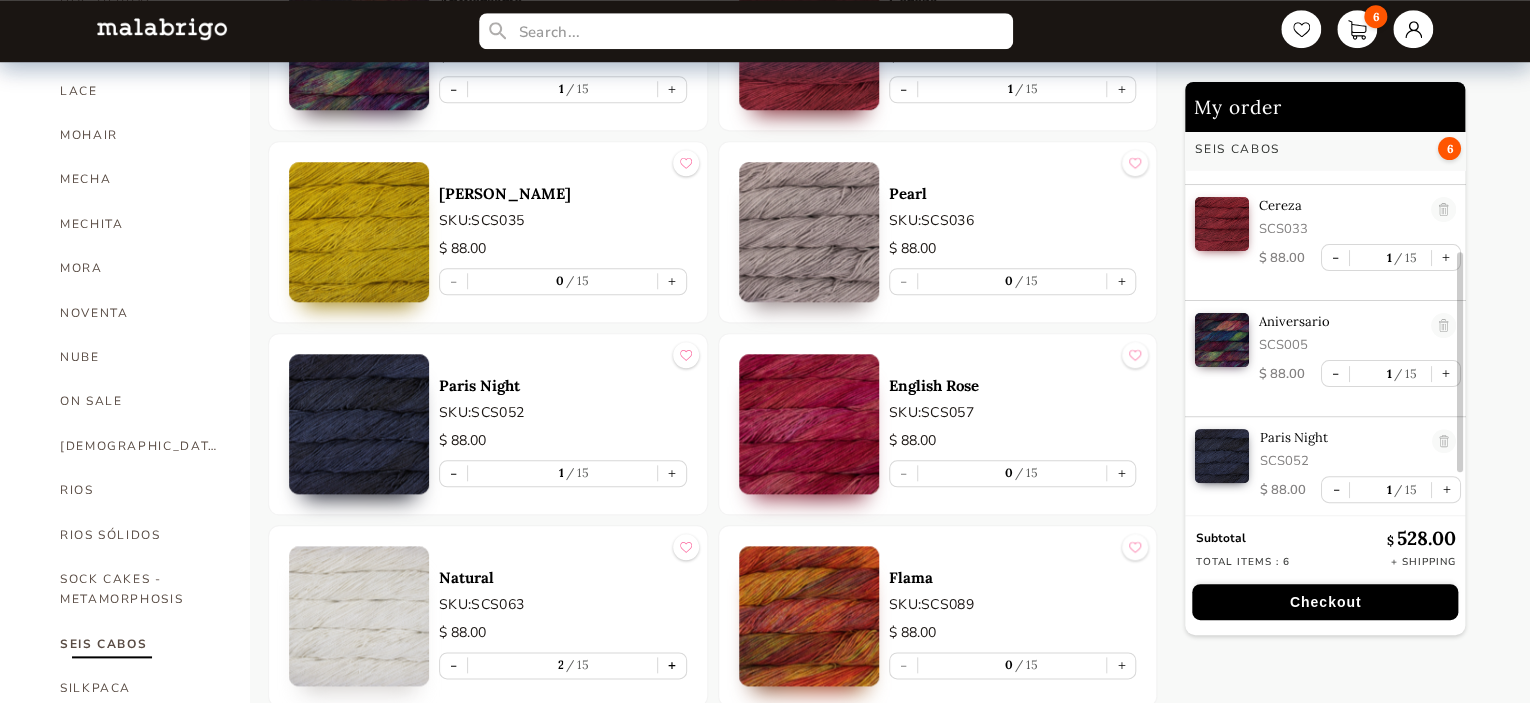 scroll, scrollTop: 0, scrollLeft: 0, axis: both 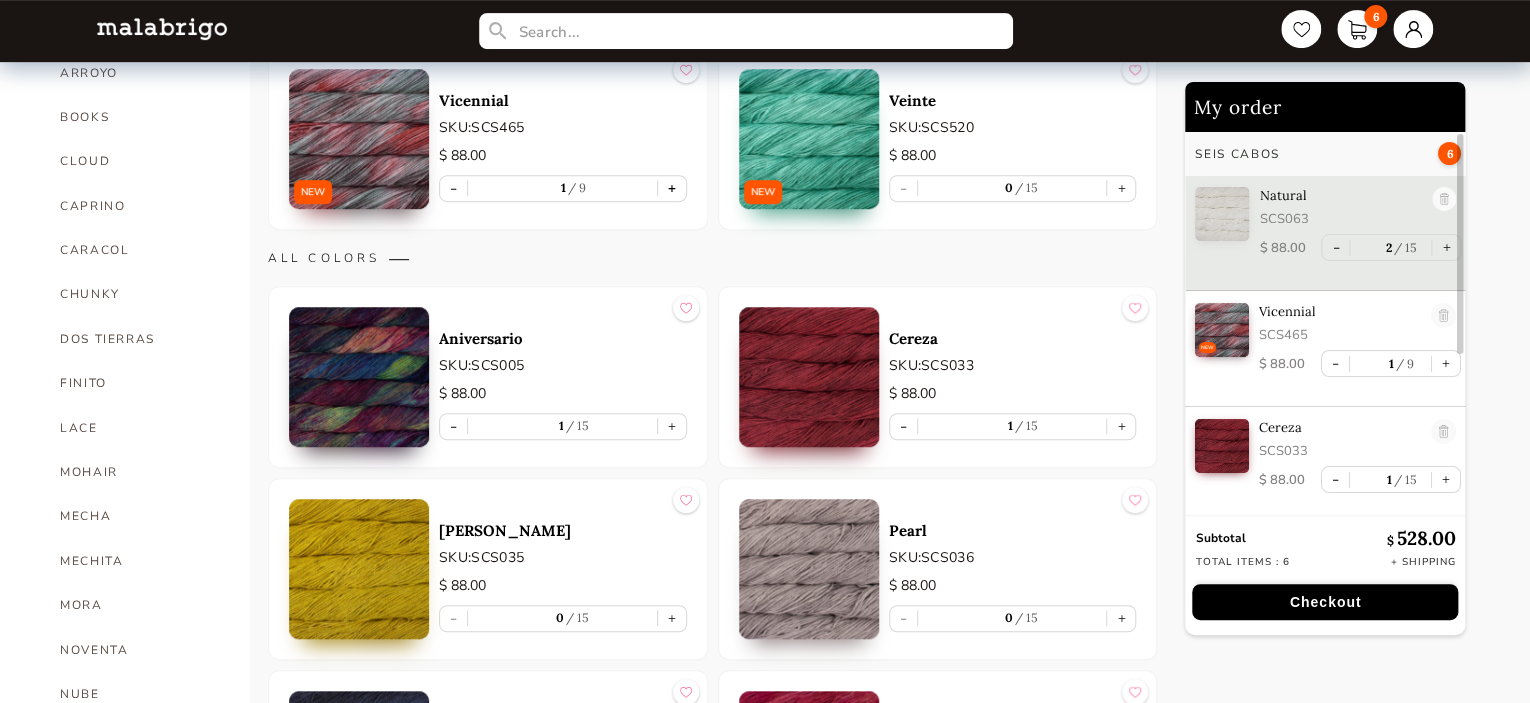 click on "+" at bounding box center [672, 188] 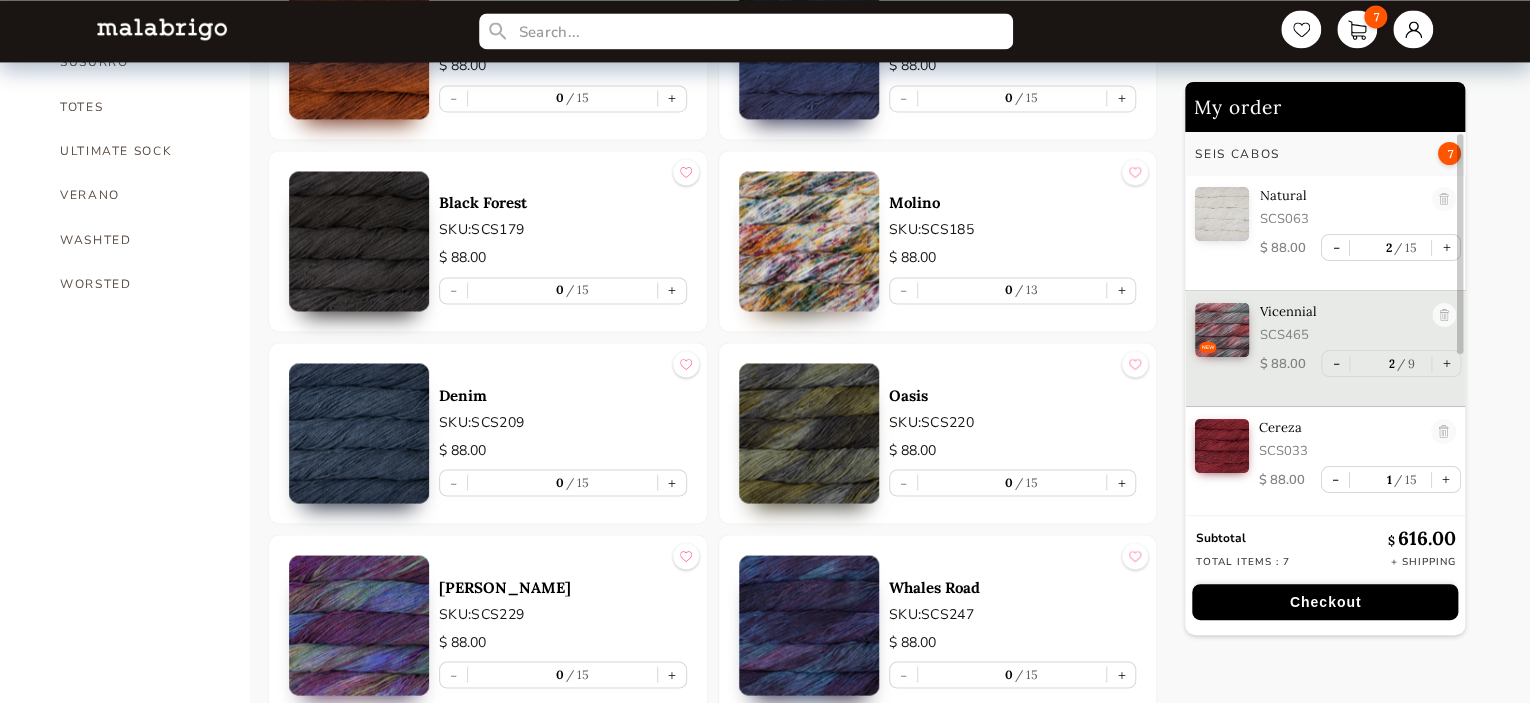 scroll, scrollTop: 1560, scrollLeft: 0, axis: vertical 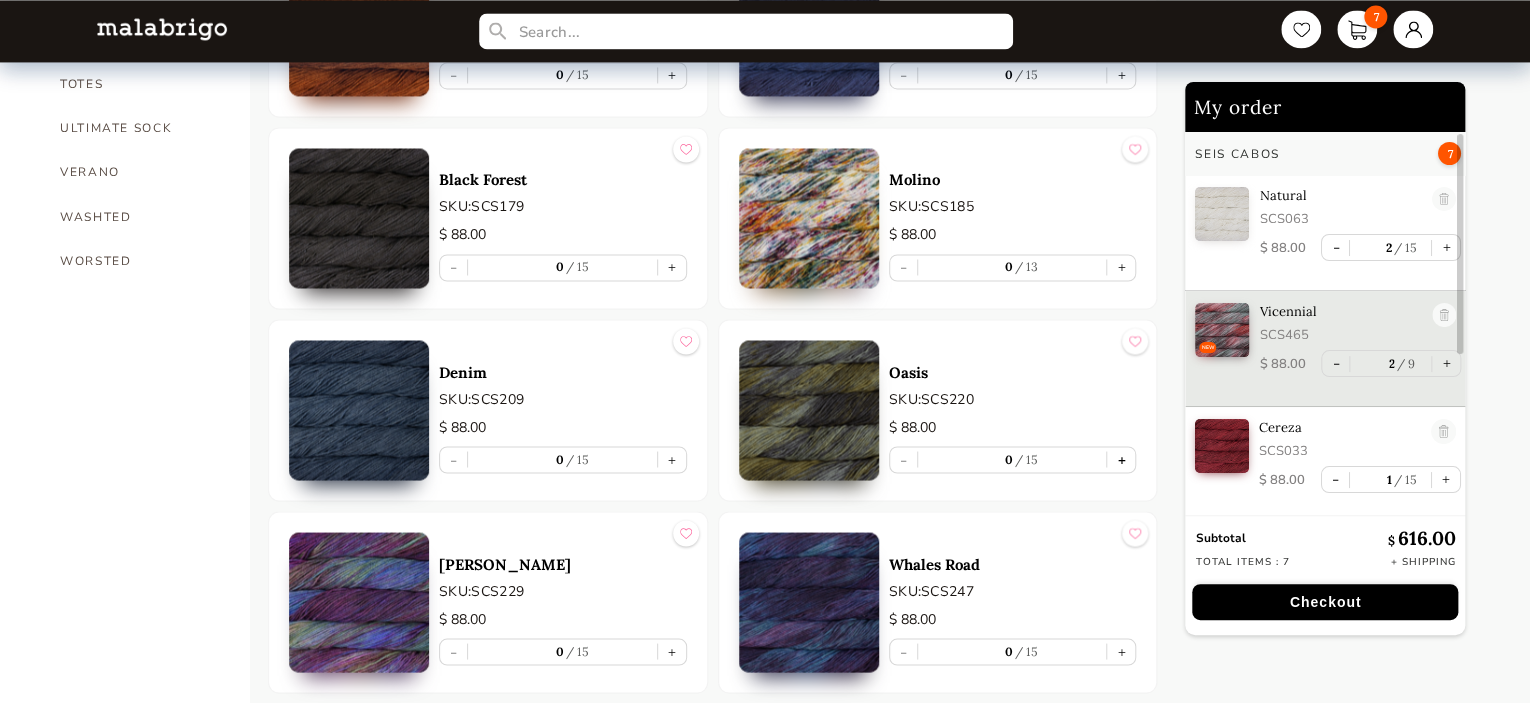 click on "+" at bounding box center (1121, 459) 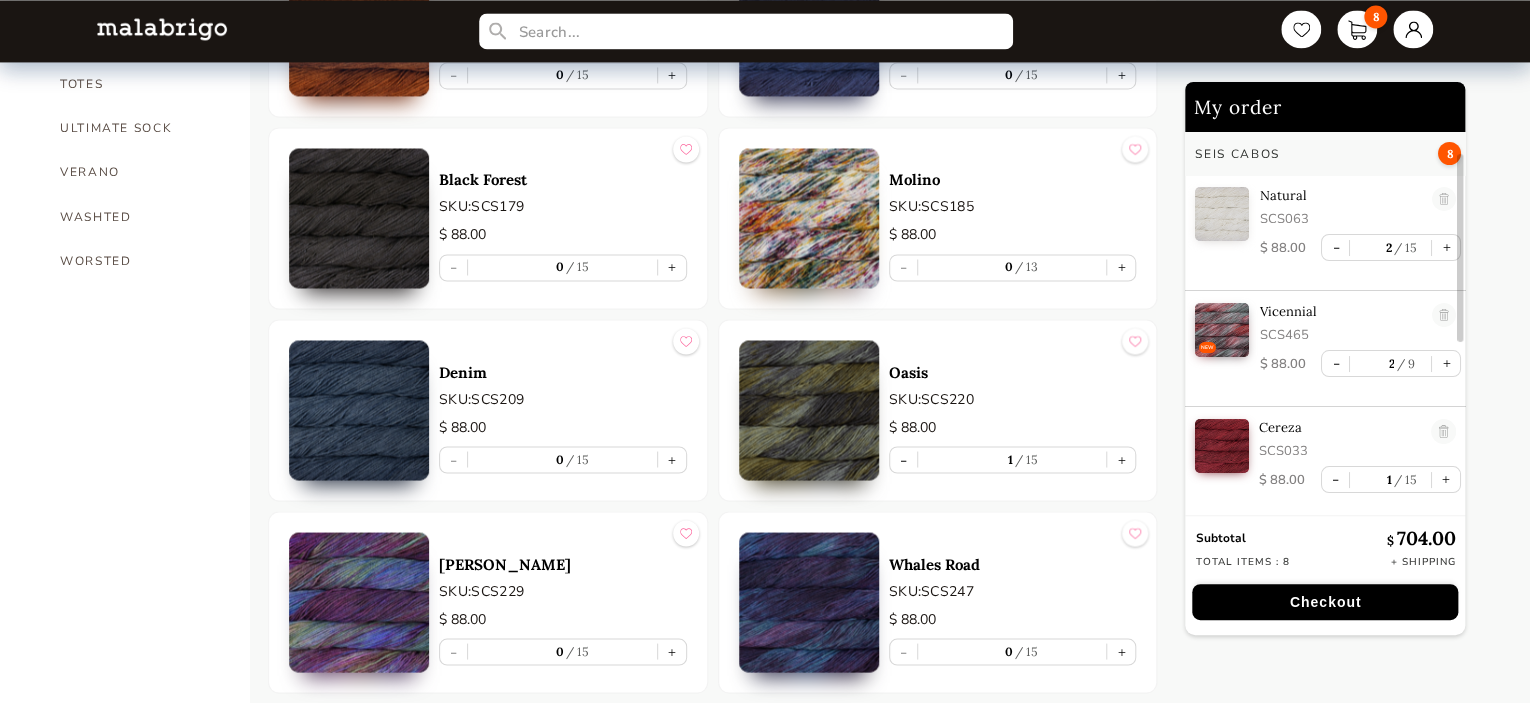 scroll, scrollTop: 5, scrollLeft: 0, axis: vertical 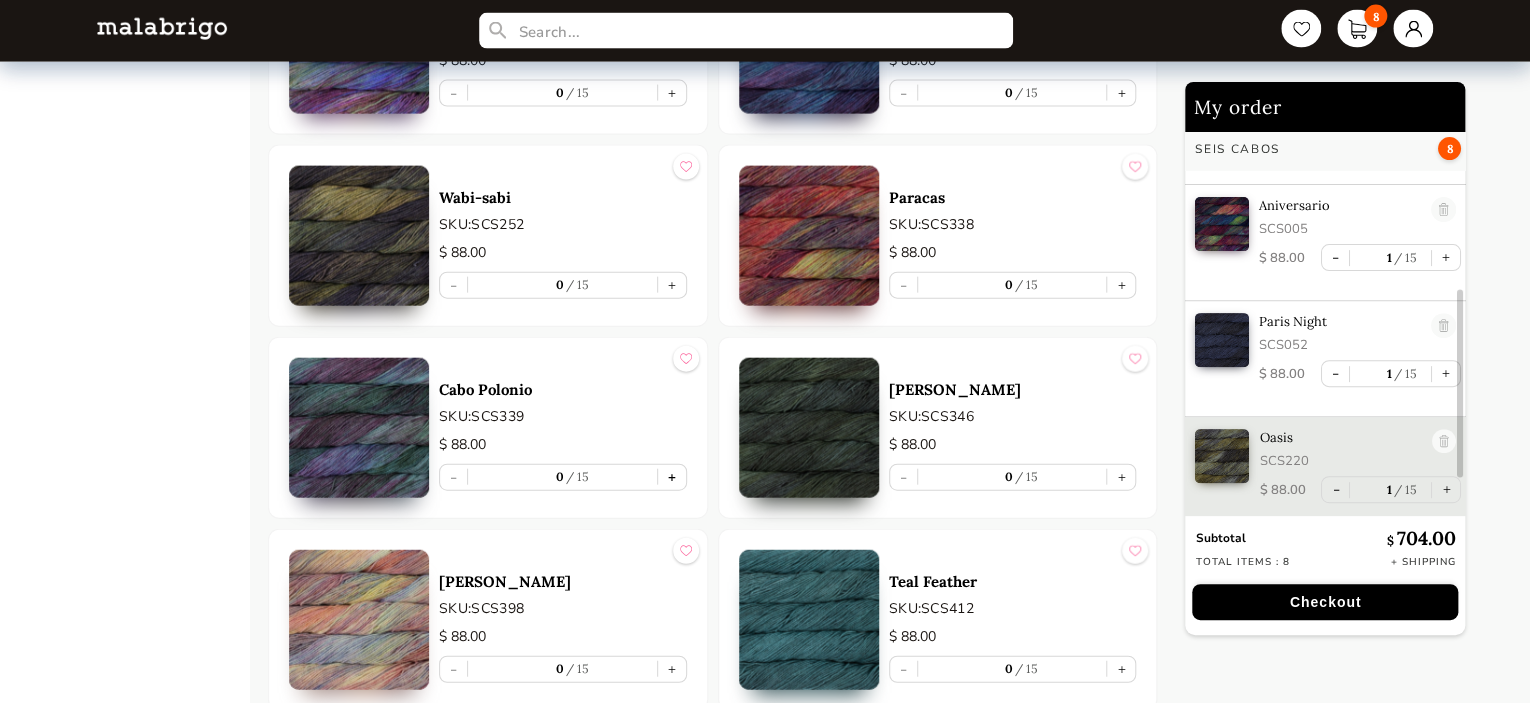 click on "+" at bounding box center [672, 477] 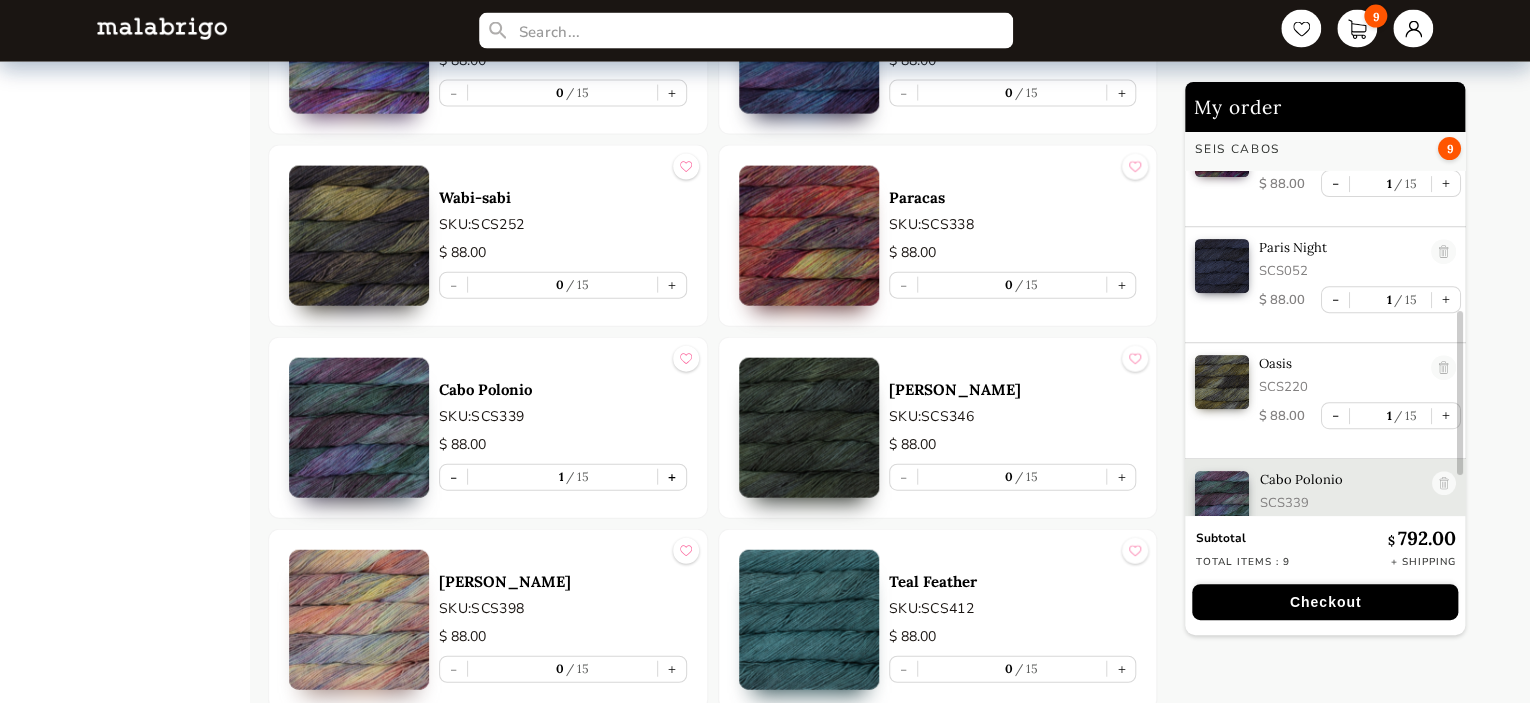 scroll, scrollTop: 449, scrollLeft: 0, axis: vertical 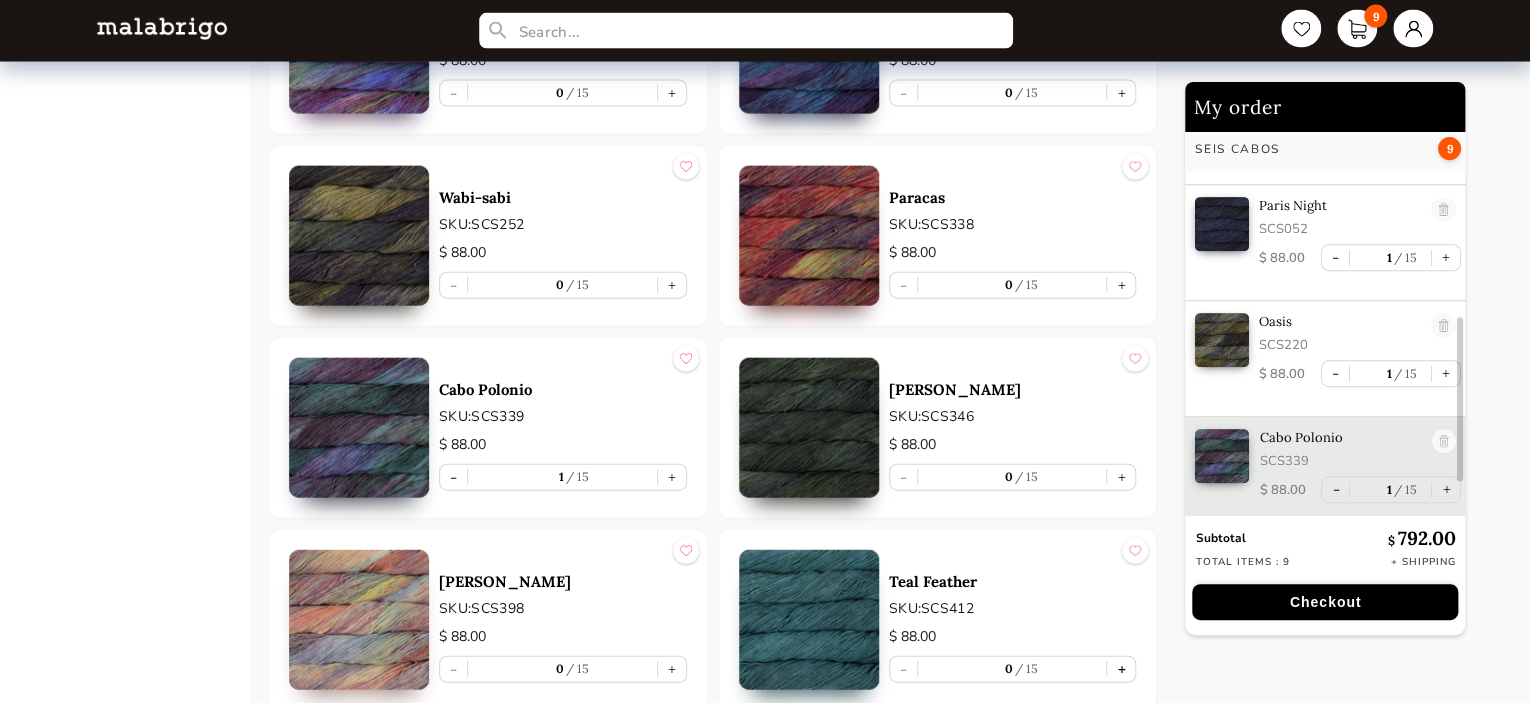 click on "+" at bounding box center [1121, 669] 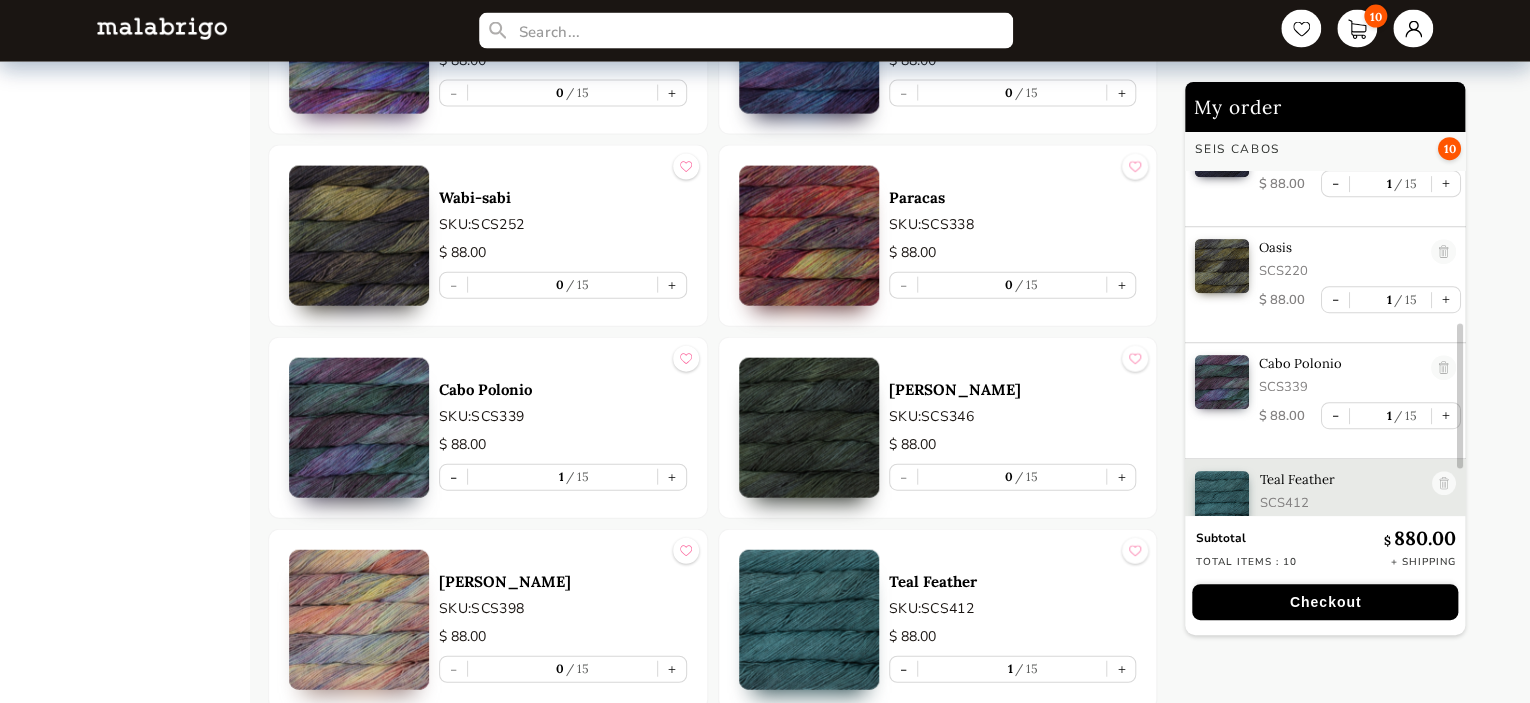 scroll, scrollTop: 565, scrollLeft: 0, axis: vertical 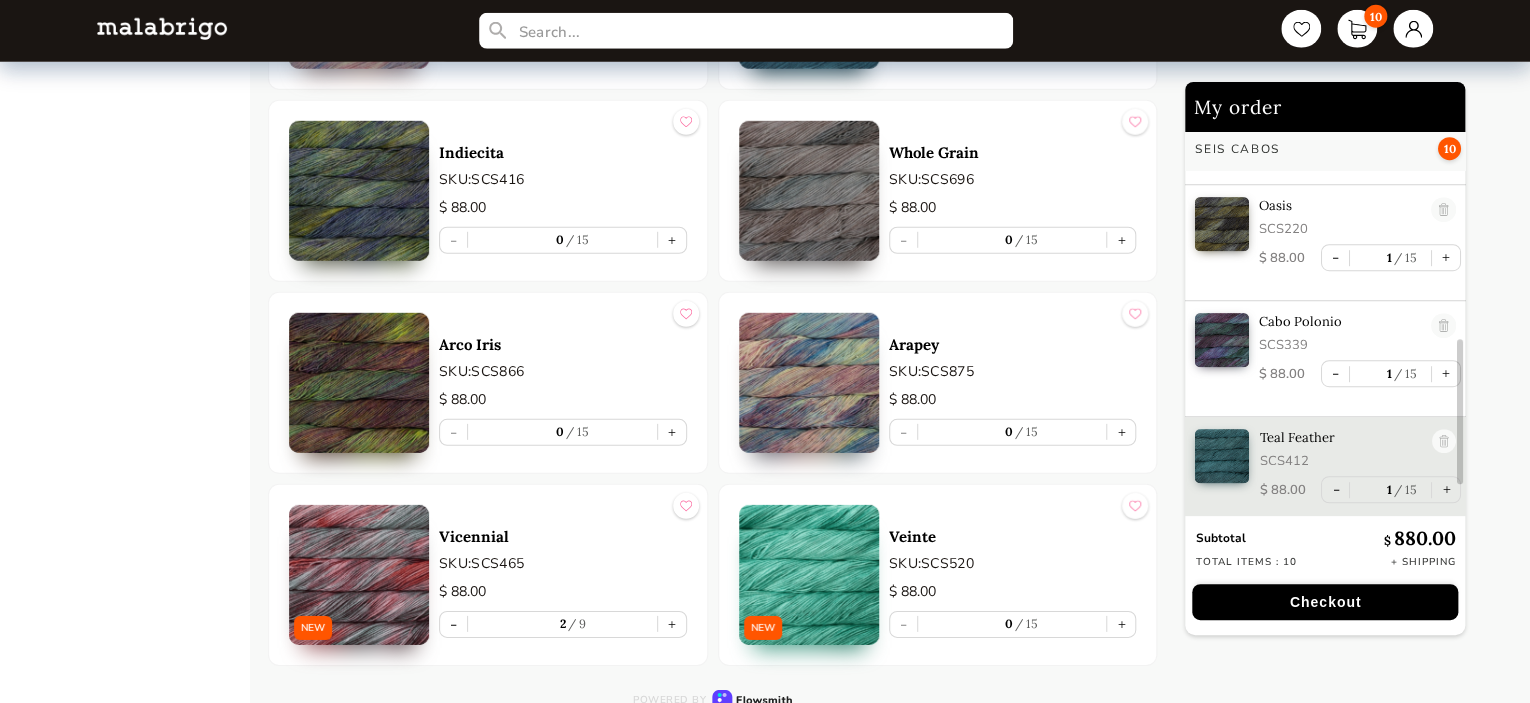 drag, startPoint x: 1526, startPoint y: 649, endPoint x: 1529, endPoint y: 630, distance: 19.235384 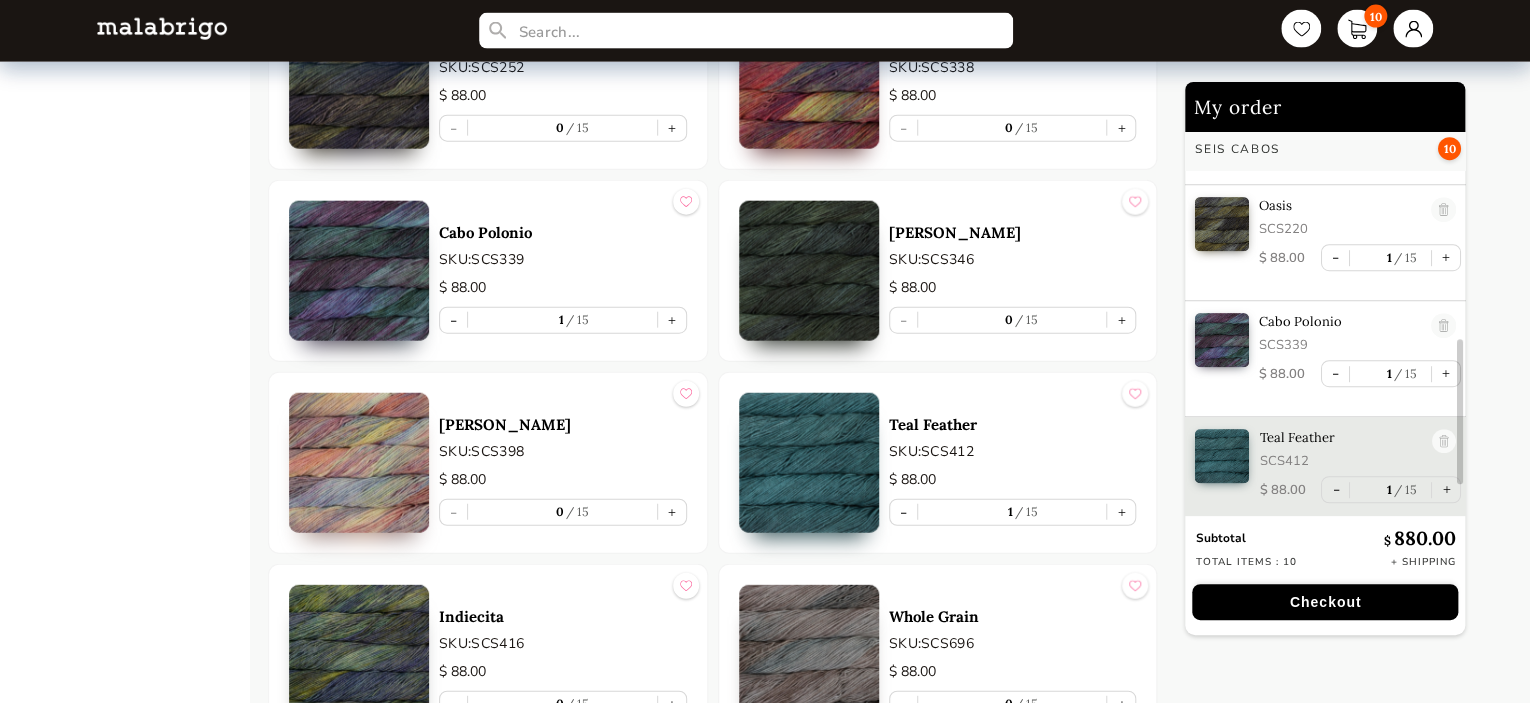 scroll, scrollTop: 2275, scrollLeft: 0, axis: vertical 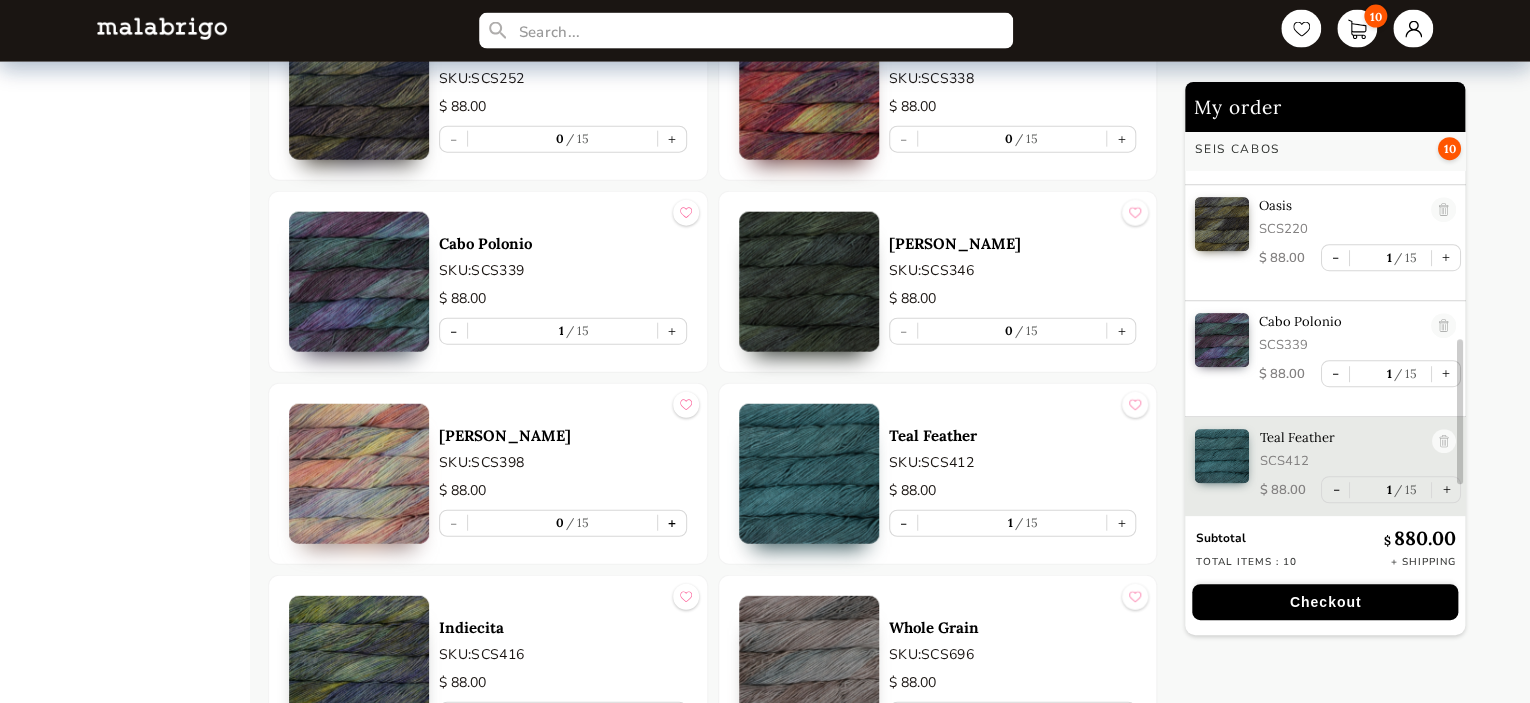 click on "+" at bounding box center (672, 523) 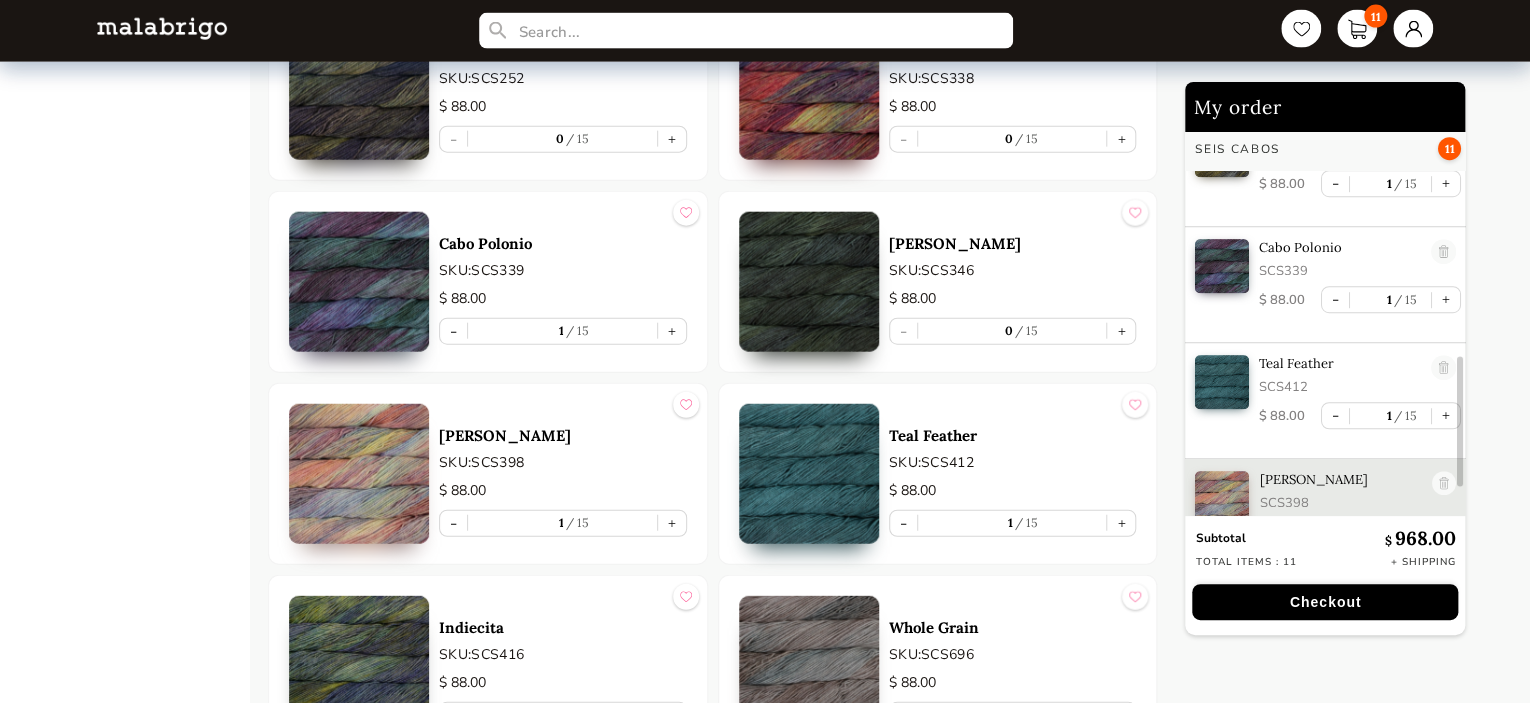 scroll, scrollTop: 681, scrollLeft: 0, axis: vertical 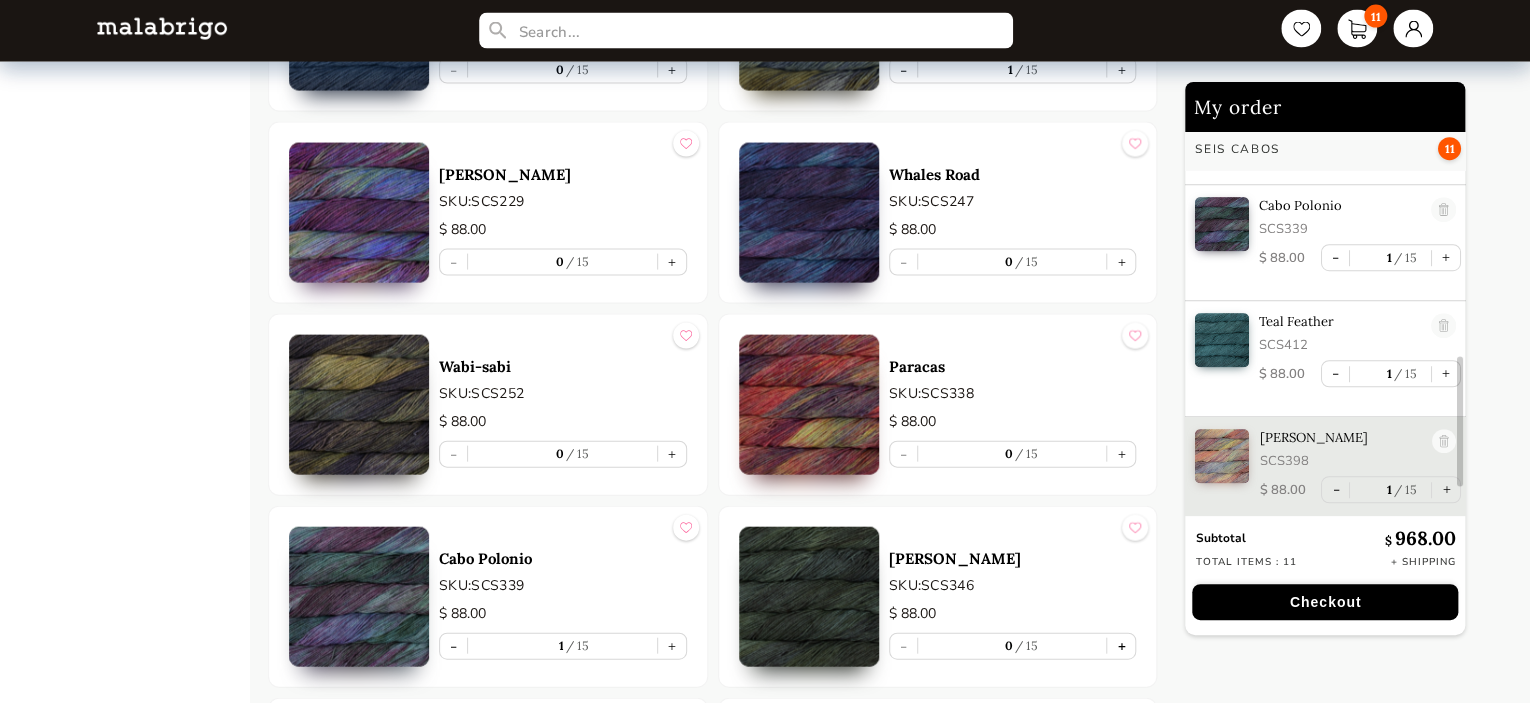 click on "+" at bounding box center [1121, 646] 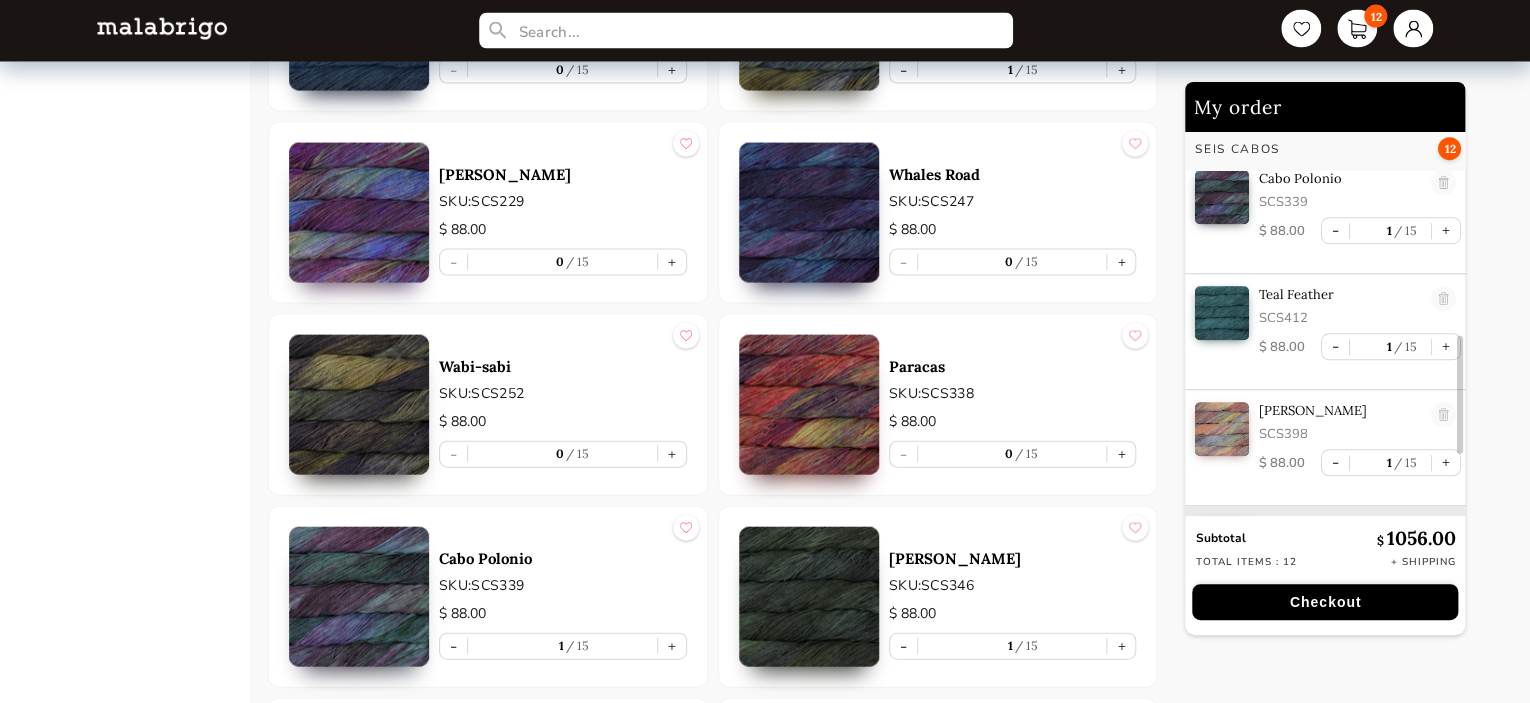 scroll, scrollTop: 797, scrollLeft: 0, axis: vertical 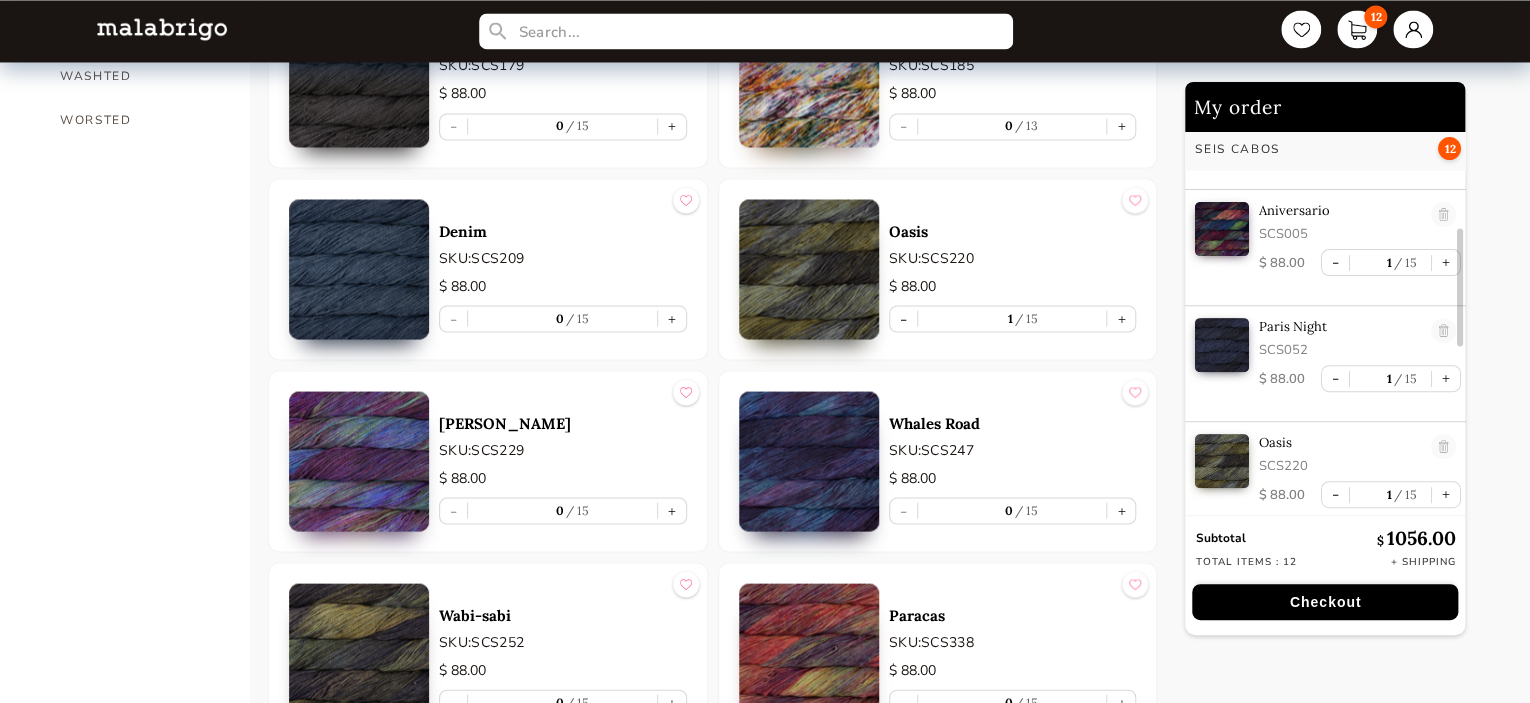 drag, startPoint x: 1459, startPoint y: 398, endPoint x: 1467, endPoint y: 256, distance: 142.22517 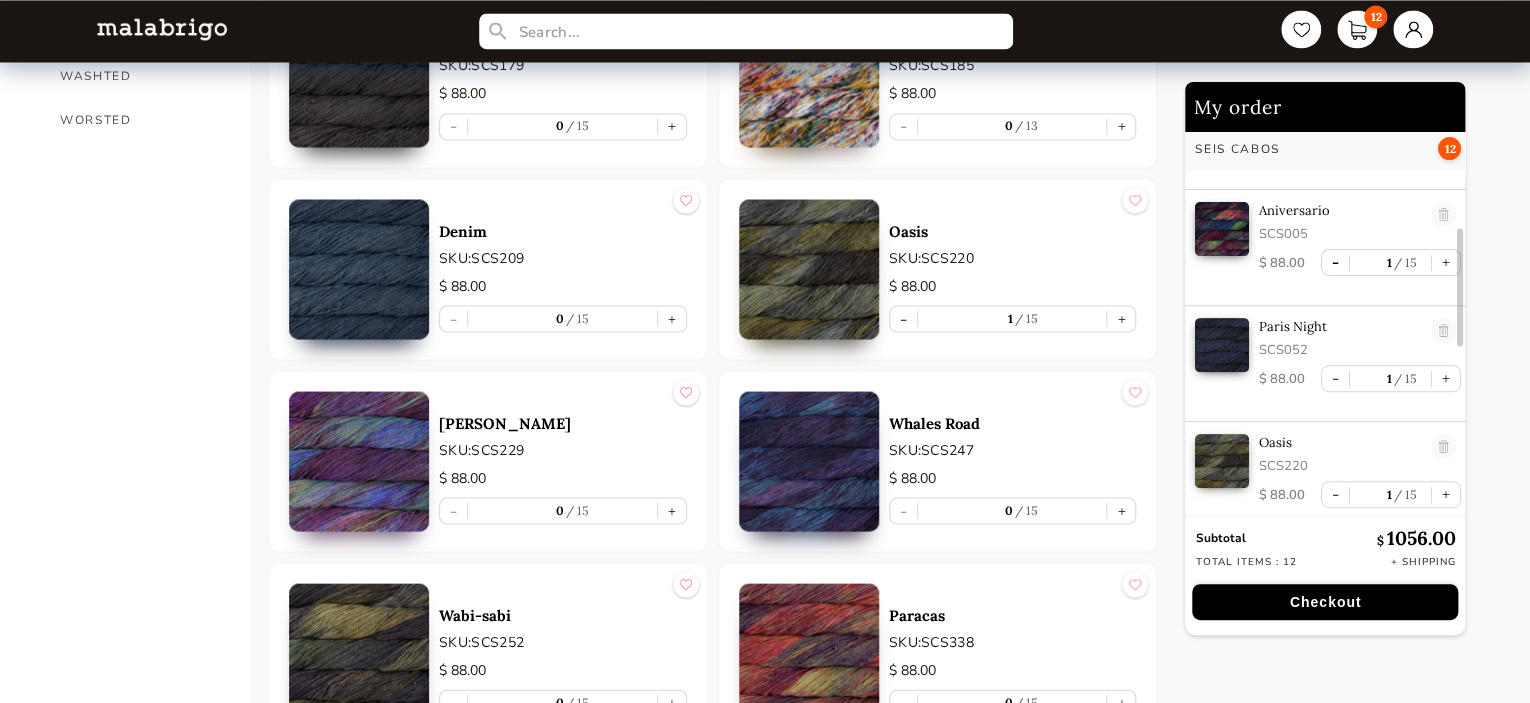 click on "-" at bounding box center (1335, 262) 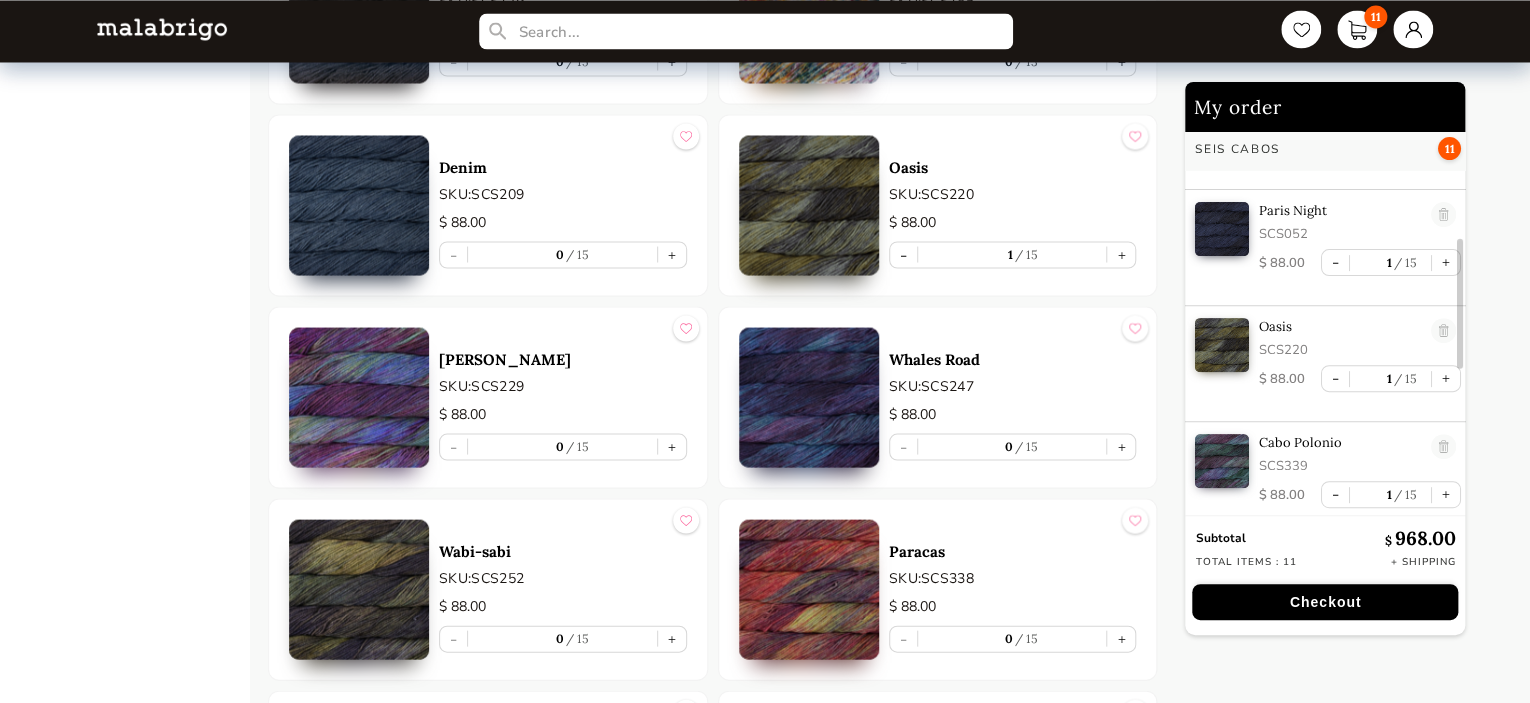 scroll, scrollTop: 1791, scrollLeft: 0, axis: vertical 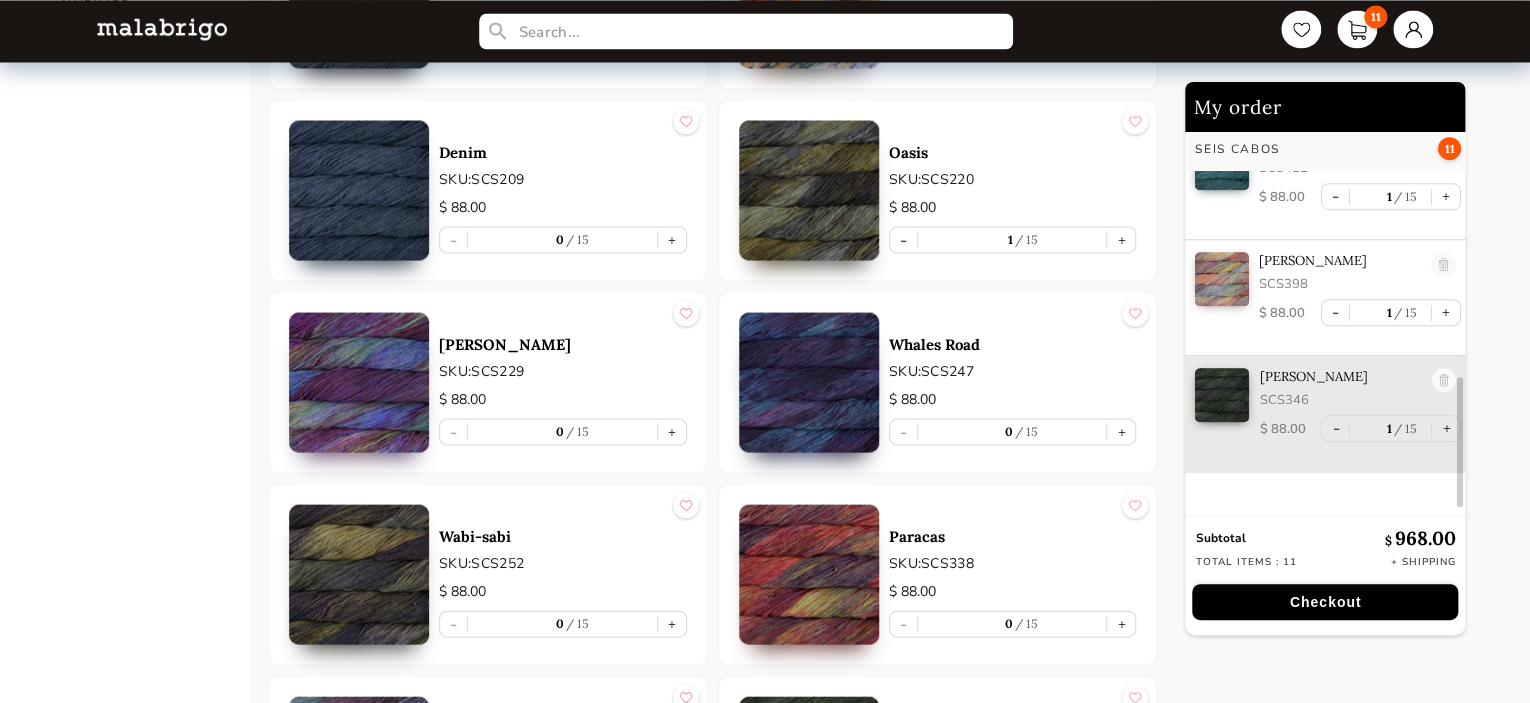 drag, startPoint x: 1460, startPoint y: 286, endPoint x: 1454, endPoint y: 441, distance: 155.11609 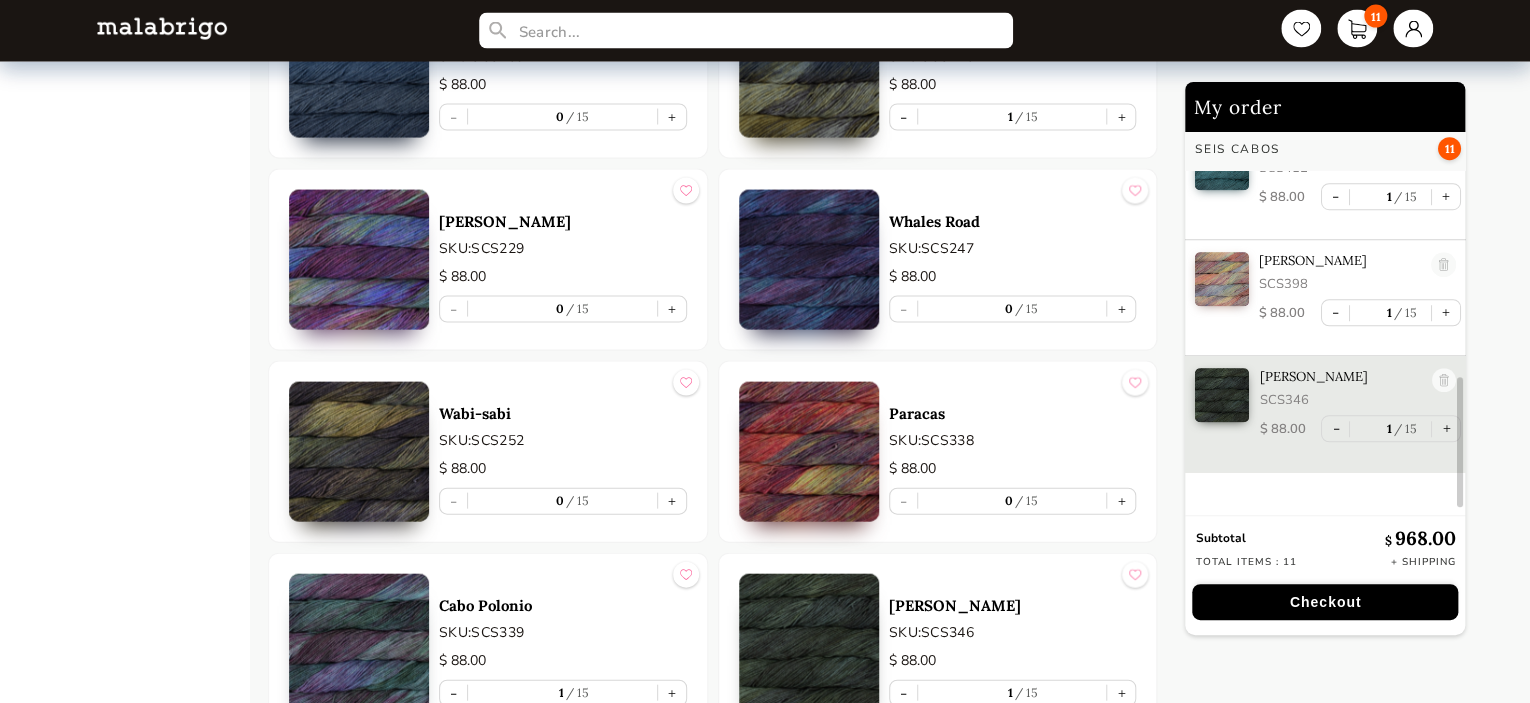 scroll, scrollTop: 1921, scrollLeft: 0, axis: vertical 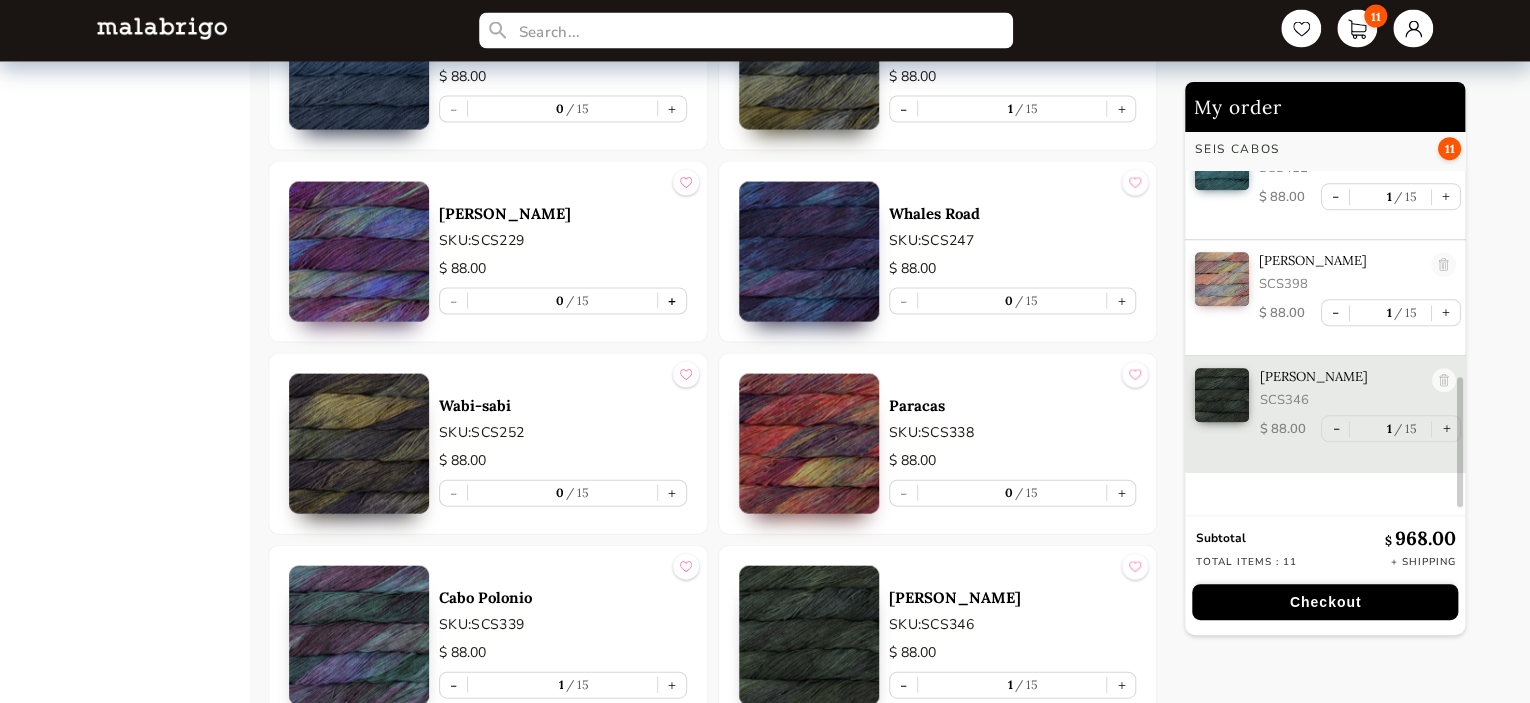 click on "+" at bounding box center (672, 301) 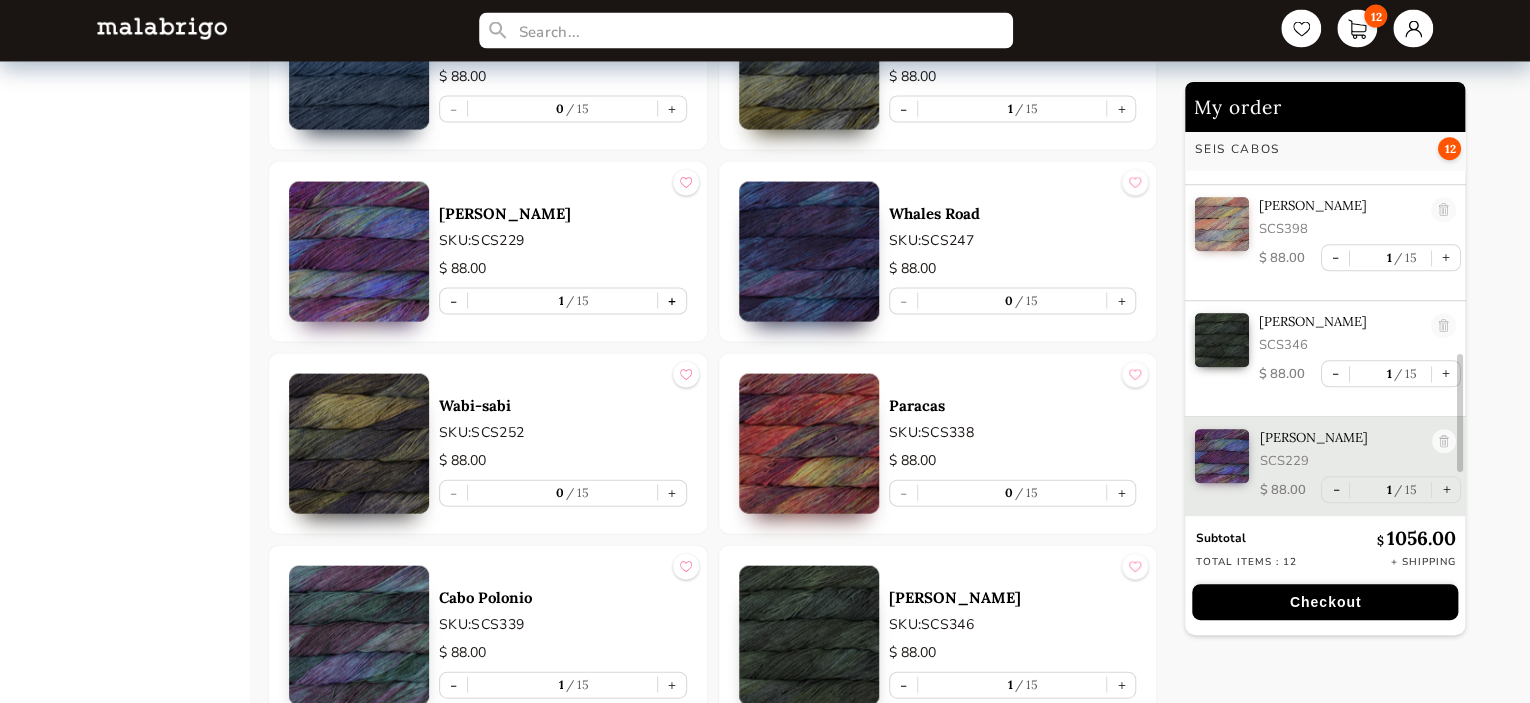 scroll, scrollTop: 800, scrollLeft: 0, axis: vertical 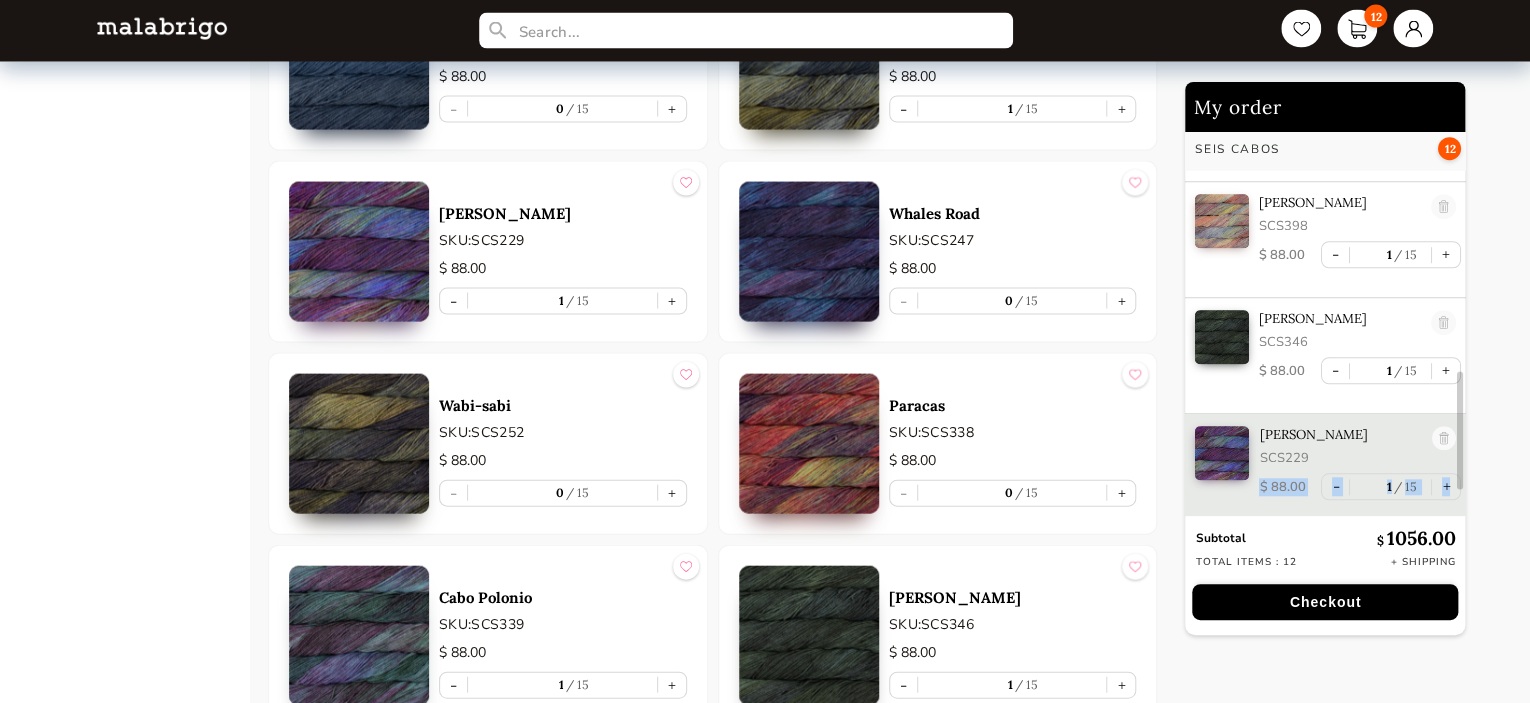 drag, startPoint x: 1456, startPoint y: 428, endPoint x: 1460, endPoint y: 394, distance: 34.234486 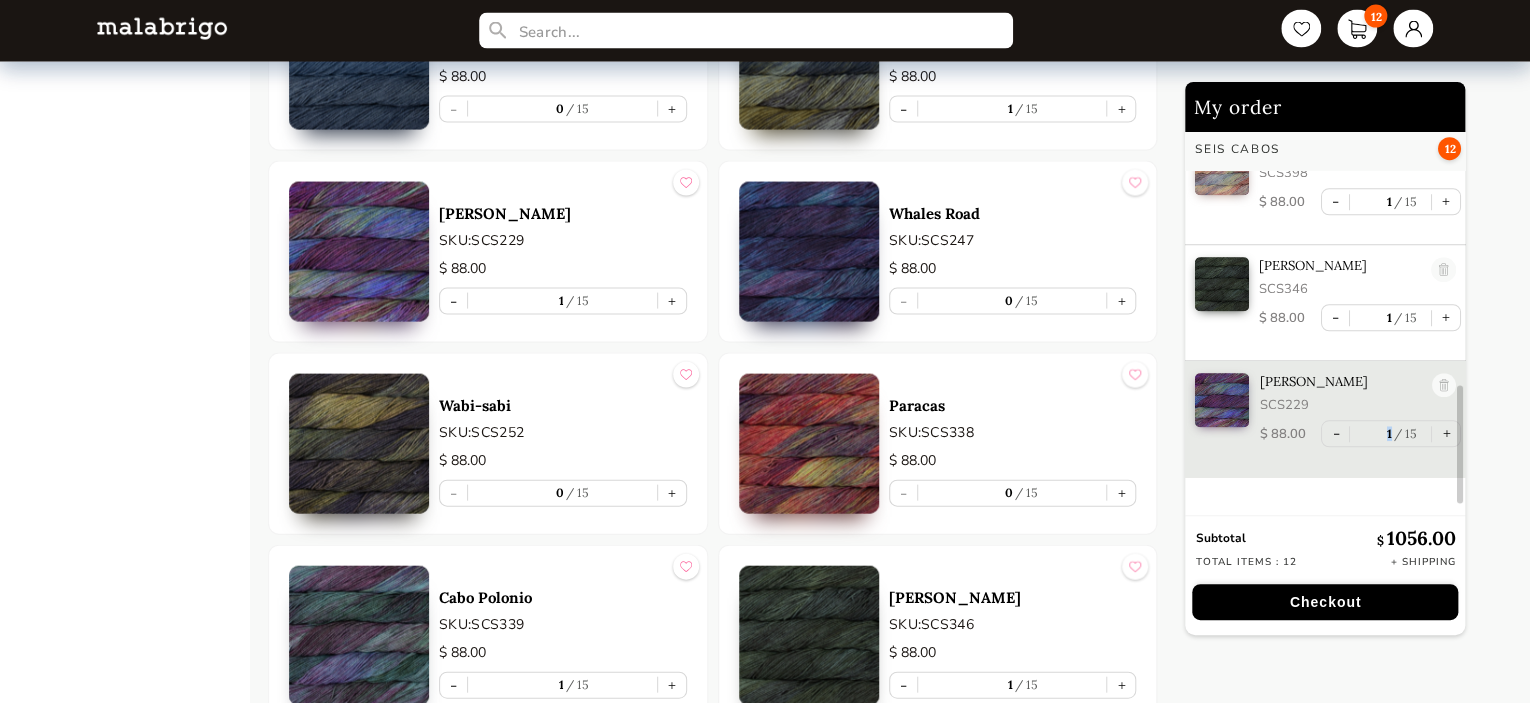 scroll, scrollTop: 859, scrollLeft: 0, axis: vertical 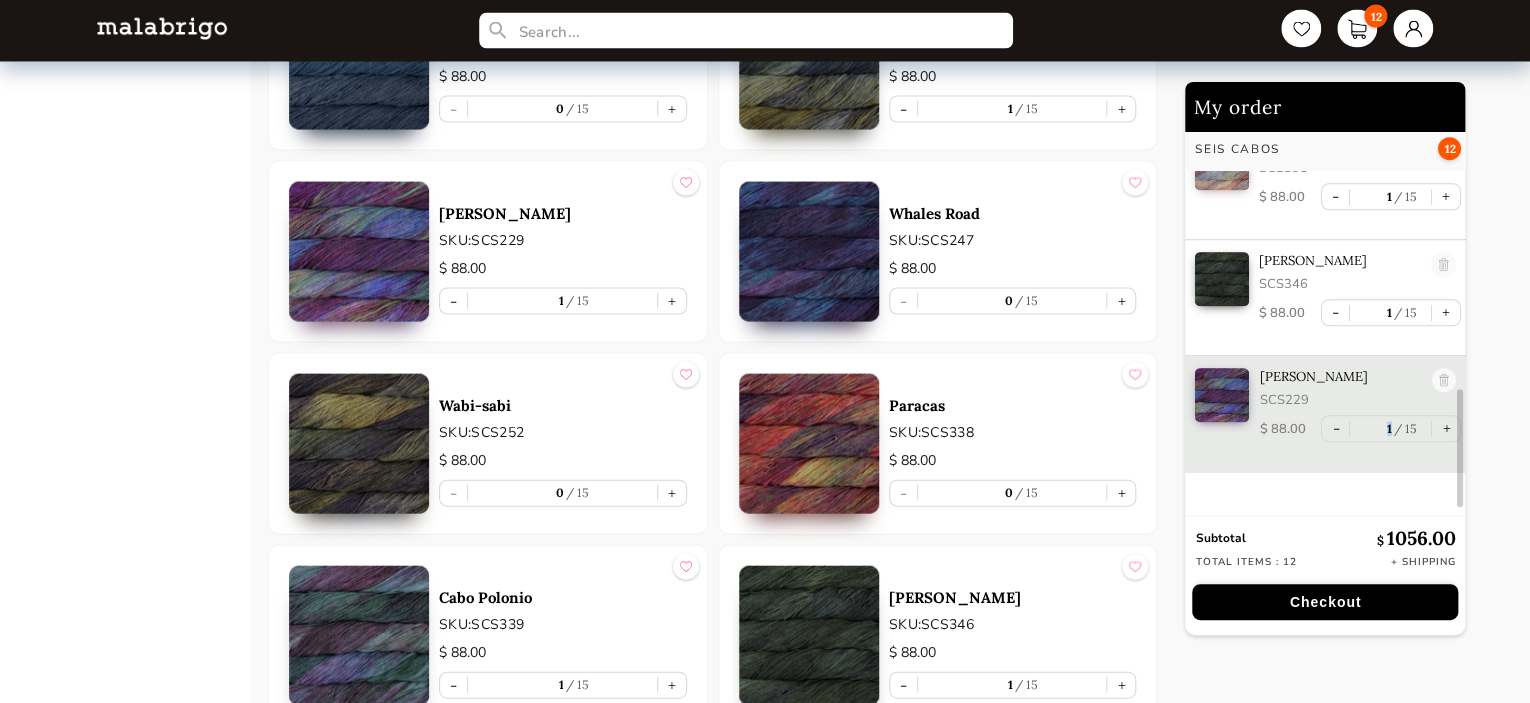 drag, startPoint x: 1460, startPoint y: 394, endPoint x: 1455, endPoint y: 415, distance: 21.587032 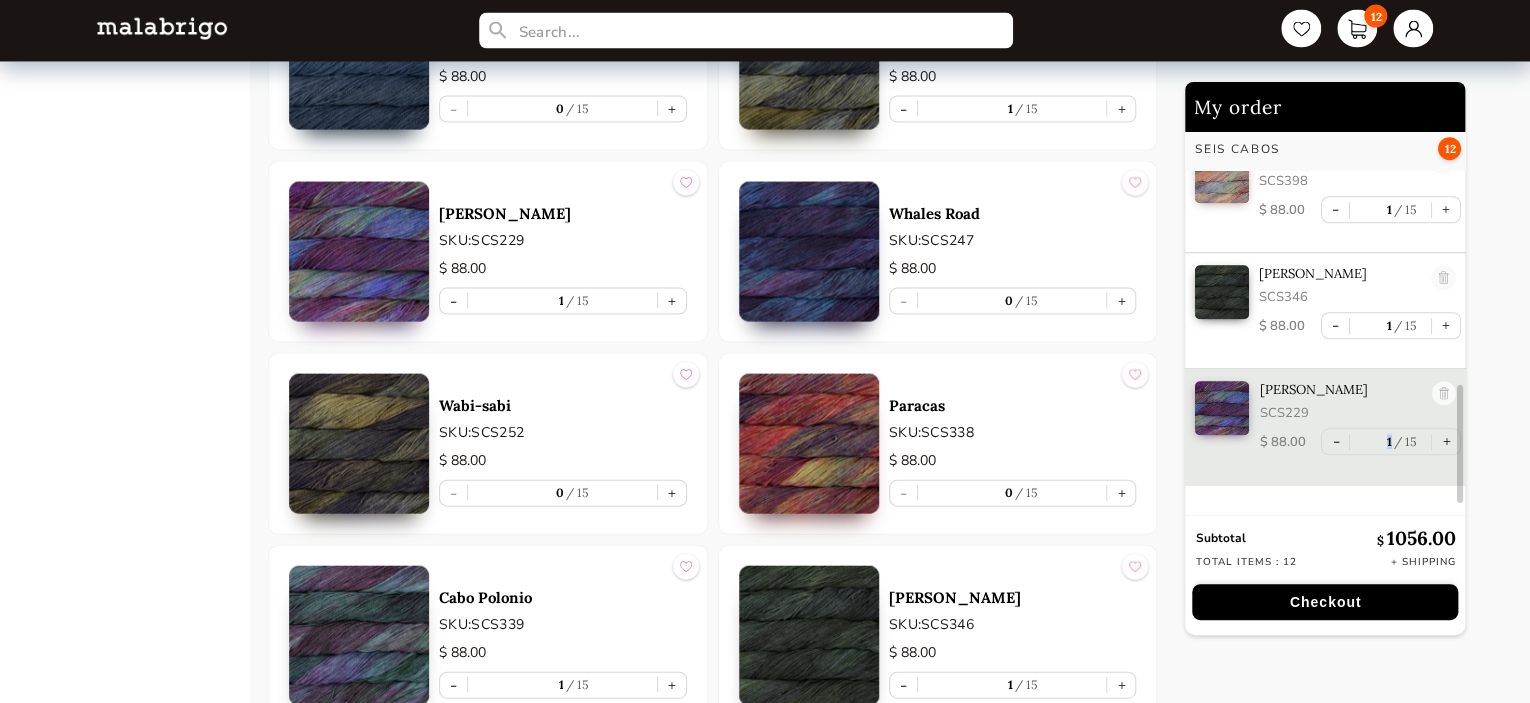 scroll, scrollTop: 859, scrollLeft: 0, axis: vertical 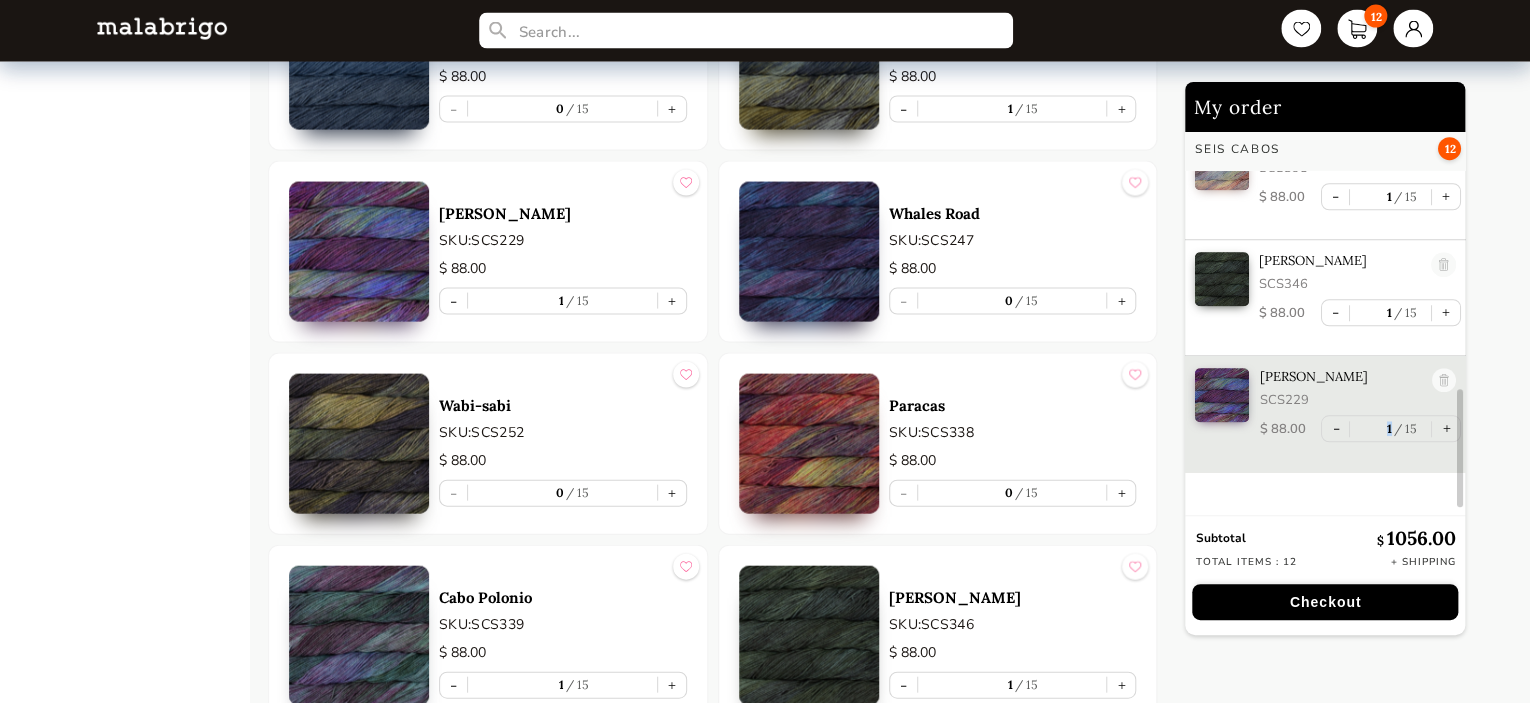 drag, startPoint x: 1462, startPoint y: 411, endPoint x: 1487, endPoint y: 416, distance: 25.495098 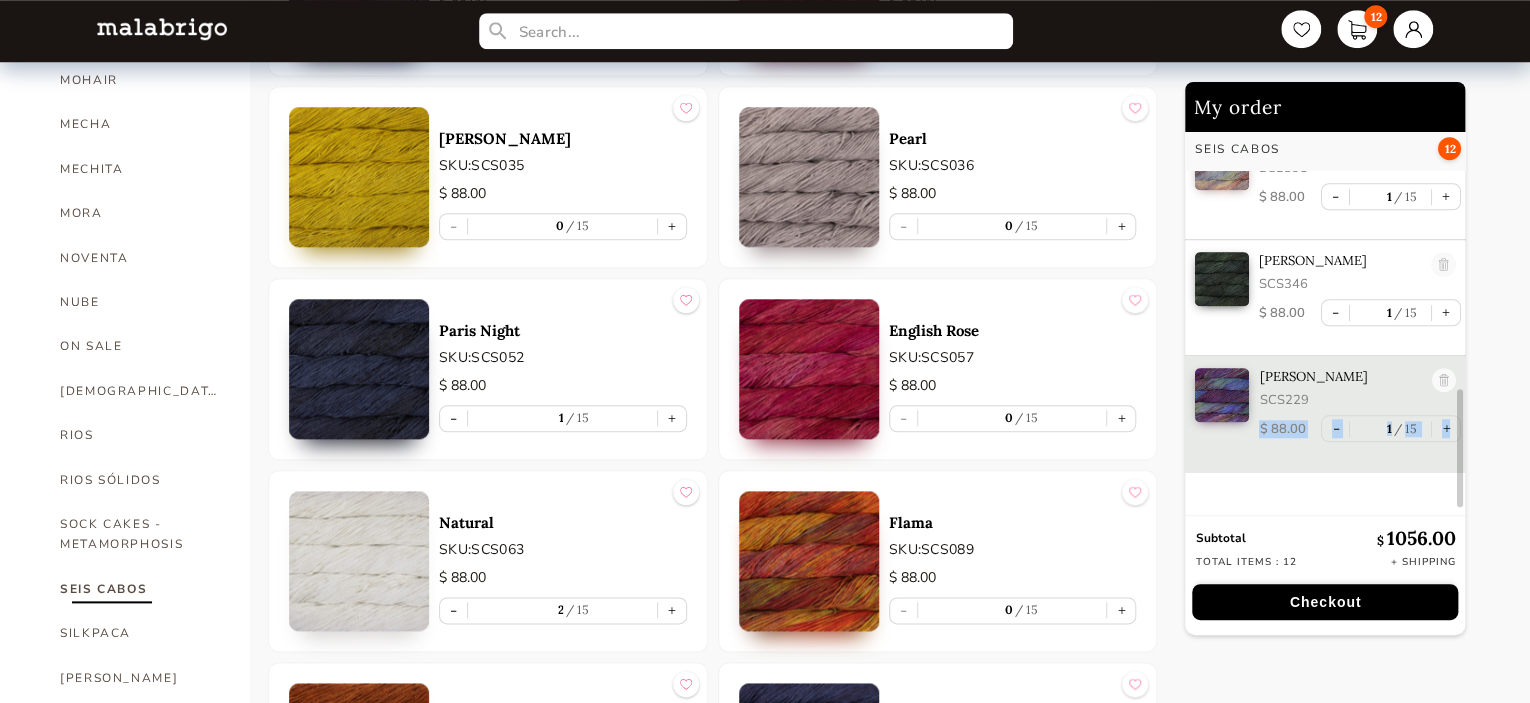 scroll, scrollTop: 836, scrollLeft: 0, axis: vertical 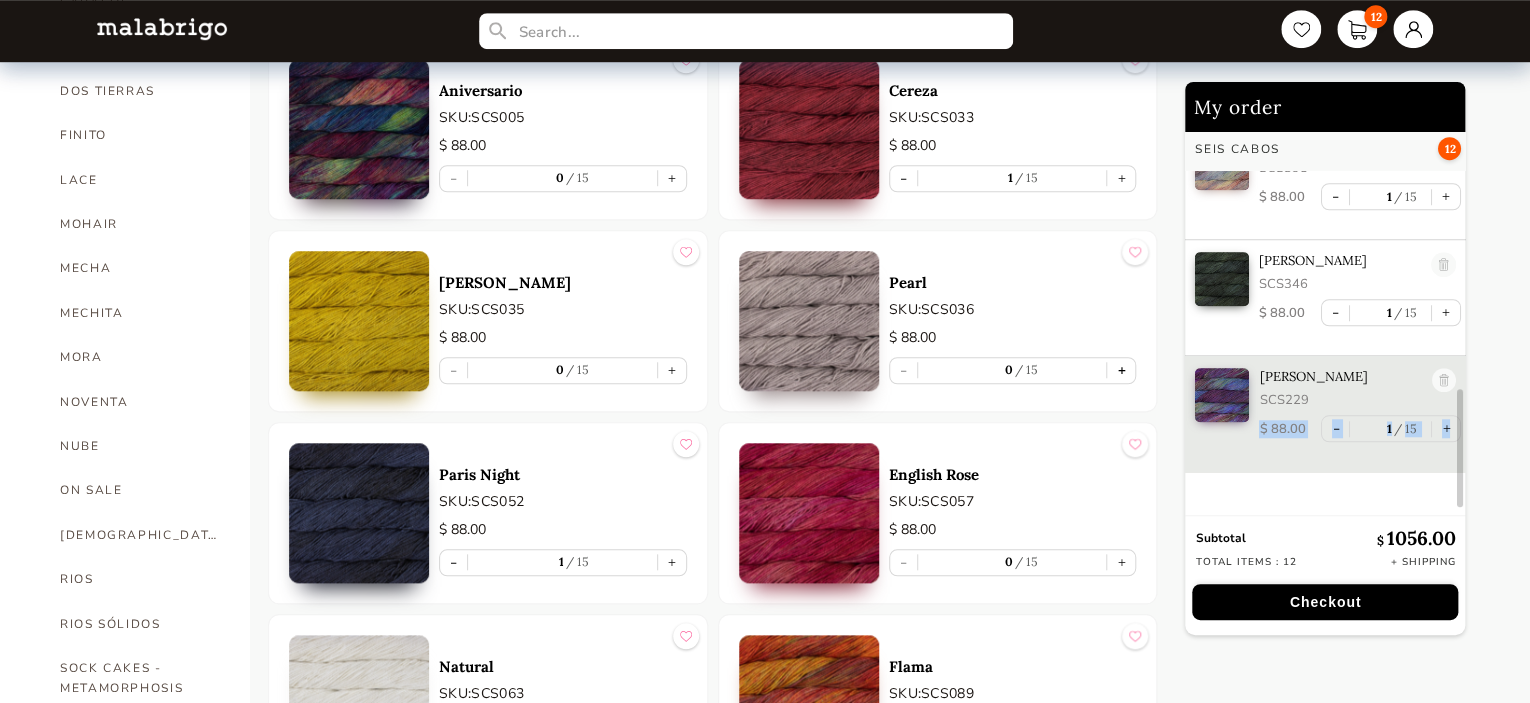 click on "+" at bounding box center [1121, 370] 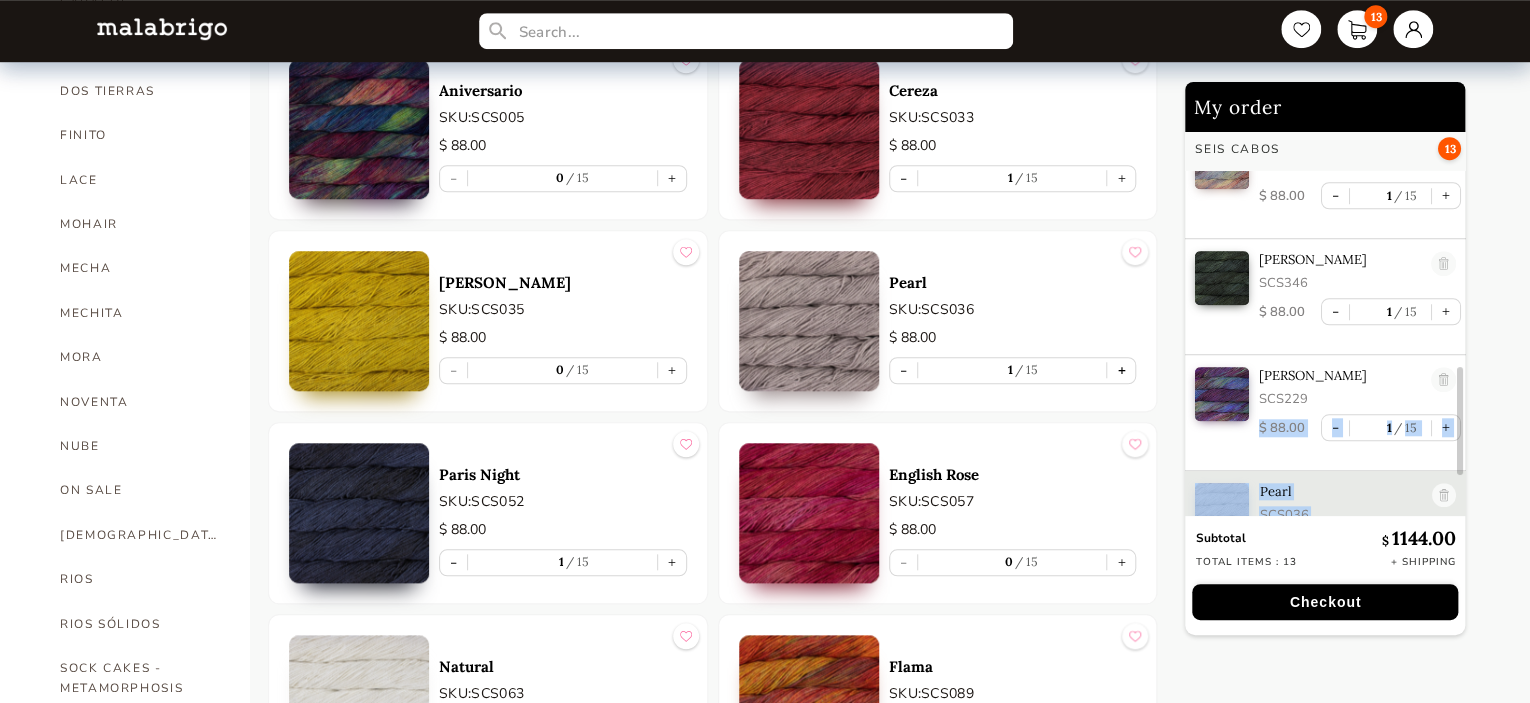 scroll, scrollTop: 913, scrollLeft: 0, axis: vertical 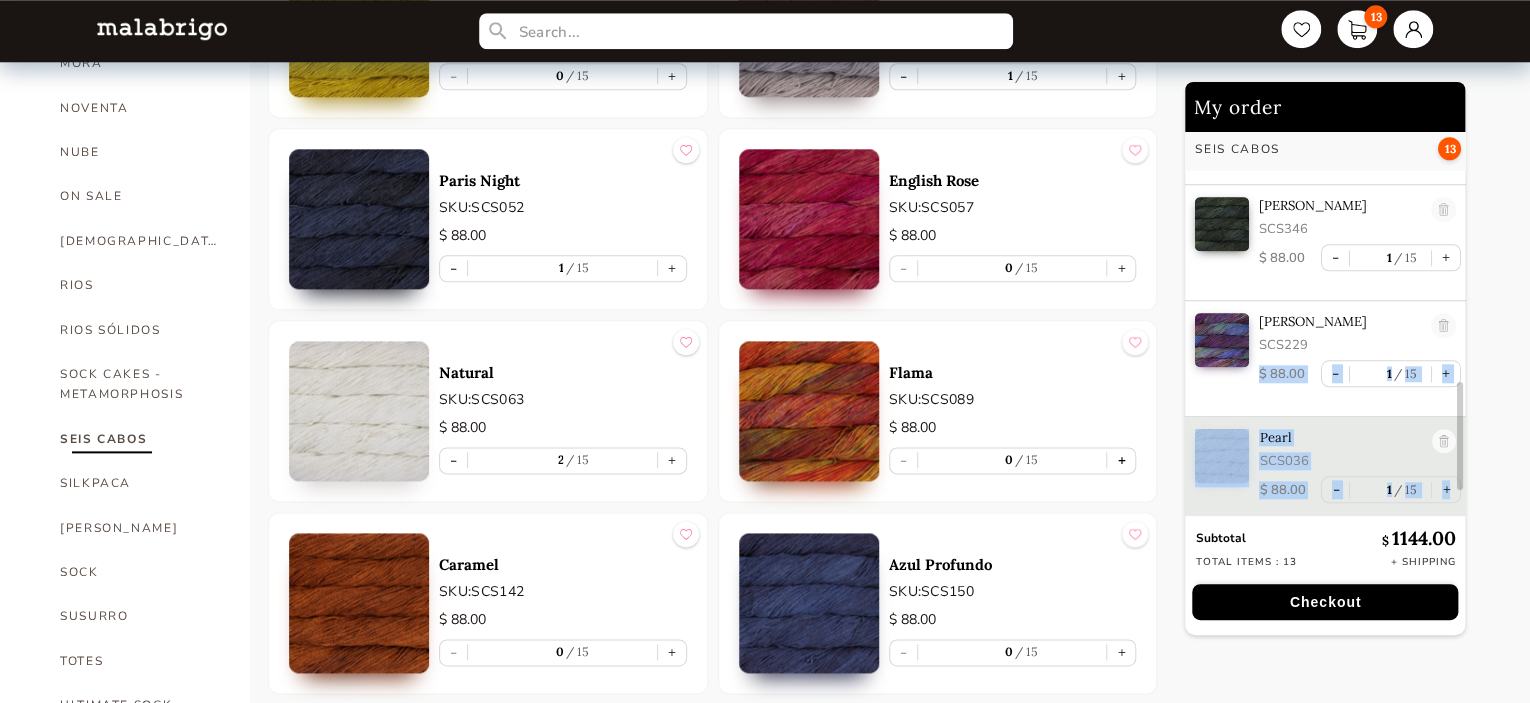 click on "+" at bounding box center (1121, 460) 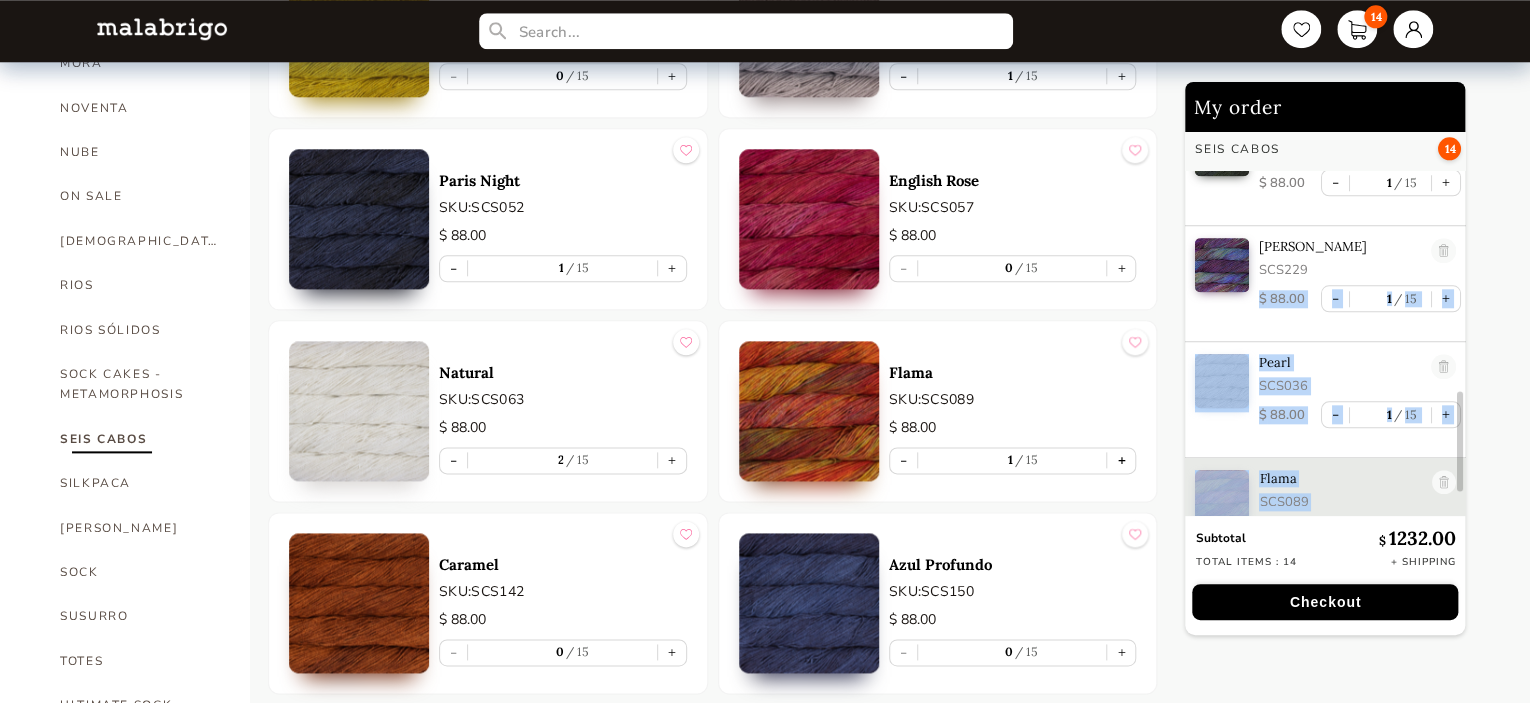 scroll, scrollTop: 1029, scrollLeft: 0, axis: vertical 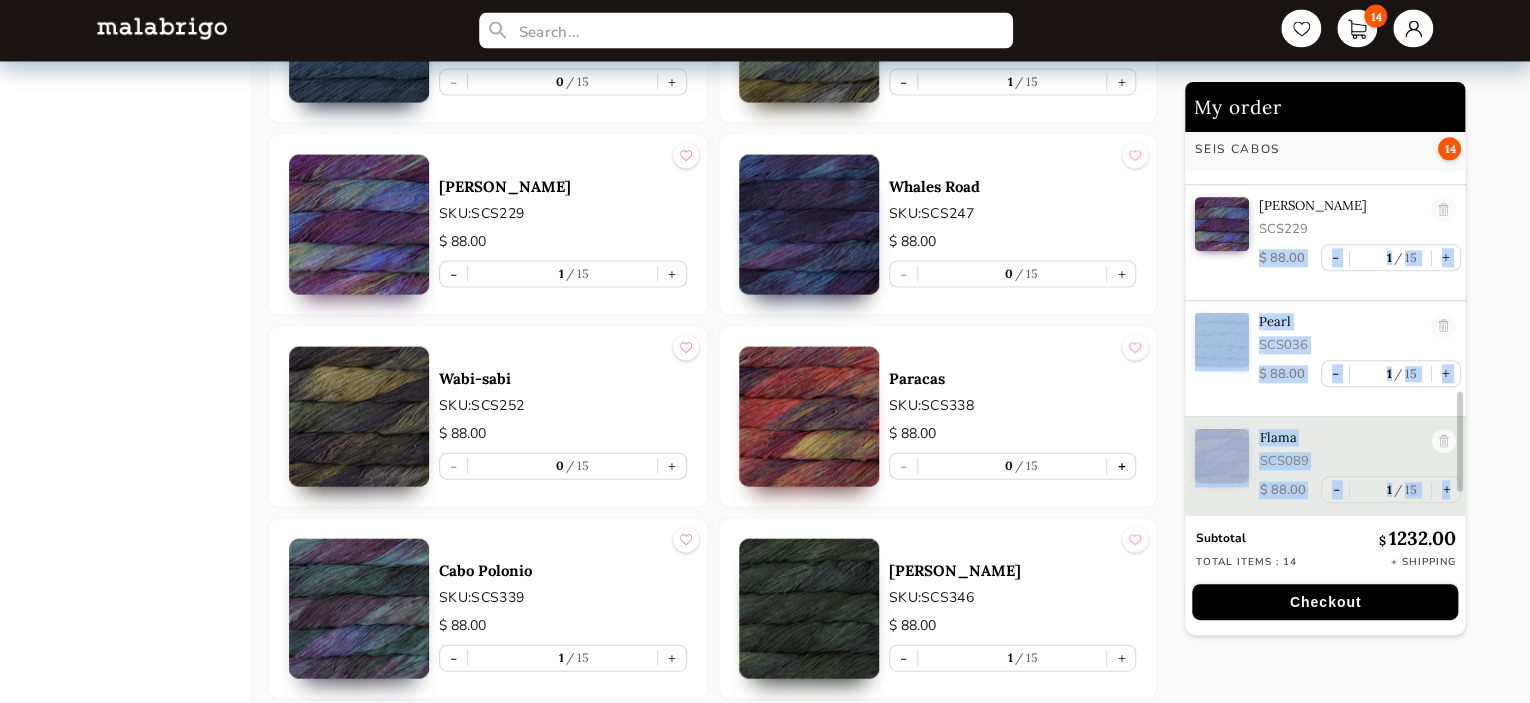 click on "+" at bounding box center [1121, 466] 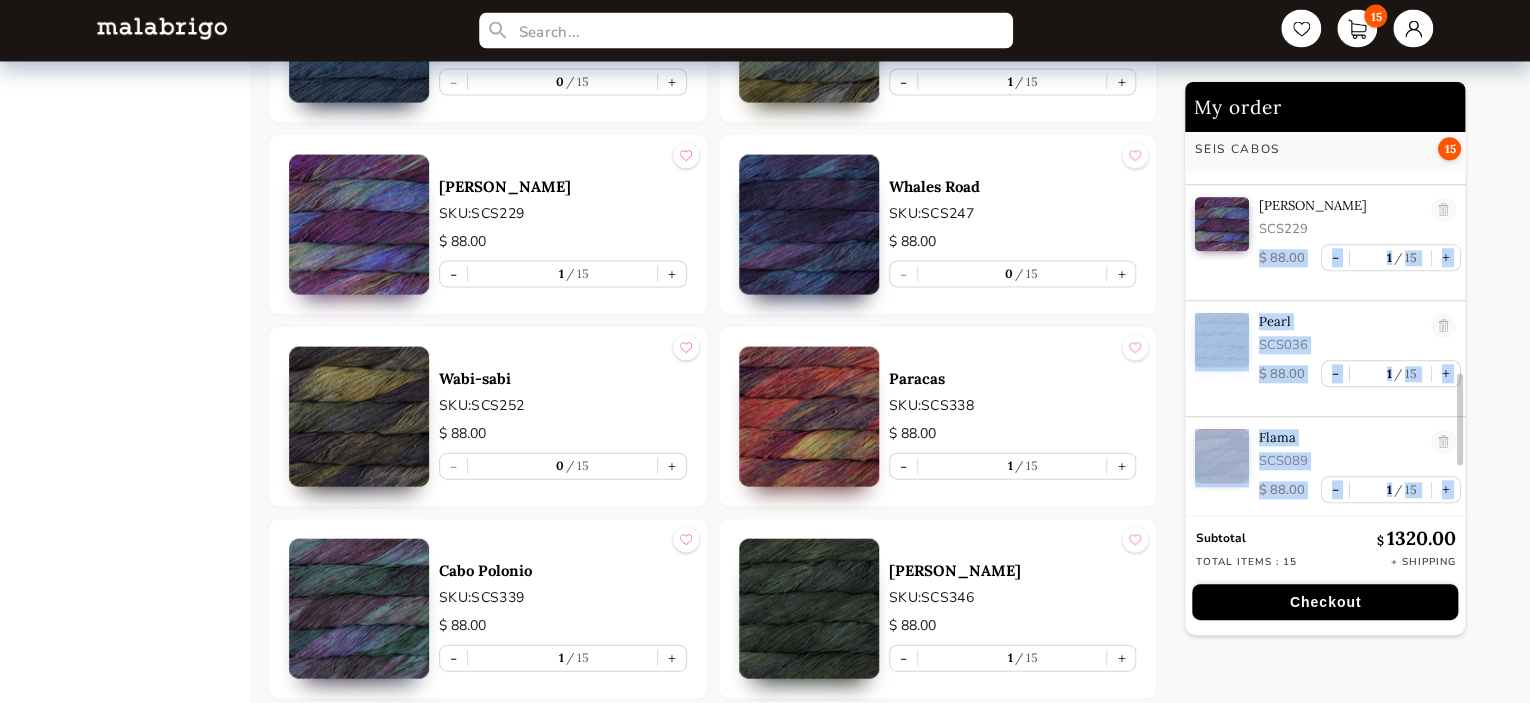 scroll, scrollTop: 1145, scrollLeft: 0, axis: vertical 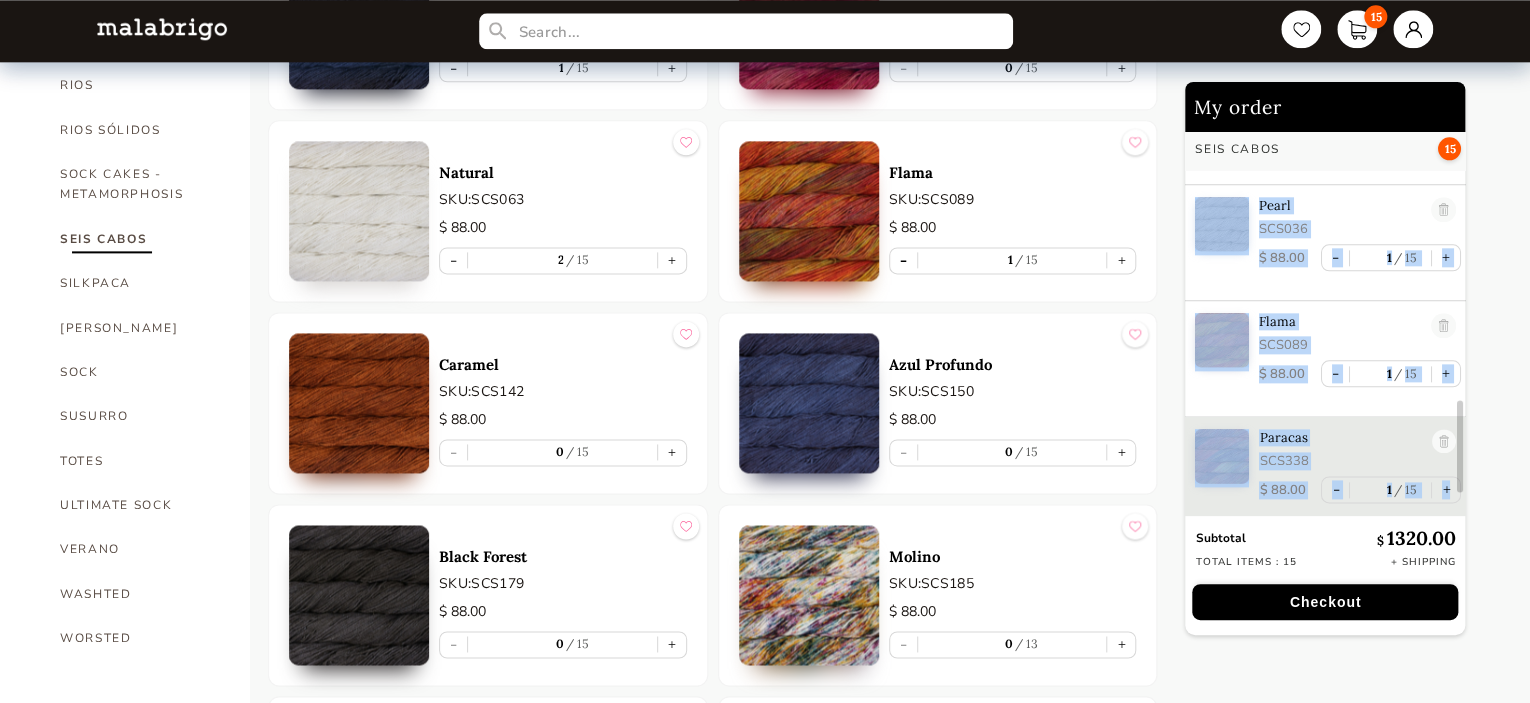 click on "-" at bounding box center [903, 260] 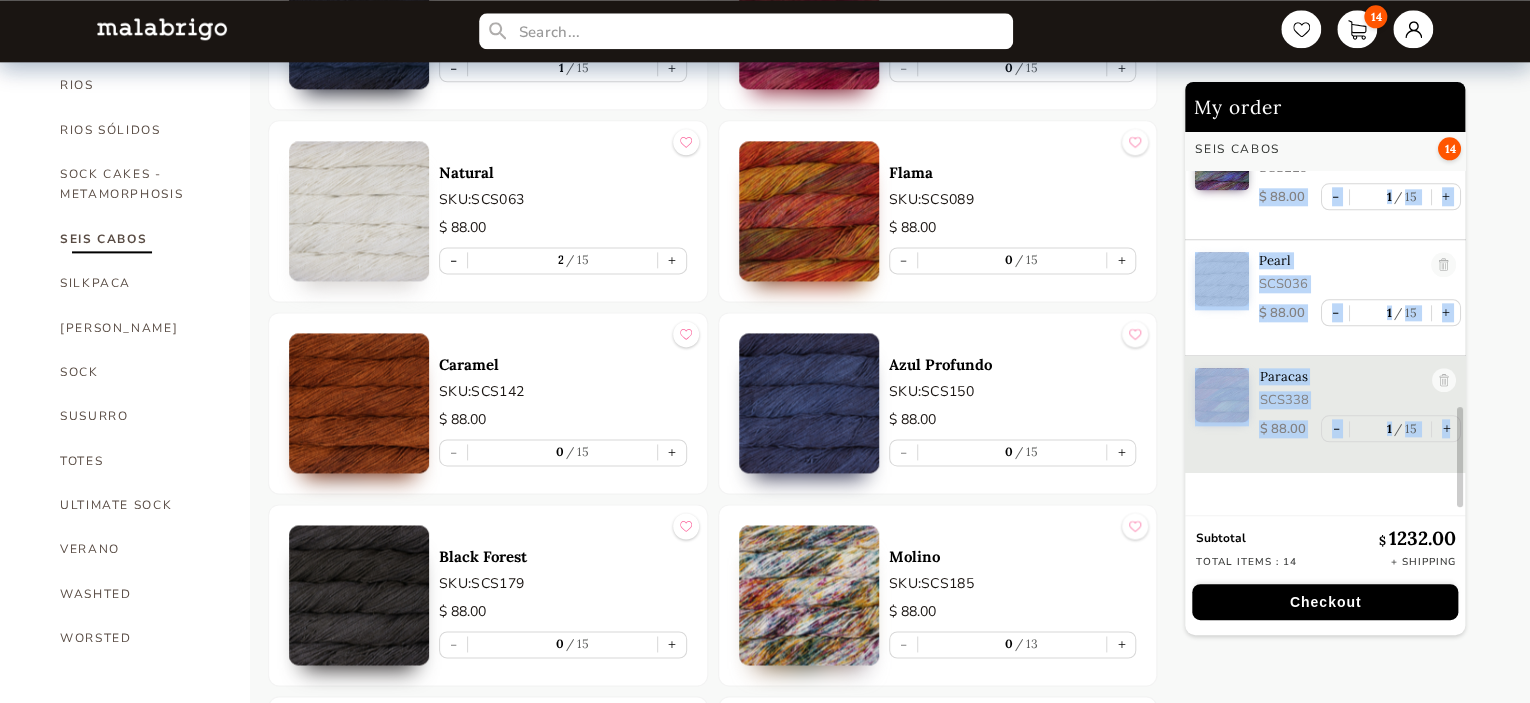 scroll, scrollTop: 1091, scrollLeft: 0, axis: vertical 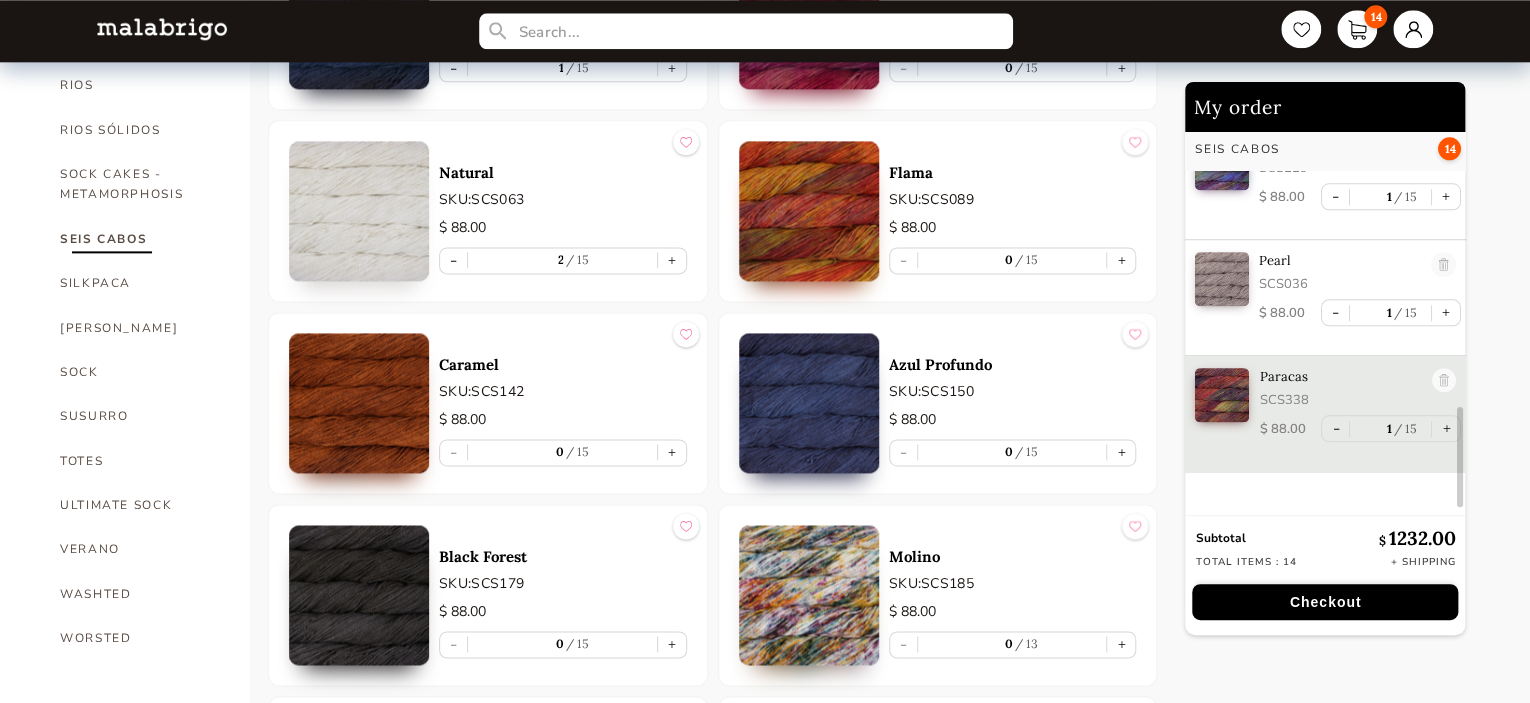 click on "My order Seis Cabos 14 Natural SCS063 $   88.00 - 2 15 + NEW Vicennial SCS465 $   88.00 - 2 9 + Cereza SCS033 $   88.00 - 1 15 + [GEOGRAPHIC_DATA] Night SCS052 $   88.00 - 1 15 + Oasis SCS220 $   88.00 - 1 15 + Cabo Polonio SCS339 $   88.00 - 1 15 + Teal Feather SCS412 $   88.00 - 1 15 + [PERSON_NAME] SCS398 $   88.00 - 1 15 + [PERSON_NAME] SCS346 $   88.00 - 1 15 + Sombra [PERSON_NAME] SCS229 $   88.00 - 1 15 + Pearl SCS036 $   88.00 - 1 15 + Paracas SCS338 $   88.00 - 1 15 + Subtotal $   1232.00 Total items : 14 + Shipping Checkout" at bounding box center (1352, 569) 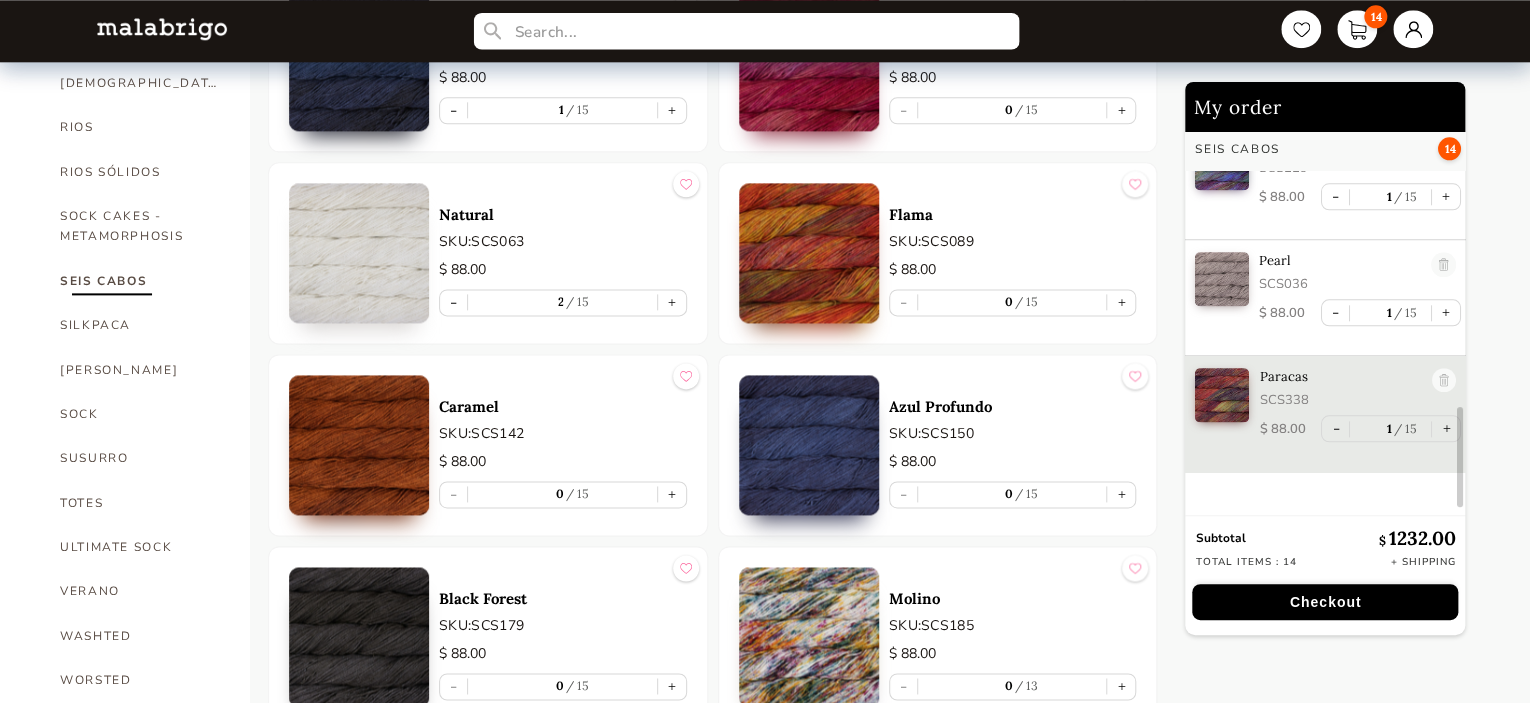 click at bounding box center [745, 31] 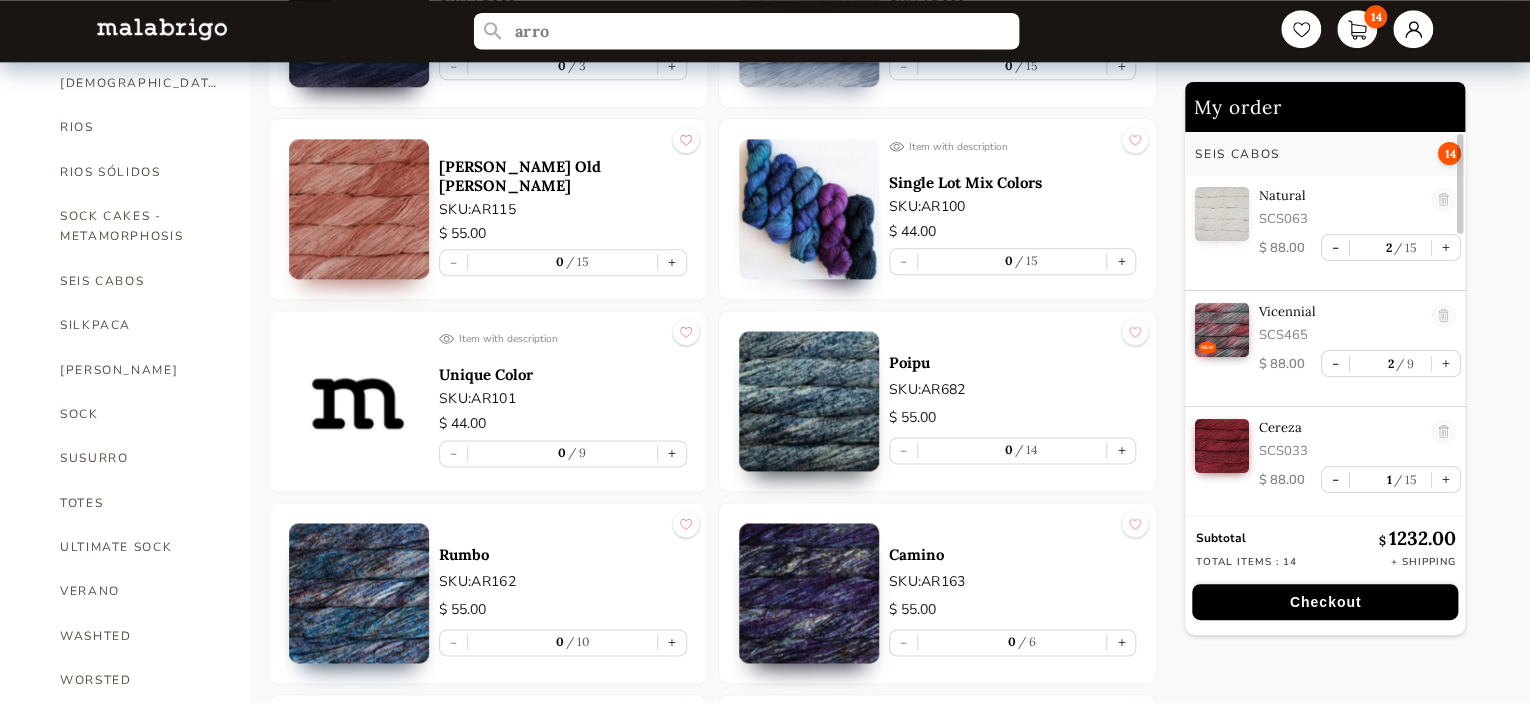 scroll, scrollTop: 1194, scrollLeft: 0, axis: vertical 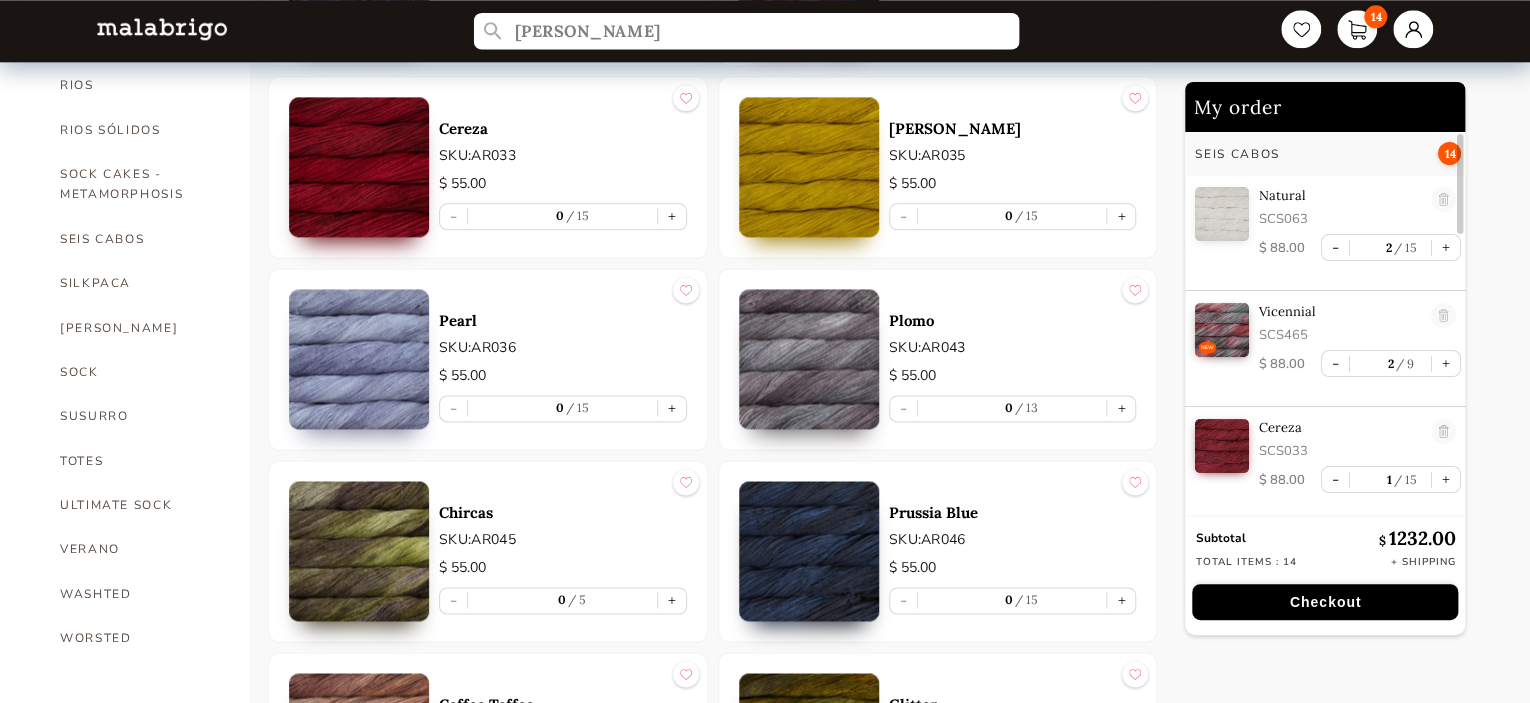 type on "[PERSON_NAME]" 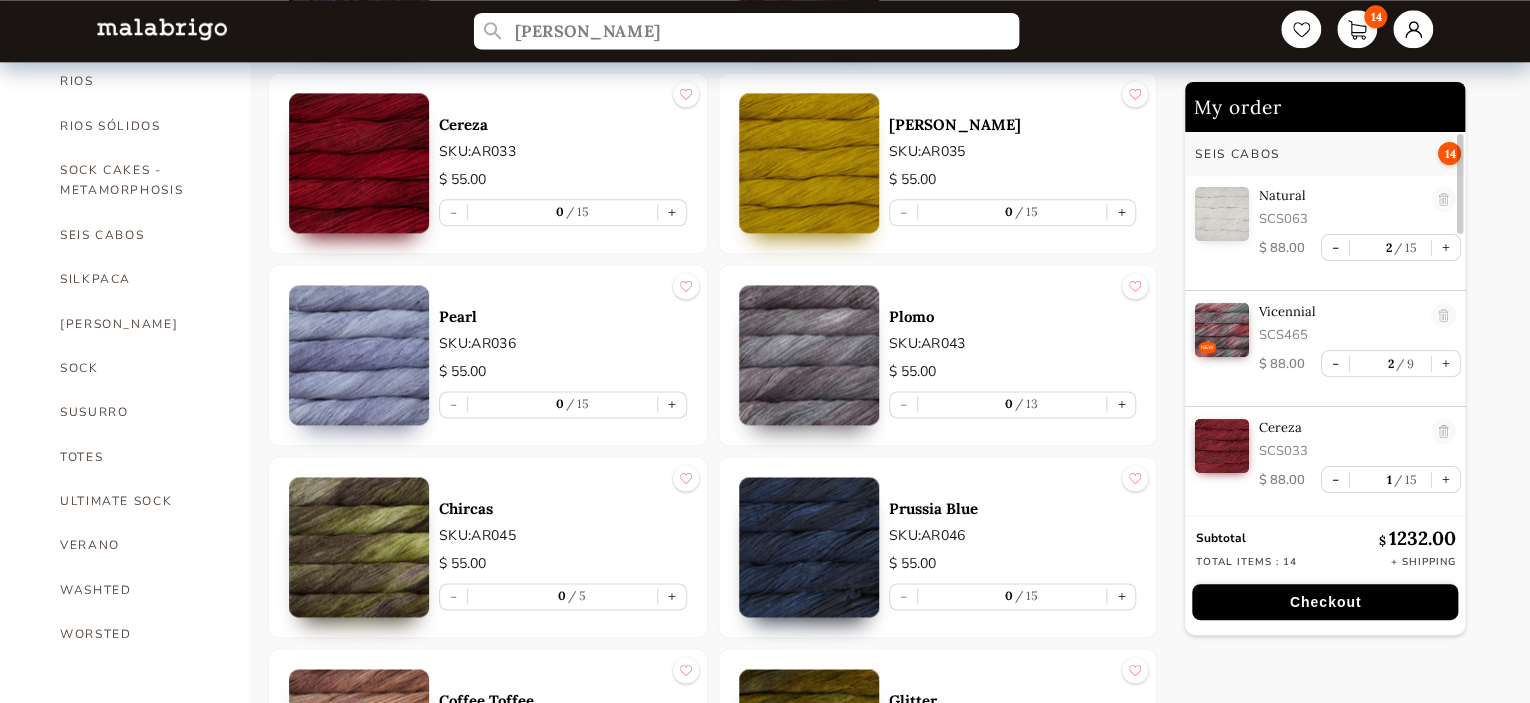 scroll, scrollTop: 1221, scrollLeft: 0, axis: vertical 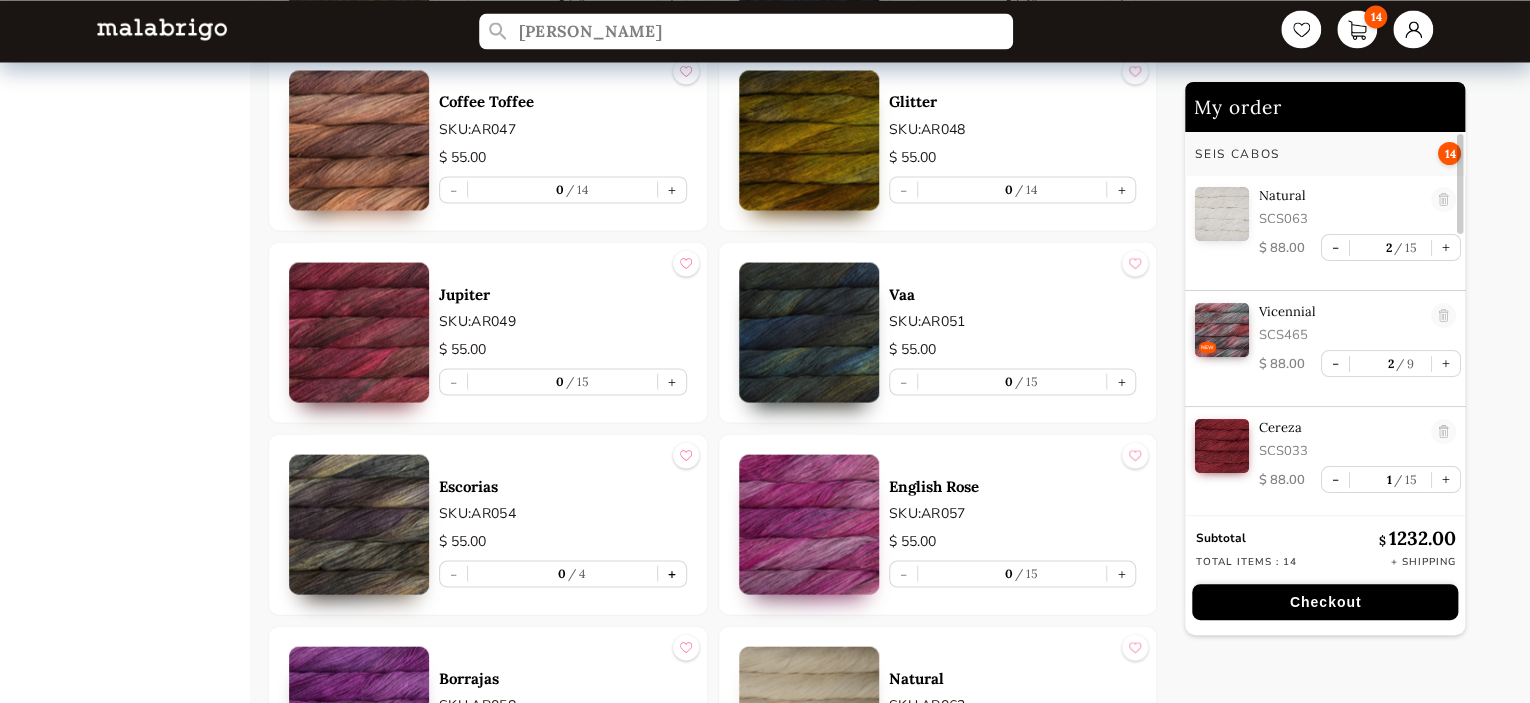 click on "+" at bounding box center (672, 573) 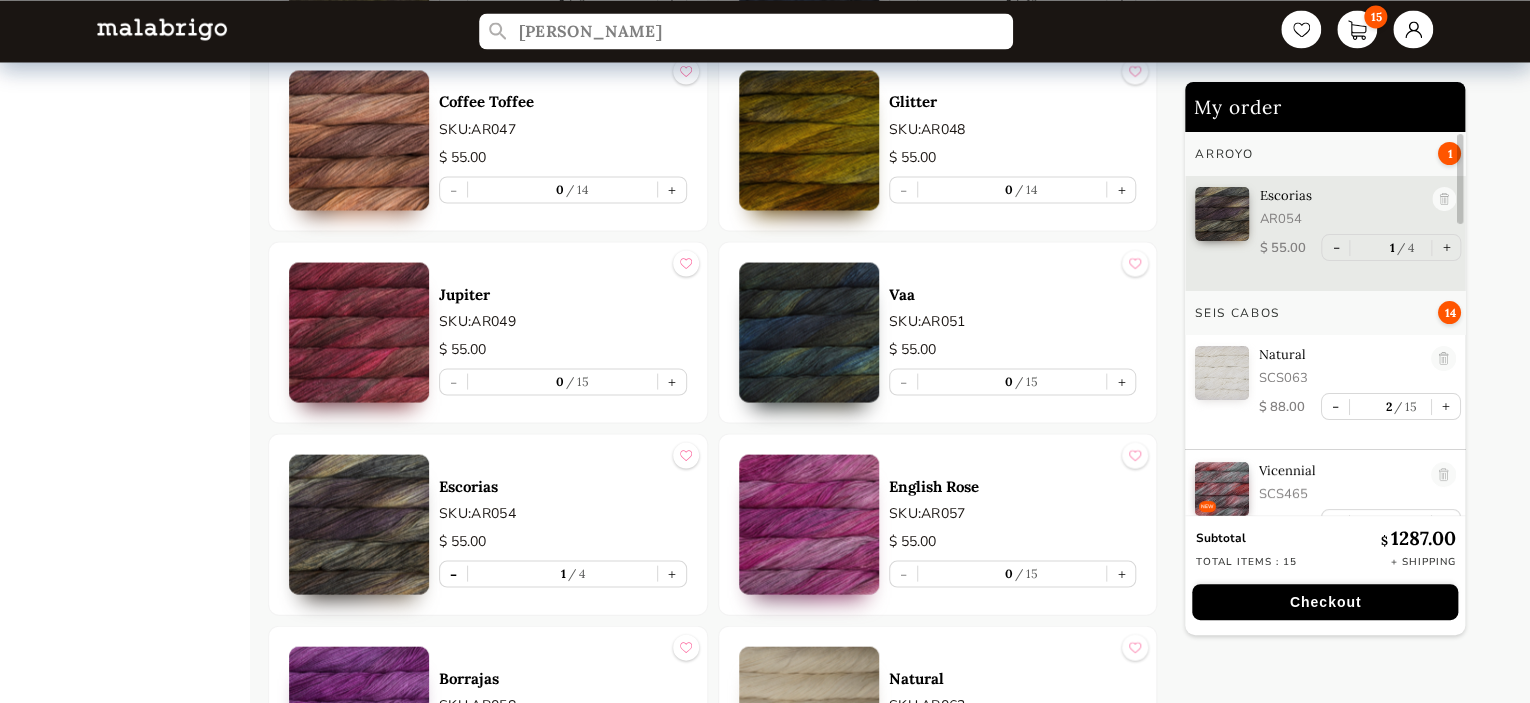 click on "-" at bounding box center [453, 573] 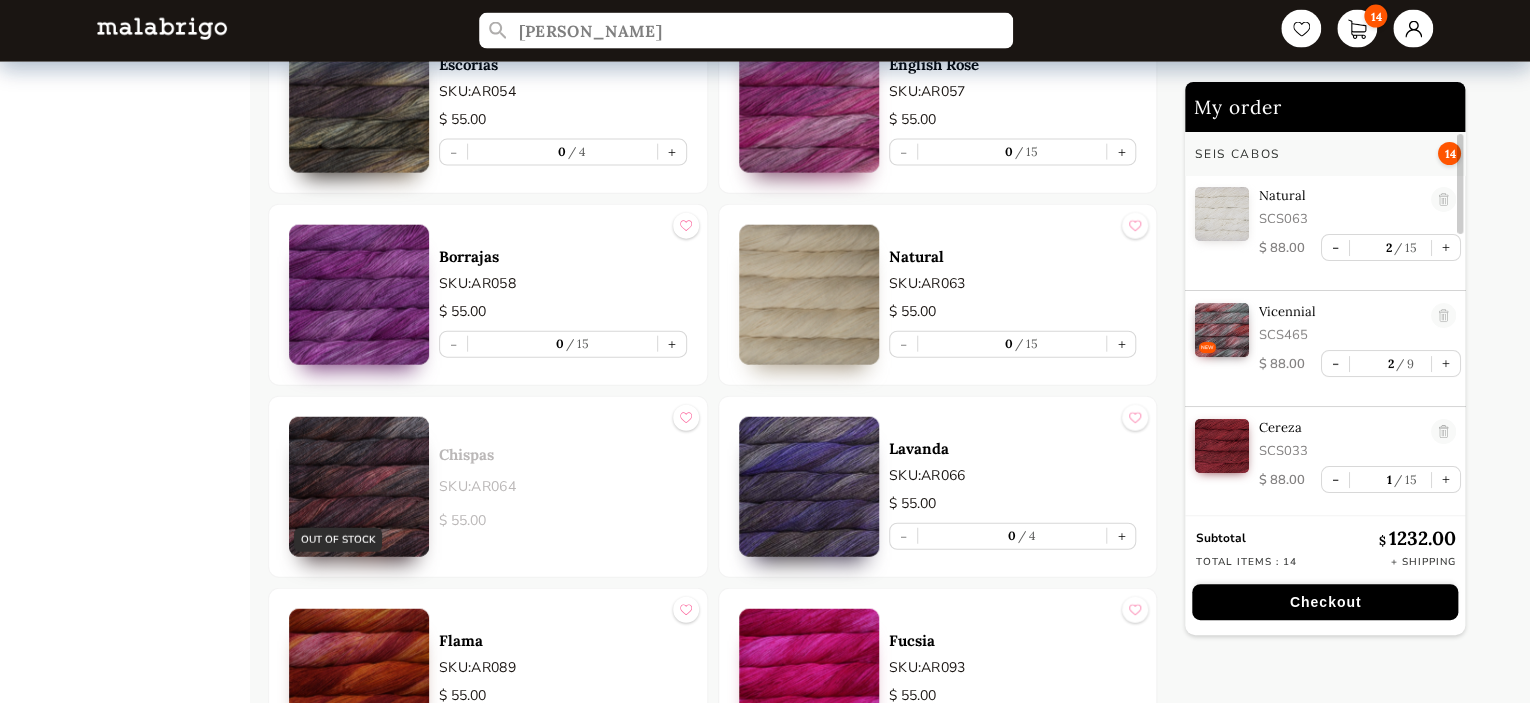 scroll, scrollTop: 2230, scrollLeft: 0, axis: vertical 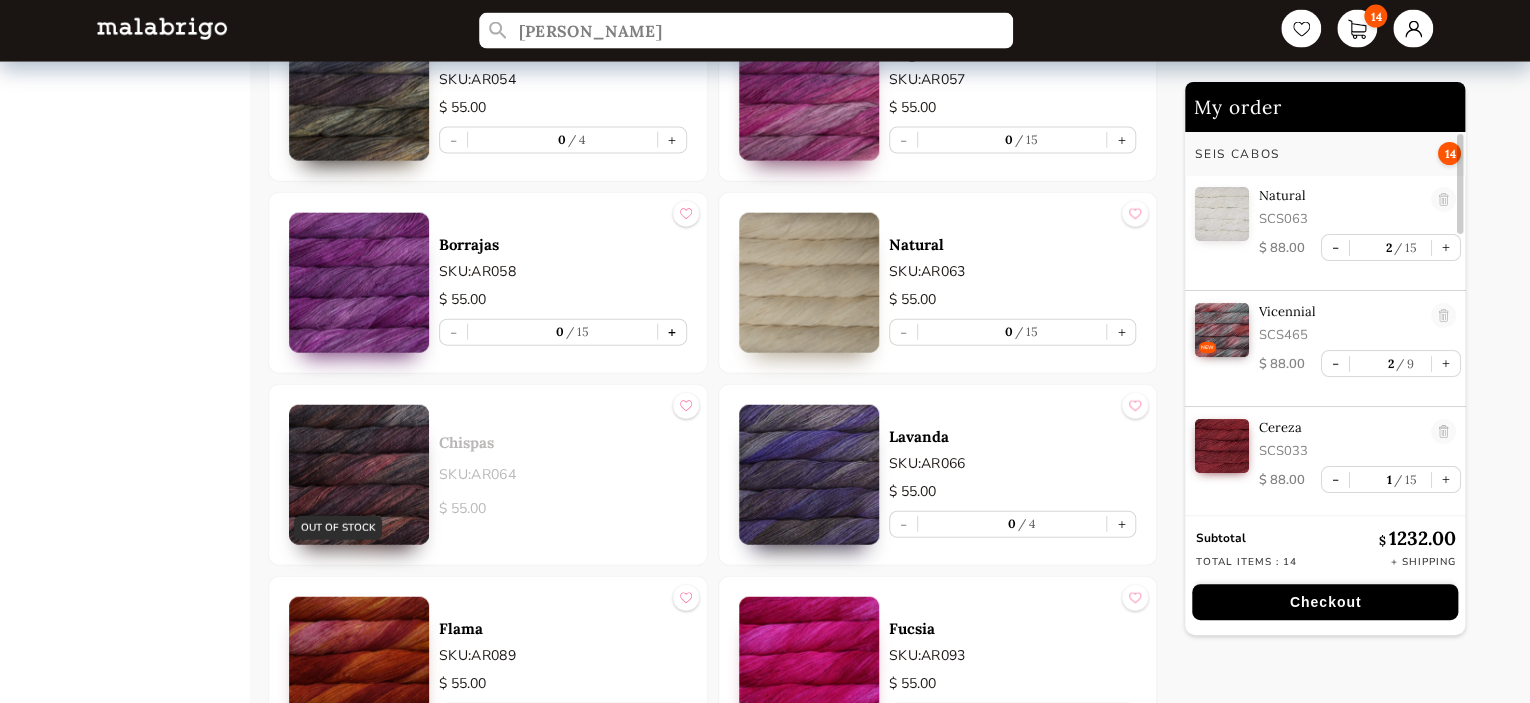 click on "+" at bounding box center [672, 332] 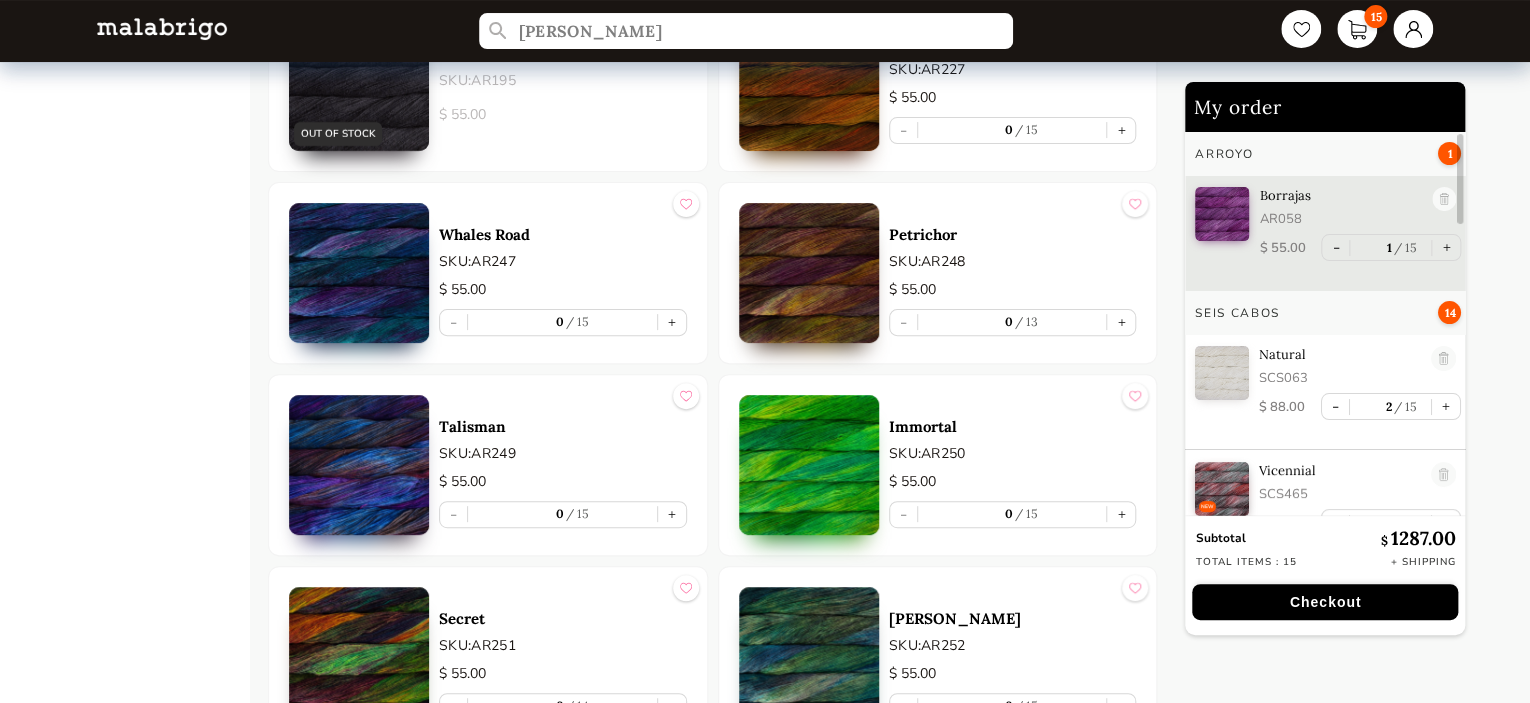 scroll, scrollTop: 3992, scrollLeft: 0, axis: vertical 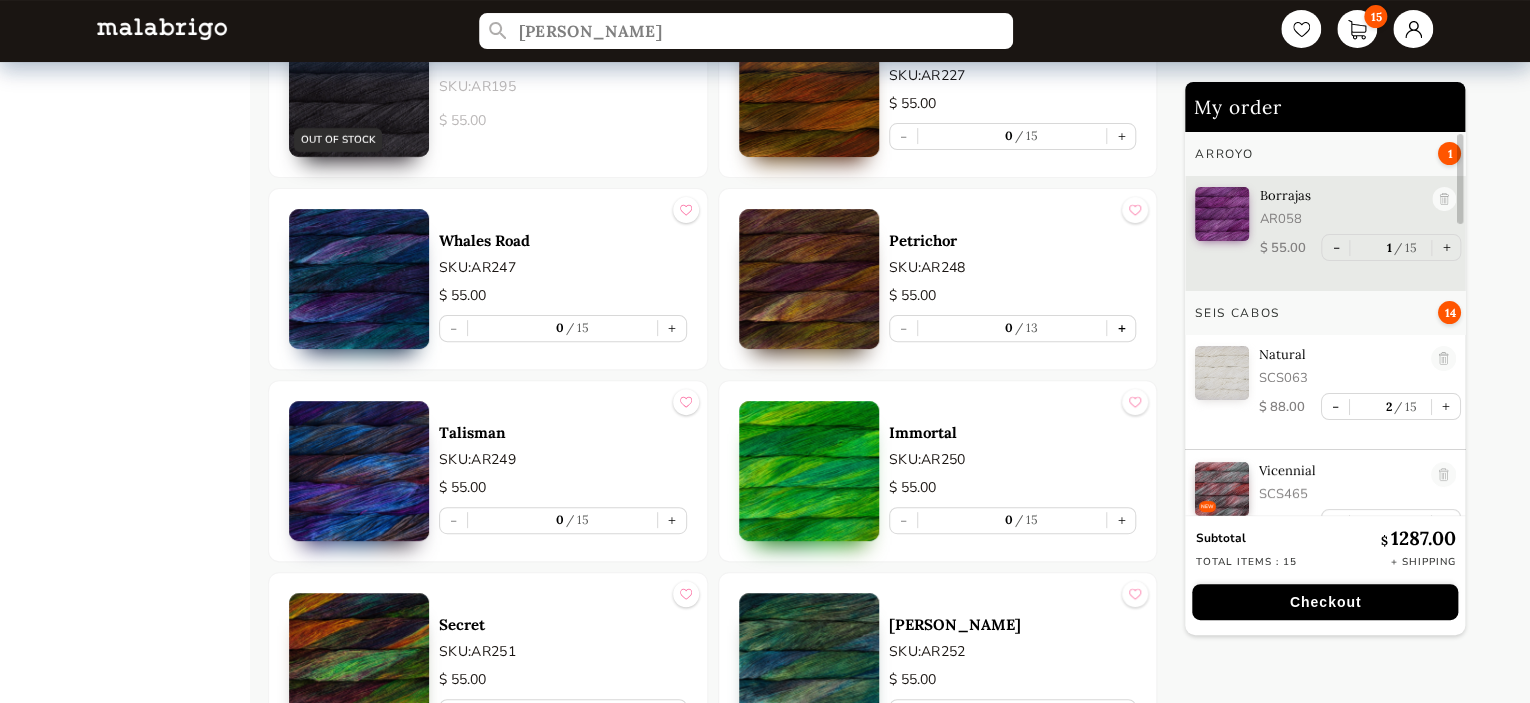 click on "+" at bounding box center (1121, 328) 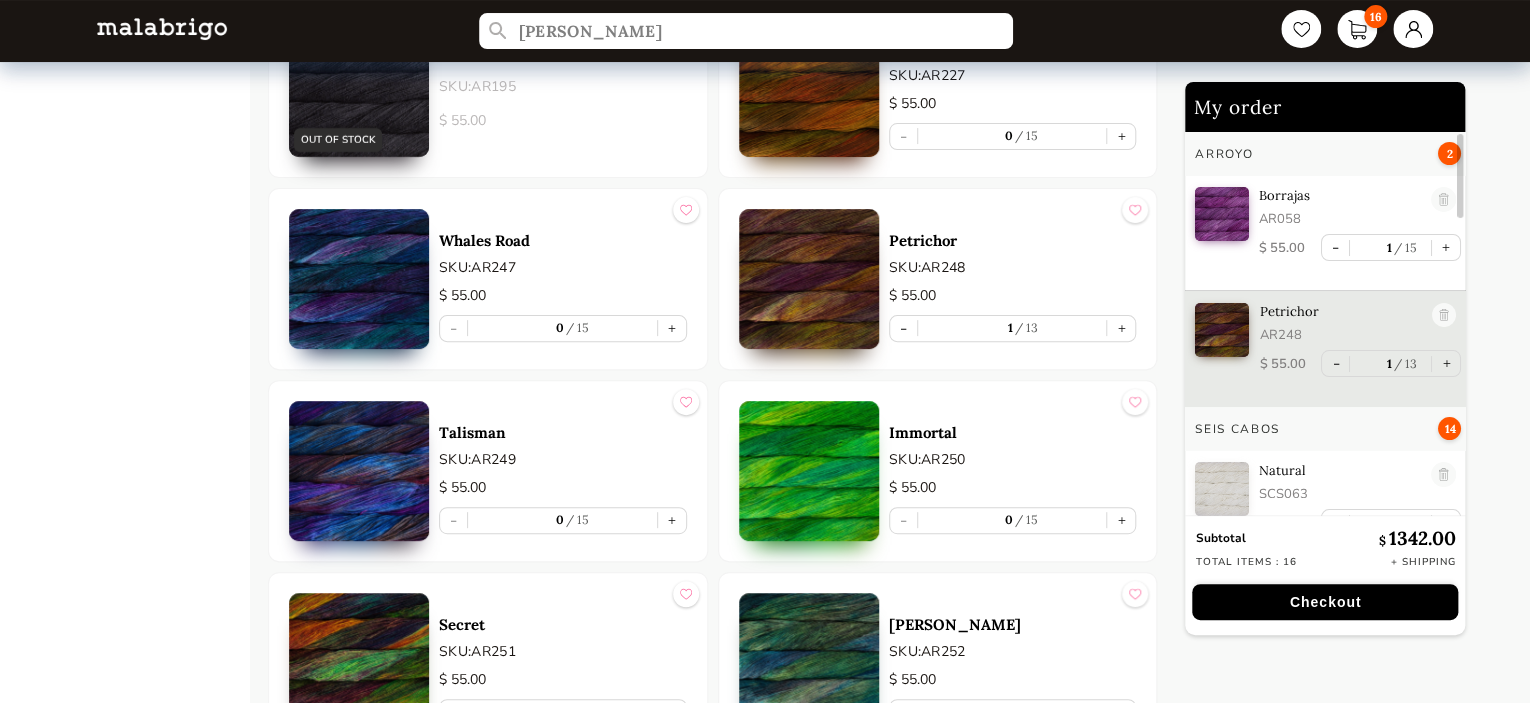 scroll, scrollTop: 4128, scrollLeft: 0, axis: vertical 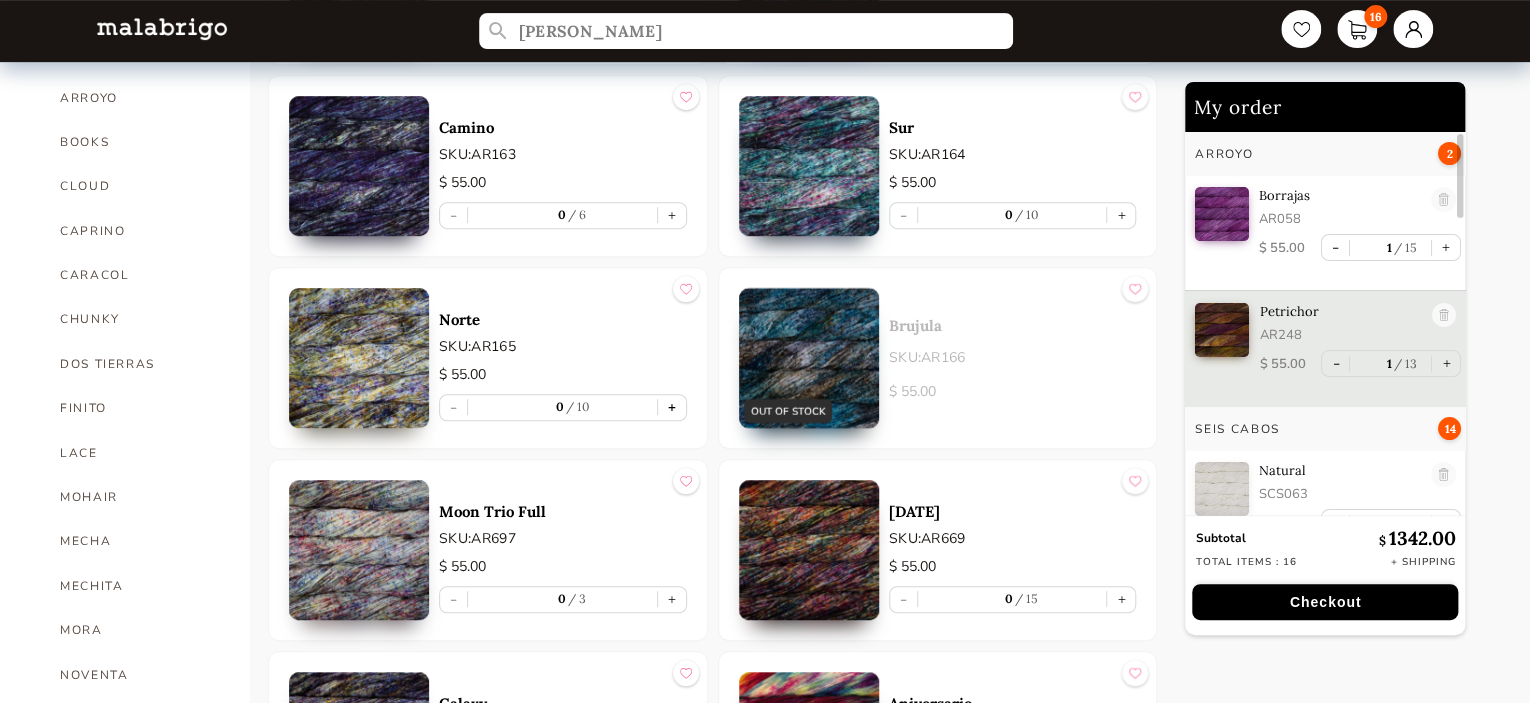 click on "+" at bounding box center (672, 407) 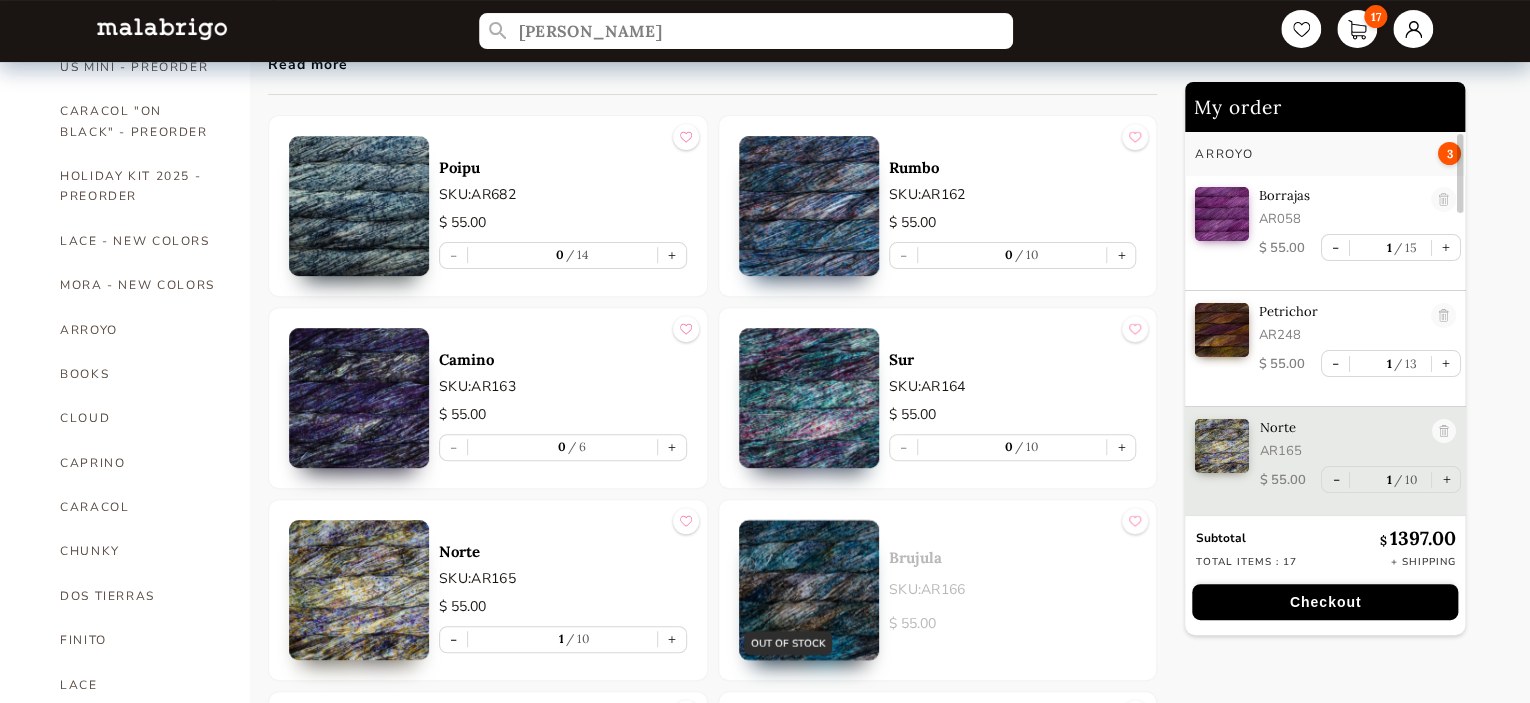 scroll, scrollTop: 184, scrollLeft: 0, axis: vertical 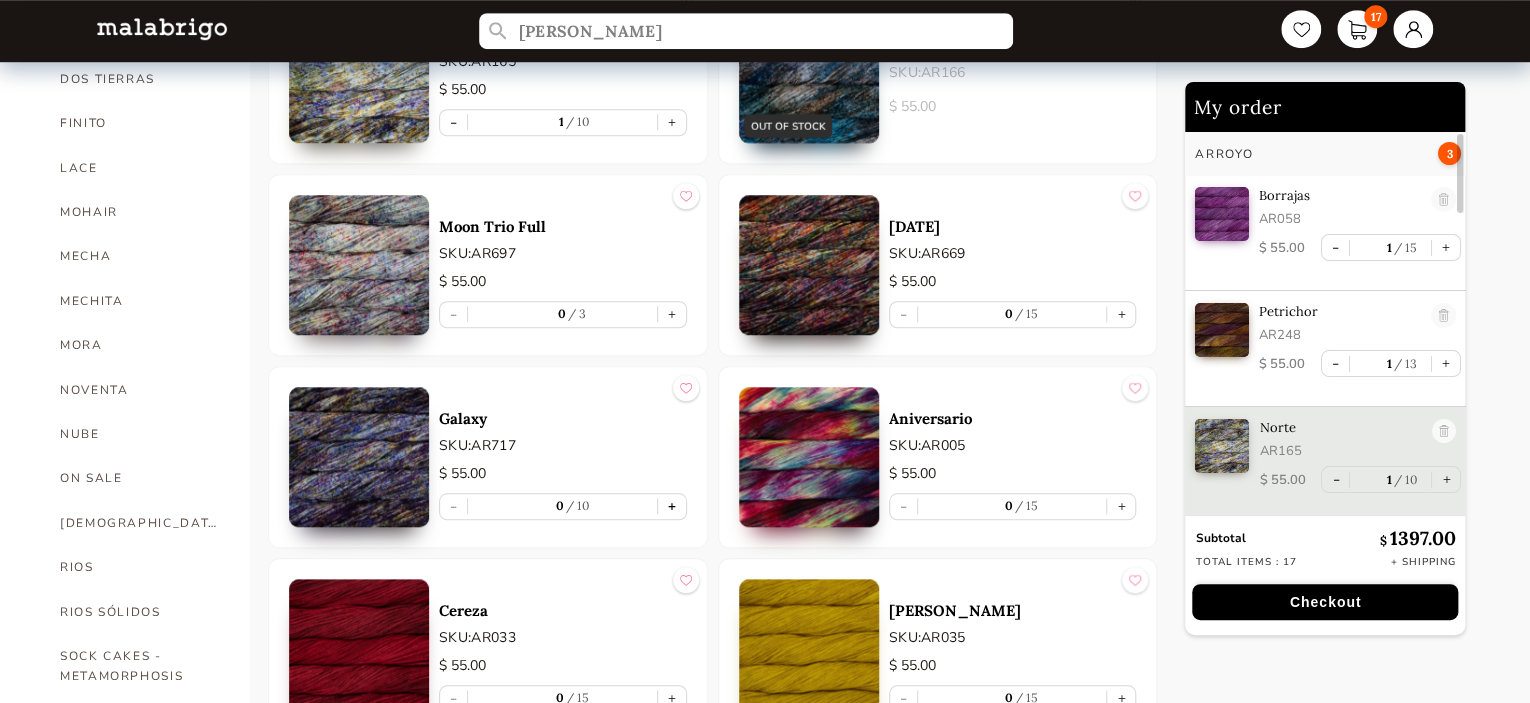 click on "+" at bounding box center [672, 506] 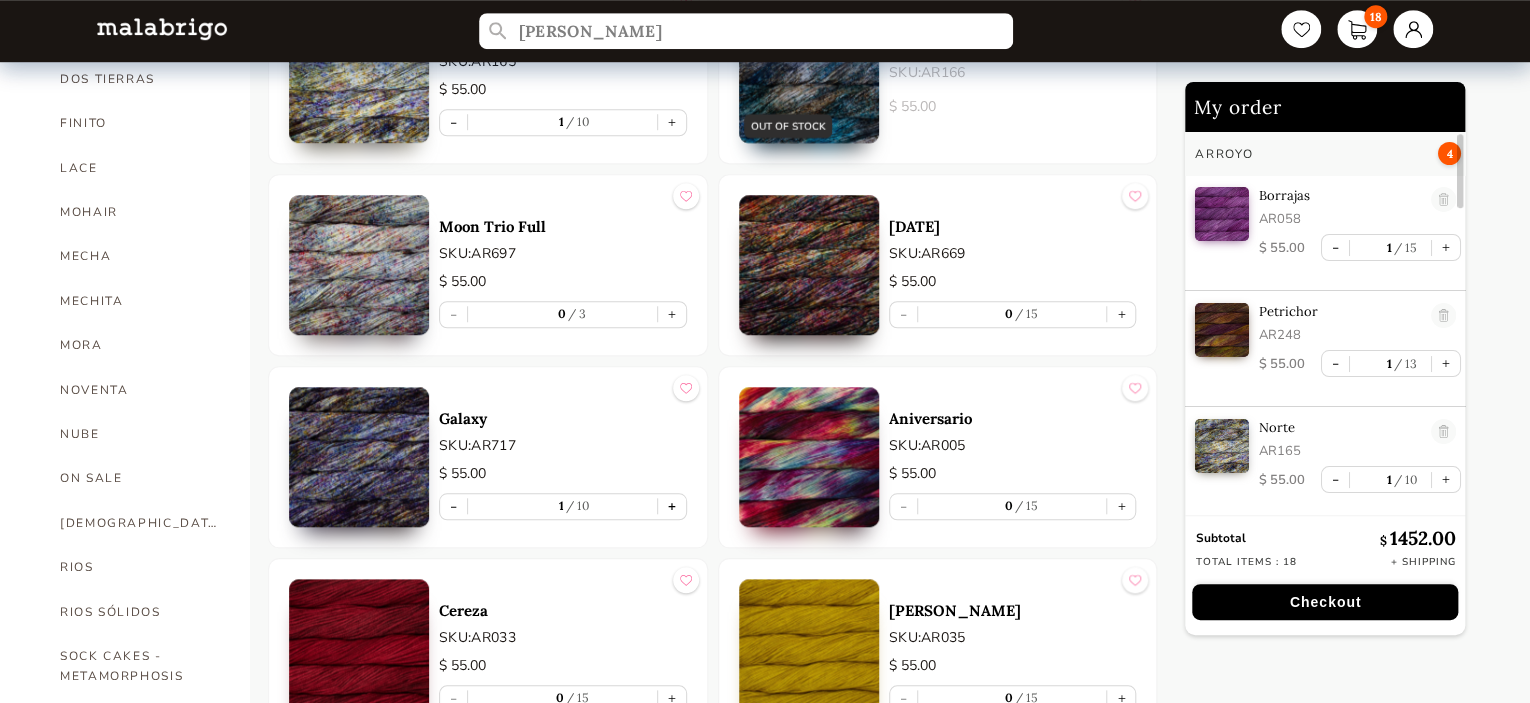 scroll, scrollTop: 101, scrollLeft: 0, axis: vertical 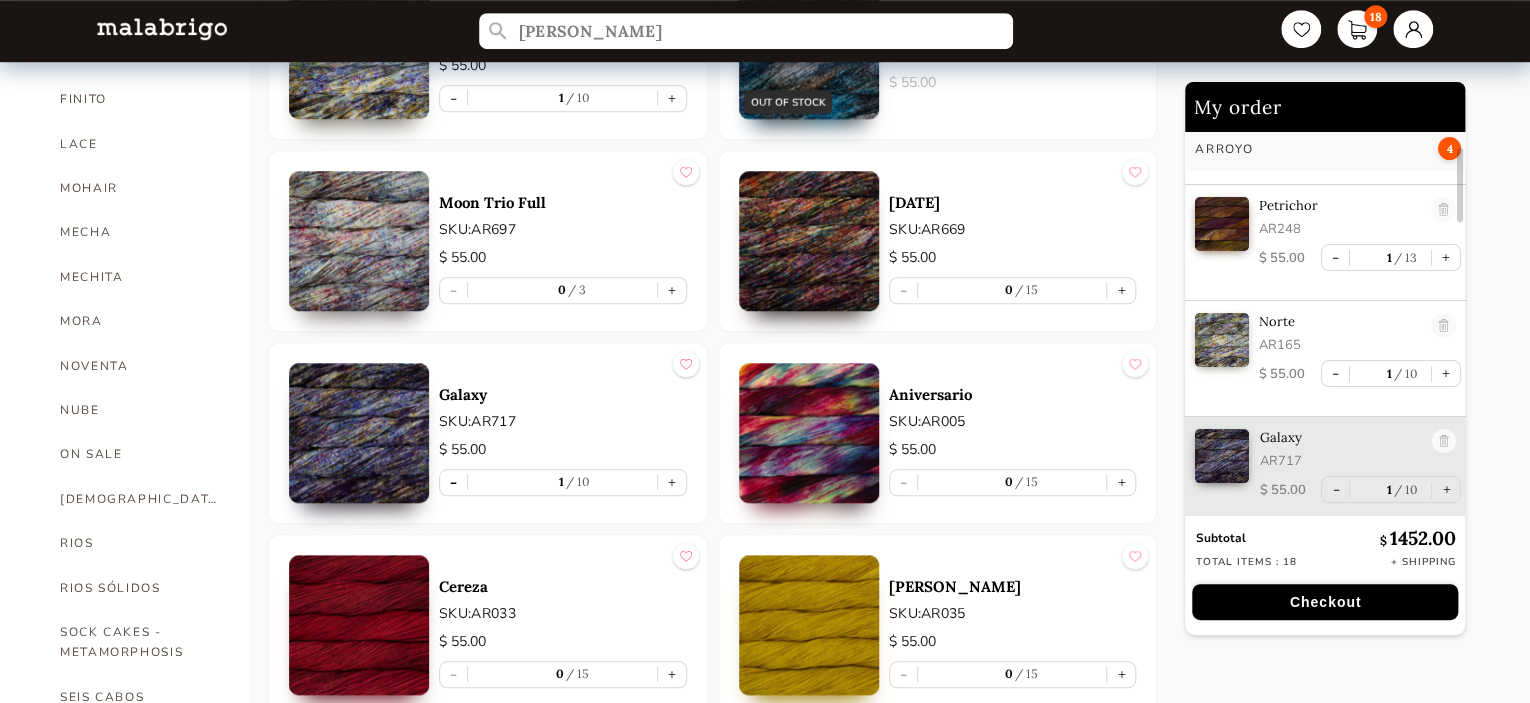 click on "-" at bounding box center (453, 482) 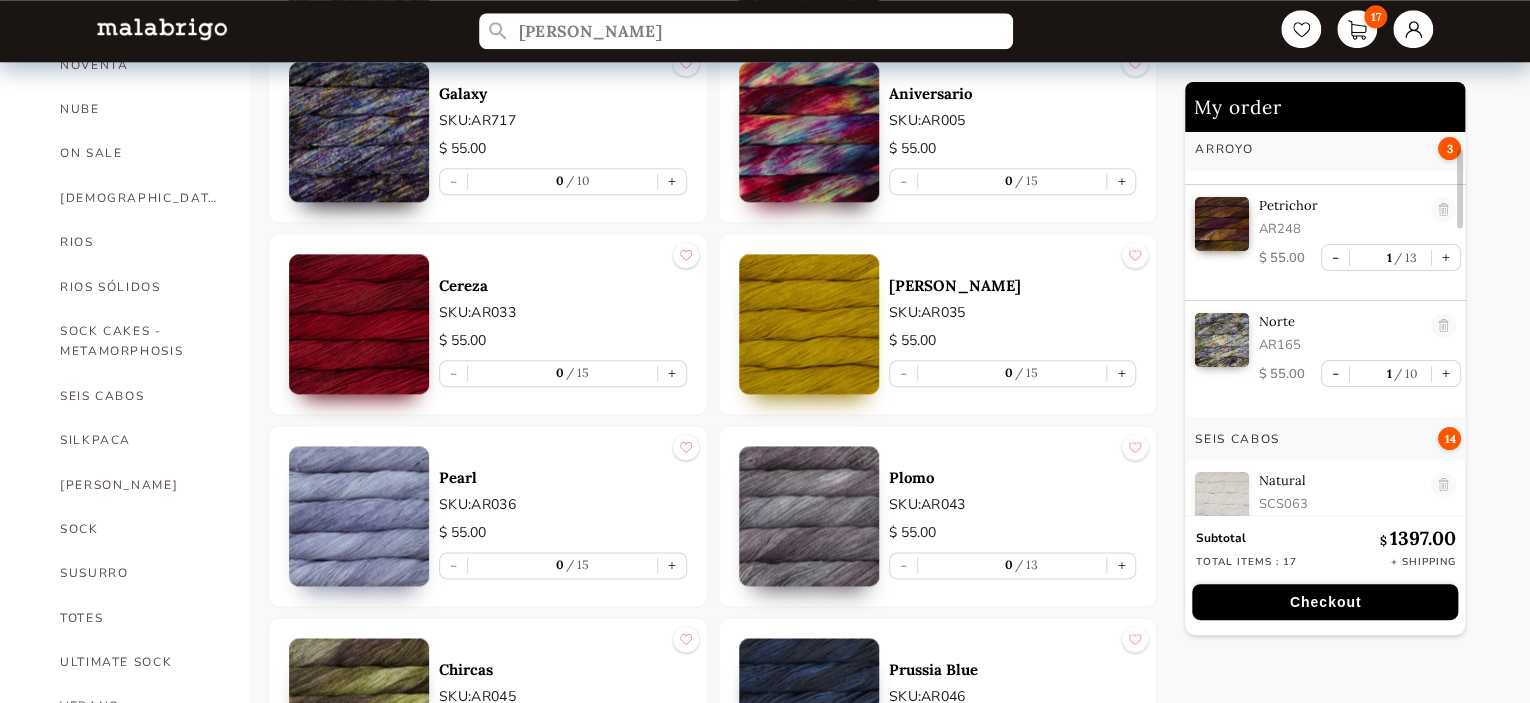 scroll, scrollTop: 1044, scrollLeft: 0, axis: vertical 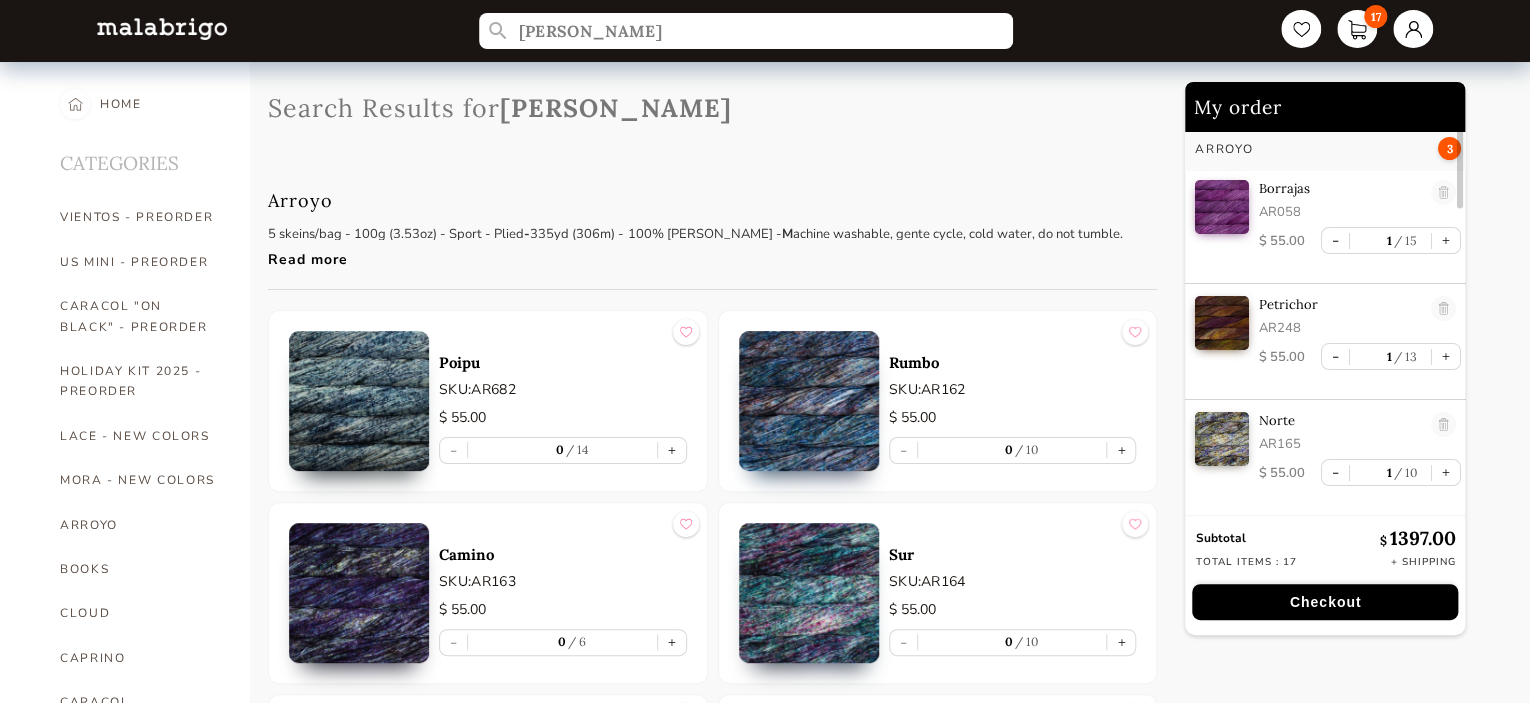 drag, startPoint x: 1461, startPoint y: 211, endPoint x: 1460, endPoint y: 191, distance: 20.024984 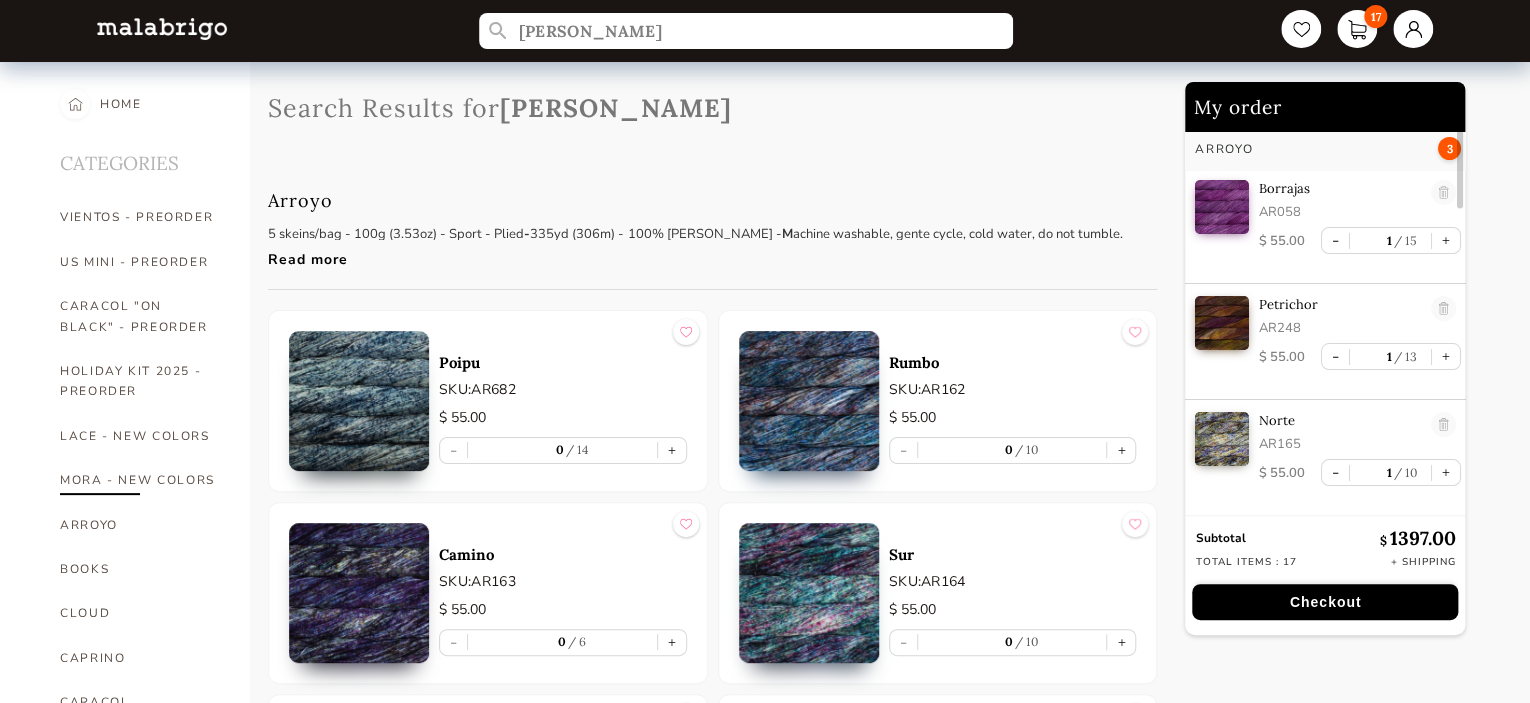 click on "MORA - NEW COLORS" at bounding box center (140, 480) 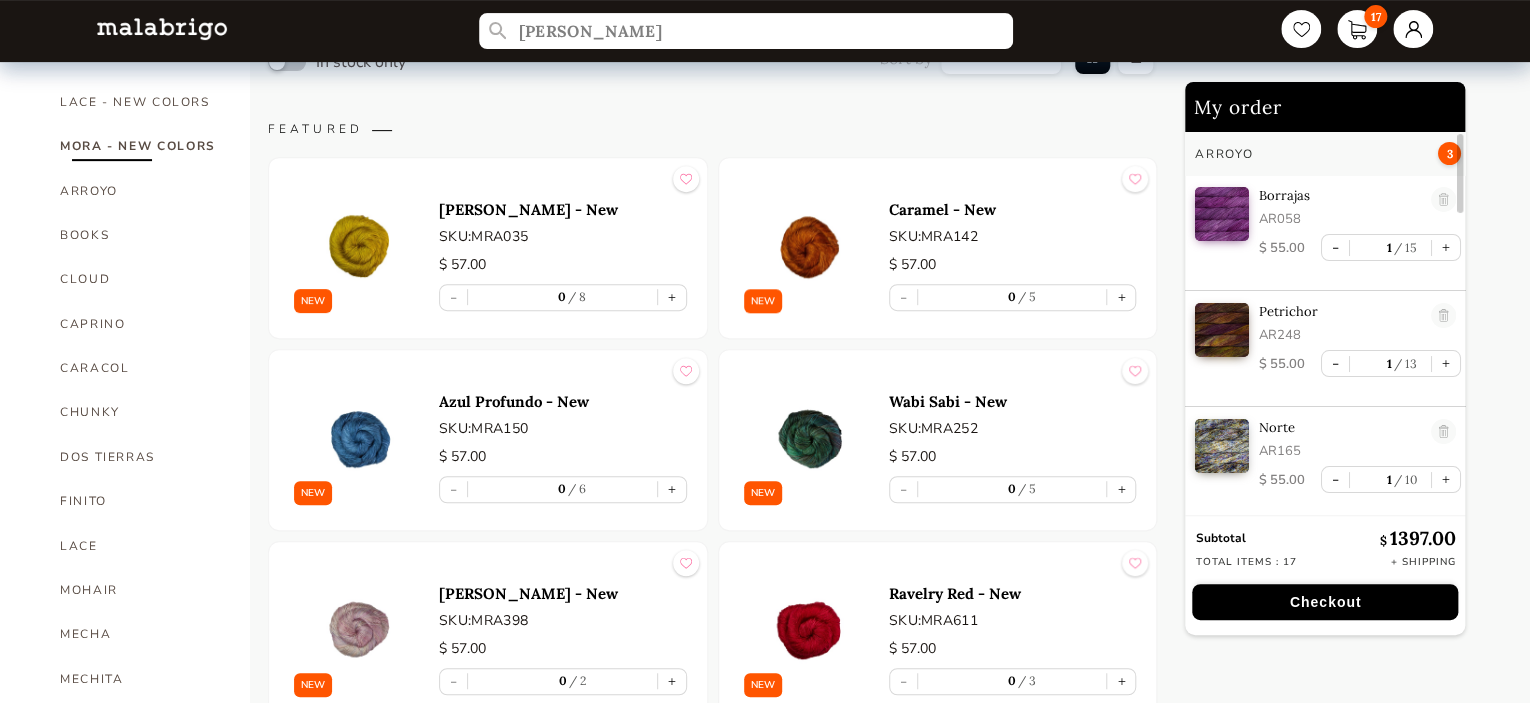 scroll, scrollTop: 352, scrollLeft: 0, axis: vertical 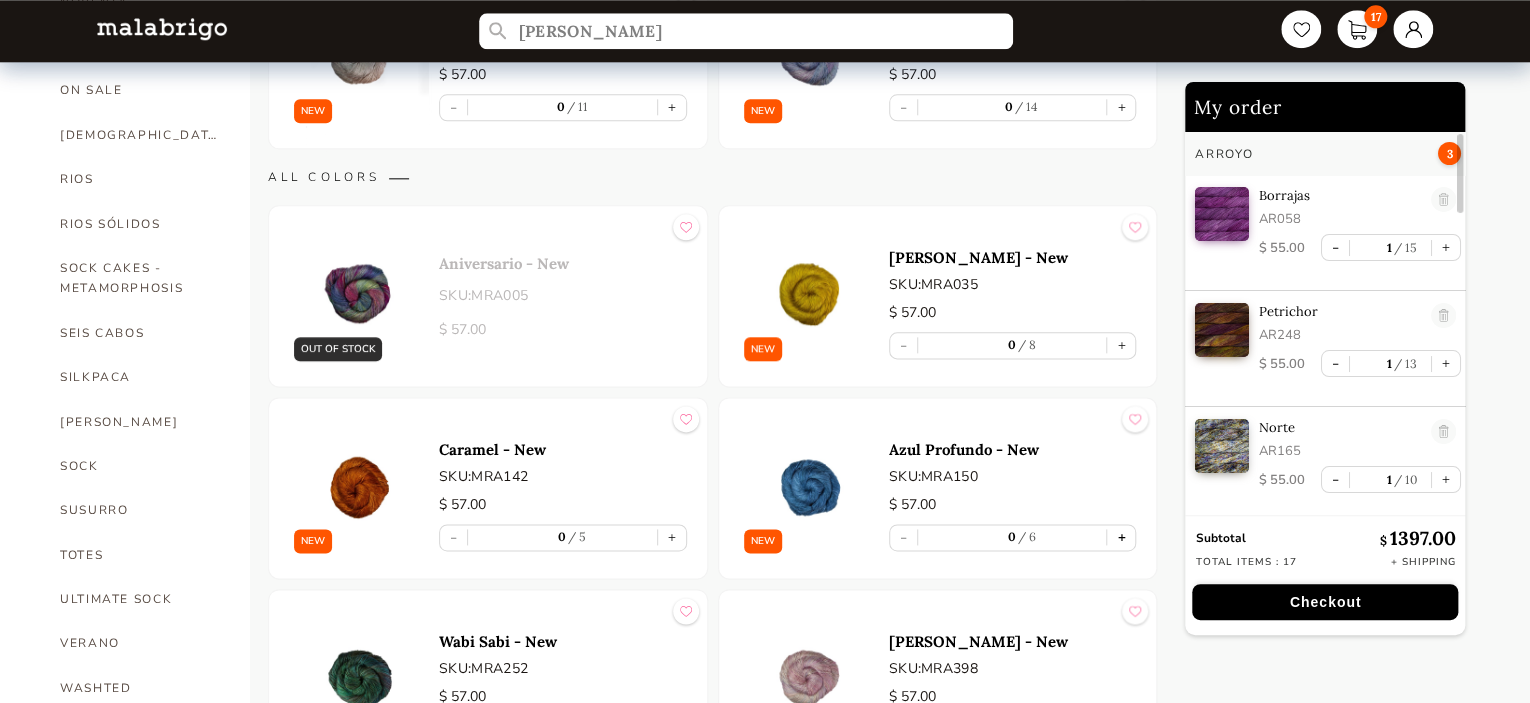 click on "+" at bounding box center [1121, 537] 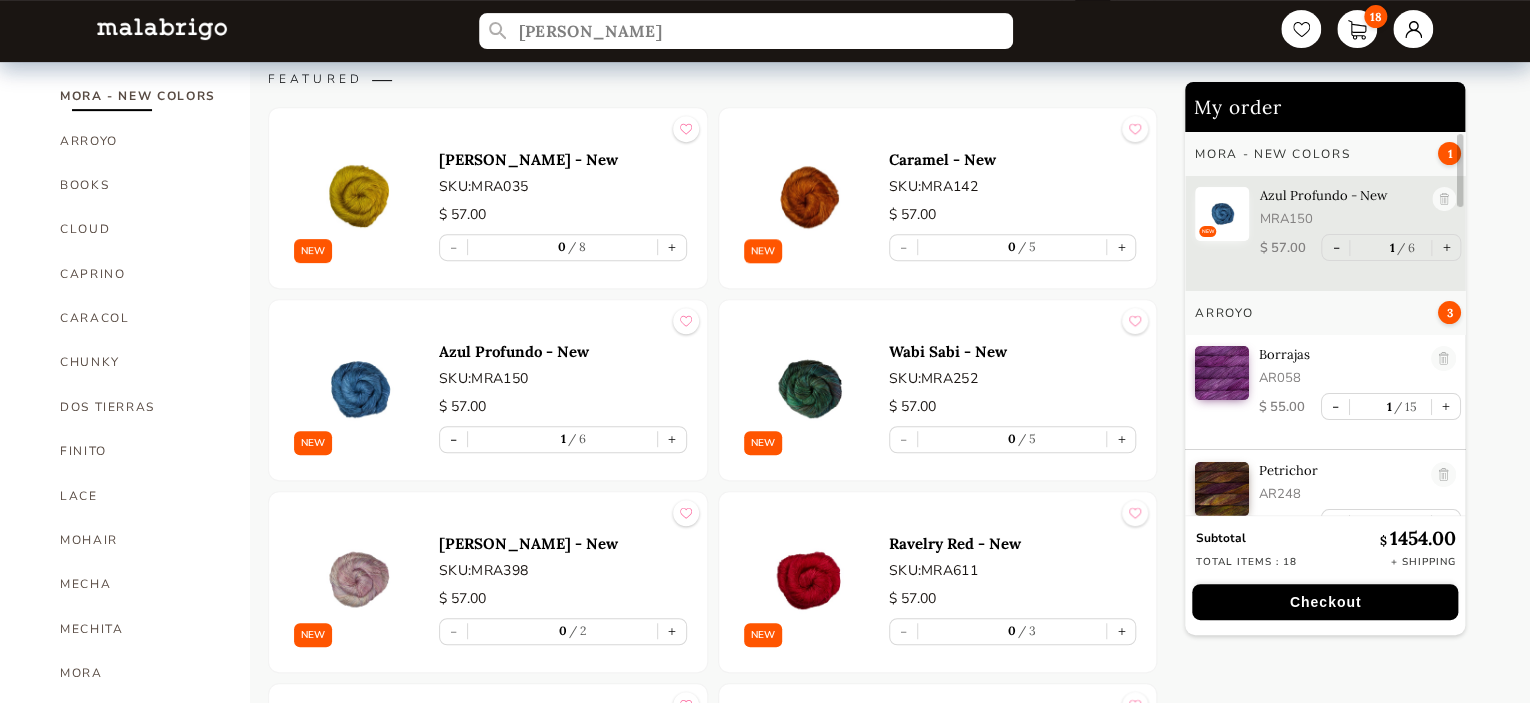 scroll, scrollTop: 381, scrollLeft: 0, axis: vertical 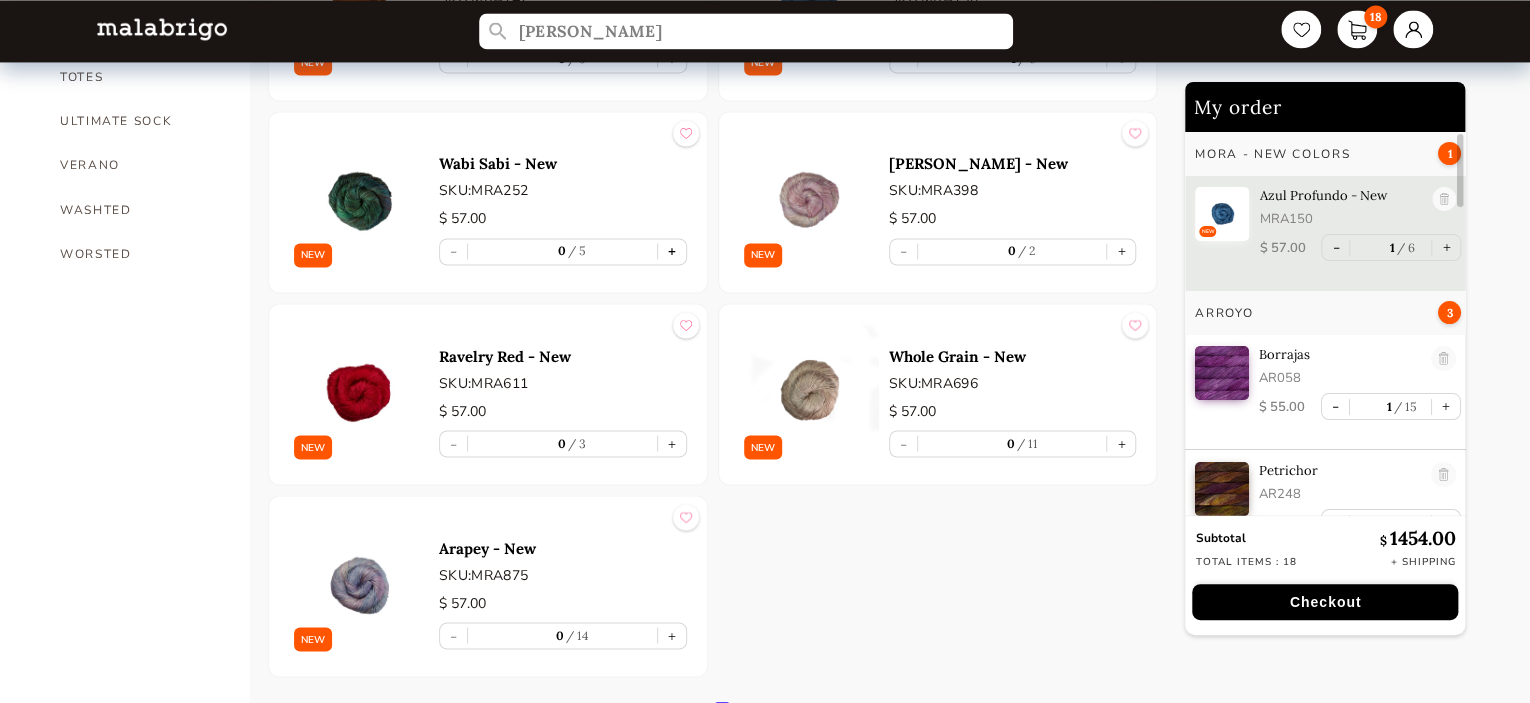 click on "+" at bounding box center (672, 251) 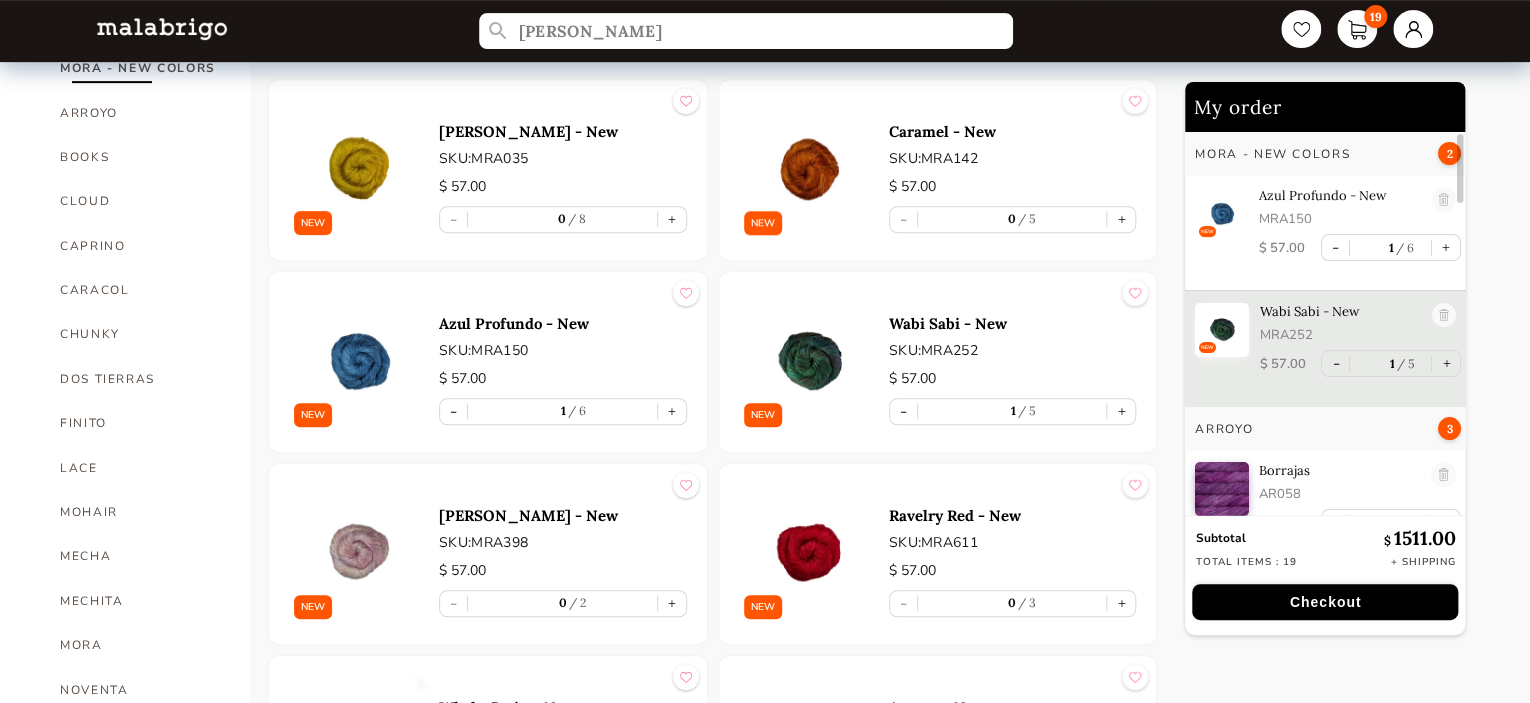 scroll, scrollTop: 373, scrollLeft: 0, axis: vertical 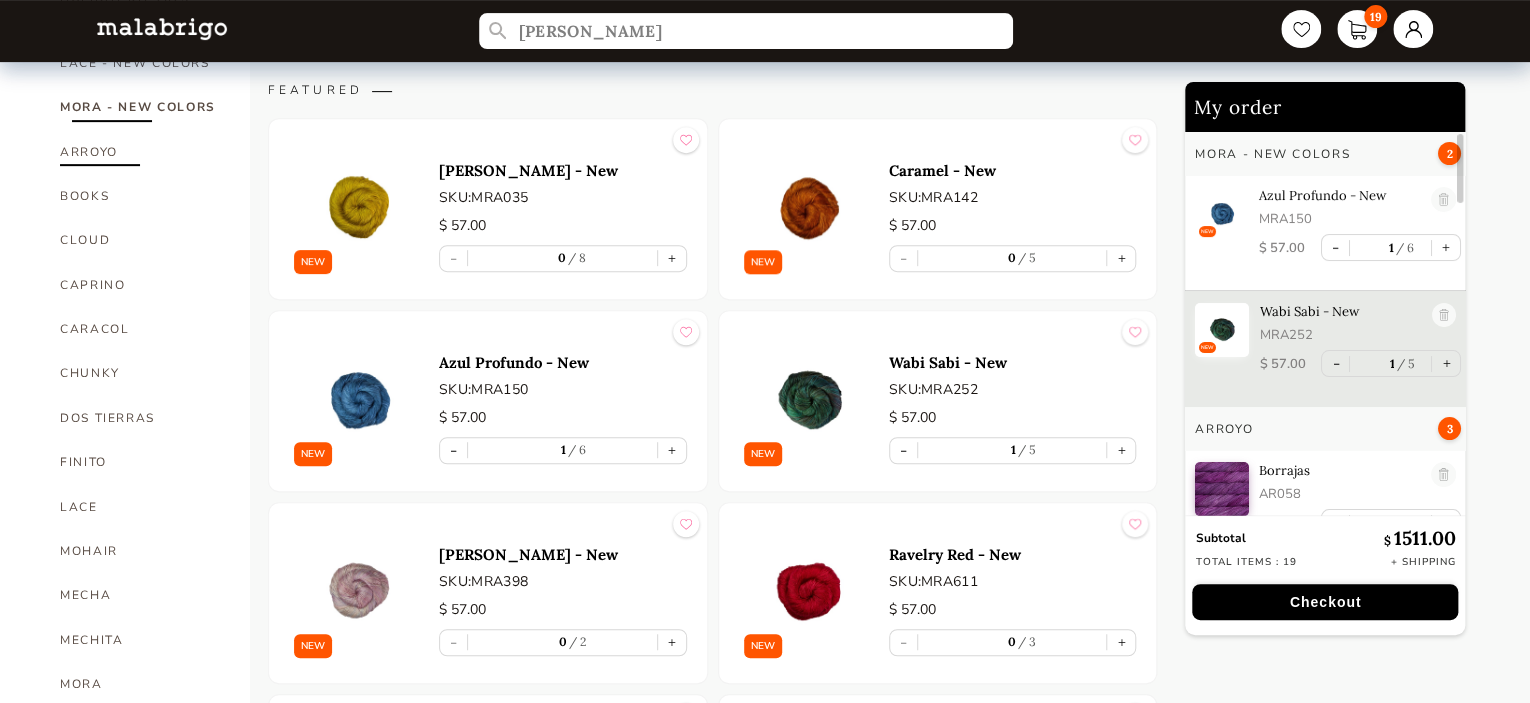 click on "ARROYO" at bounding box center (140, 152) 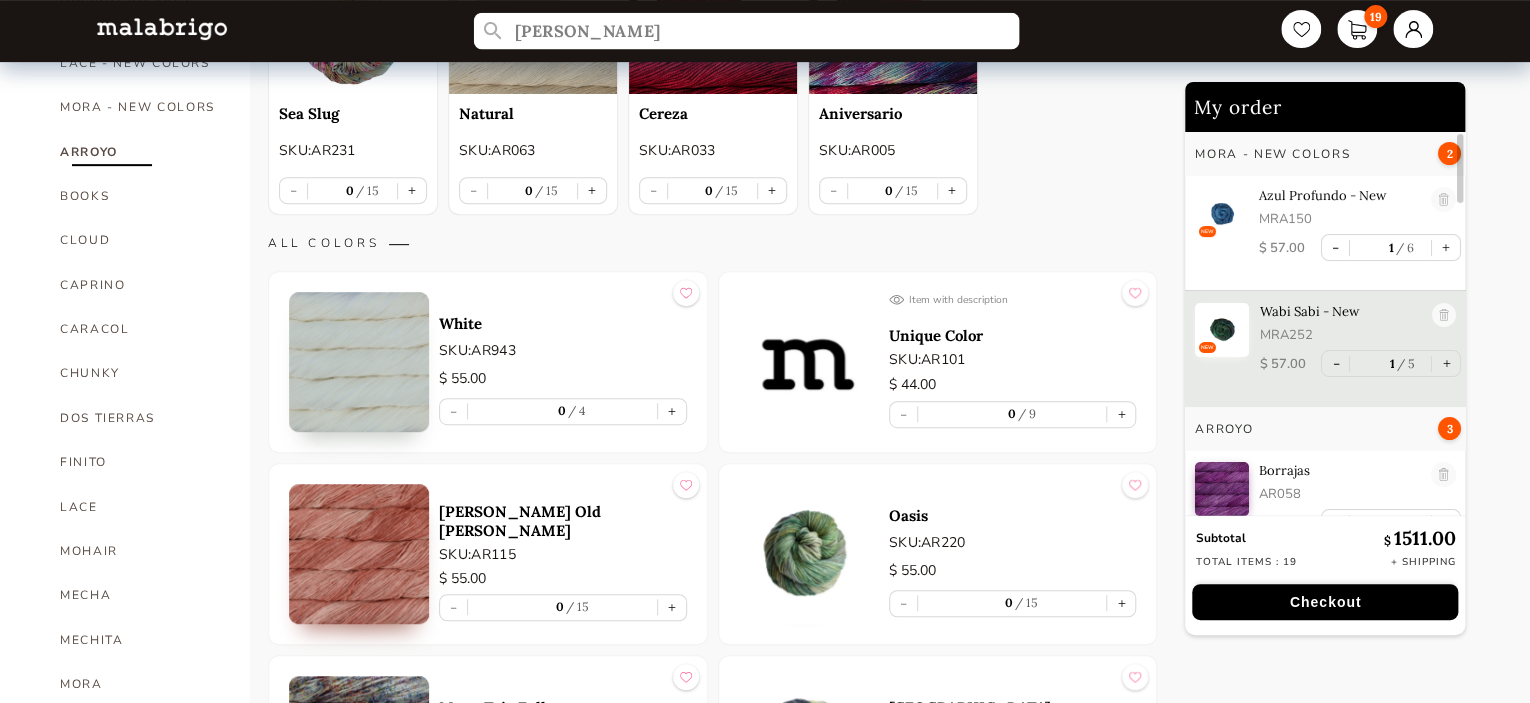 click on "[PERSON_NAME]" at bounding box center [745, 31] 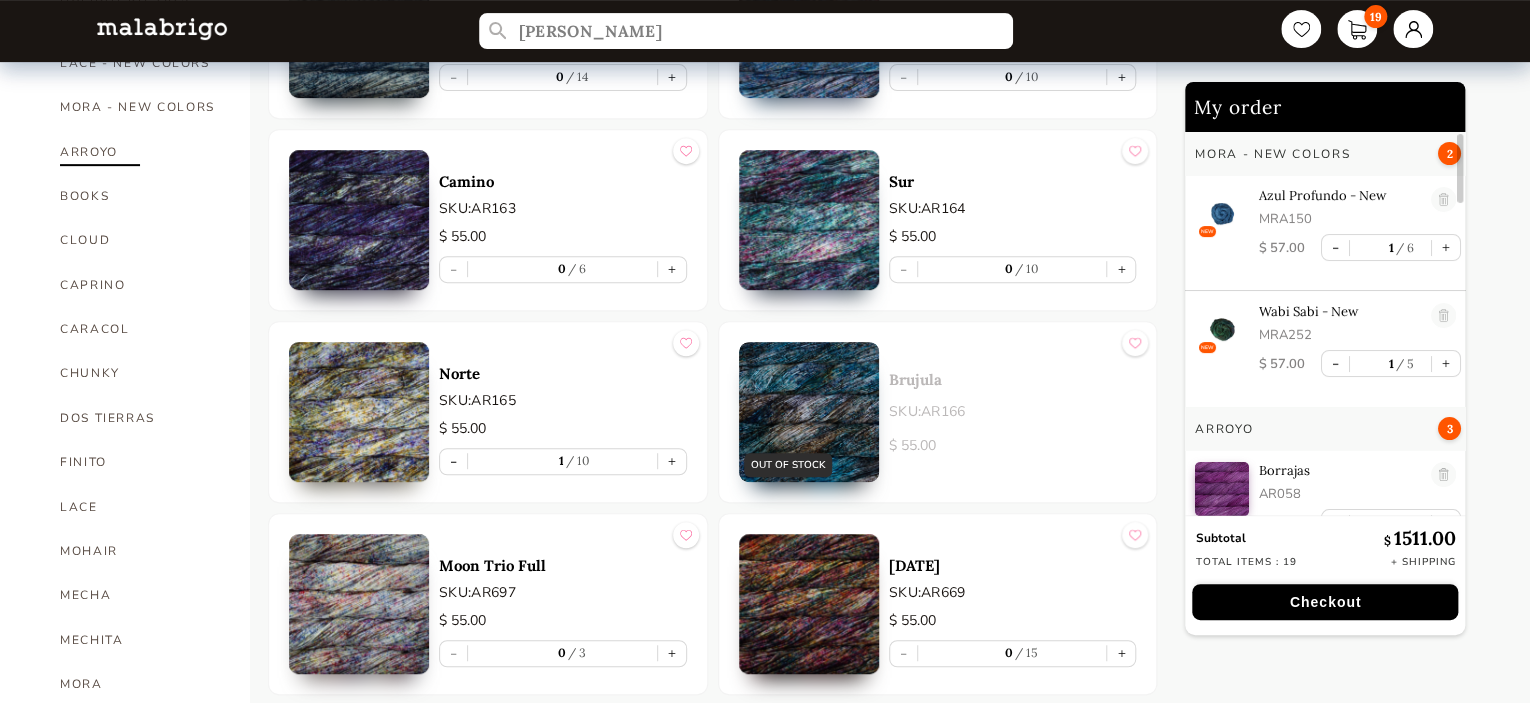 click on "ARROYO" at bounding box center (140, 152) 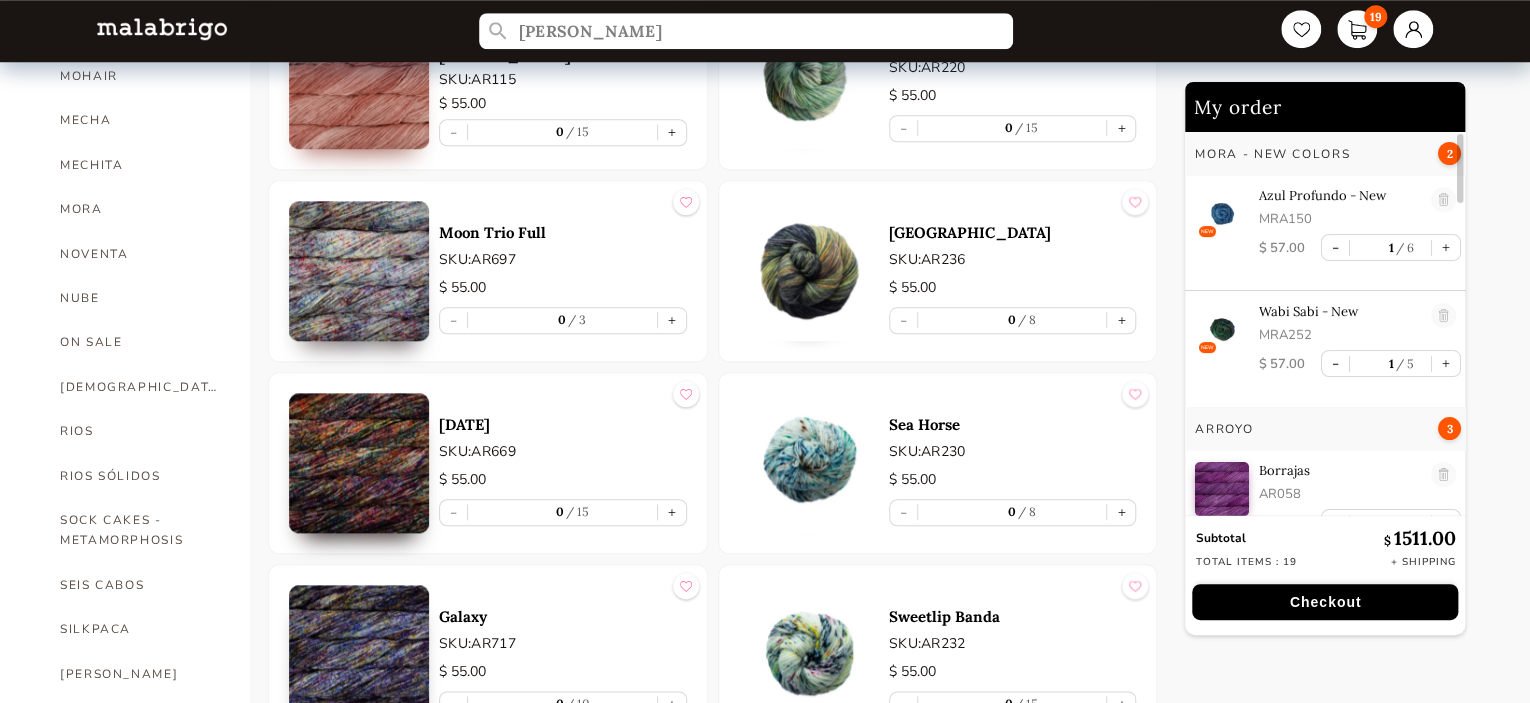 scroll, scrollTop: 914, scrollLeft: 0, axis: vertical 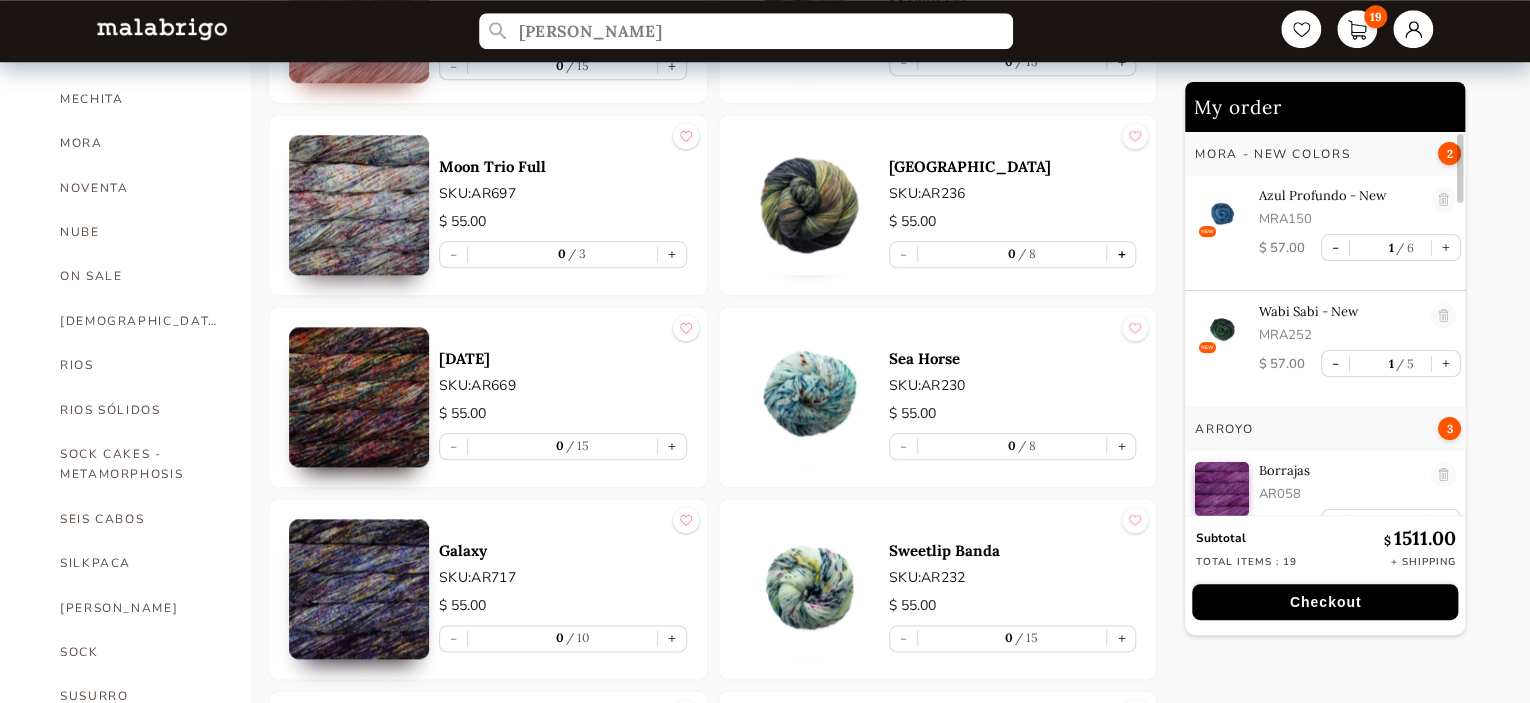 click on "+" at bounding box center (1121, 254) 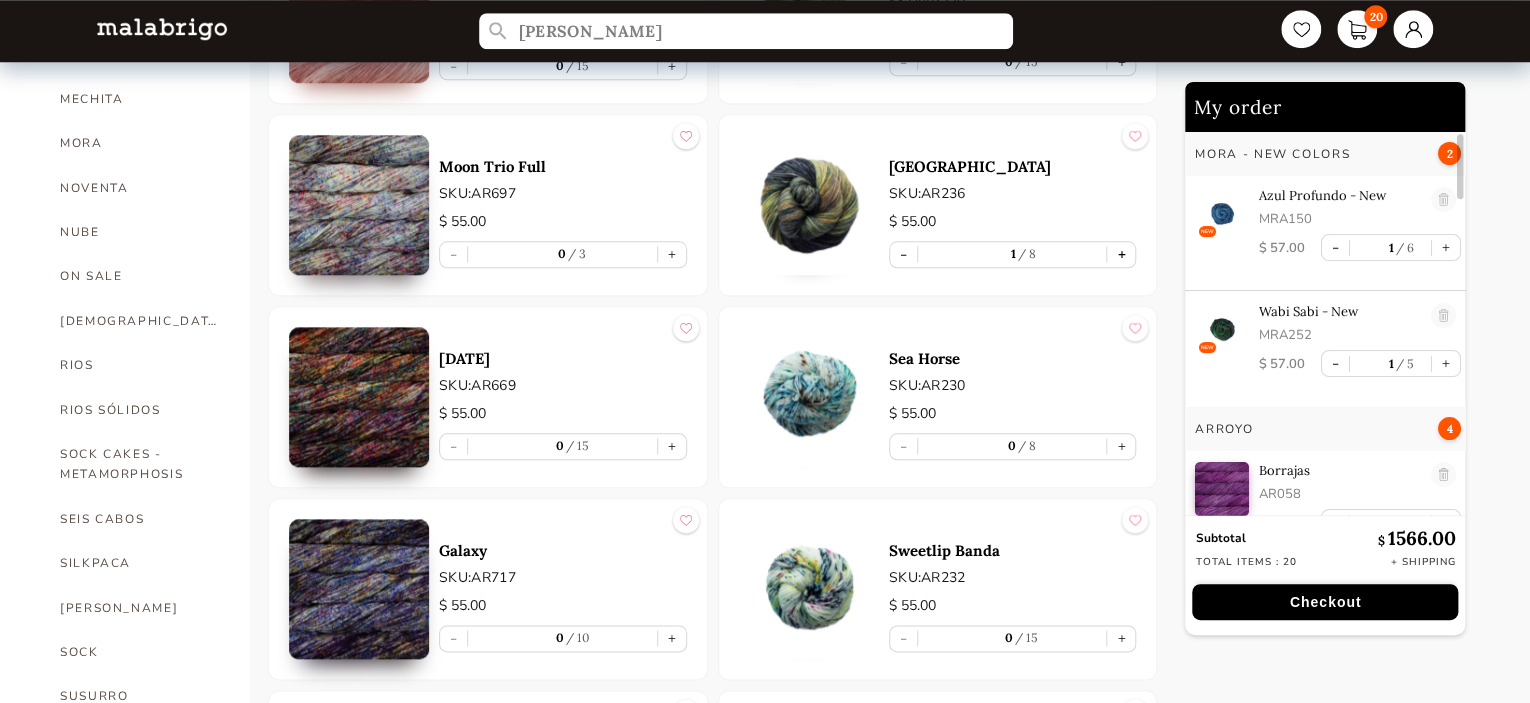 click on "+" at bounding box center [1121, 254] 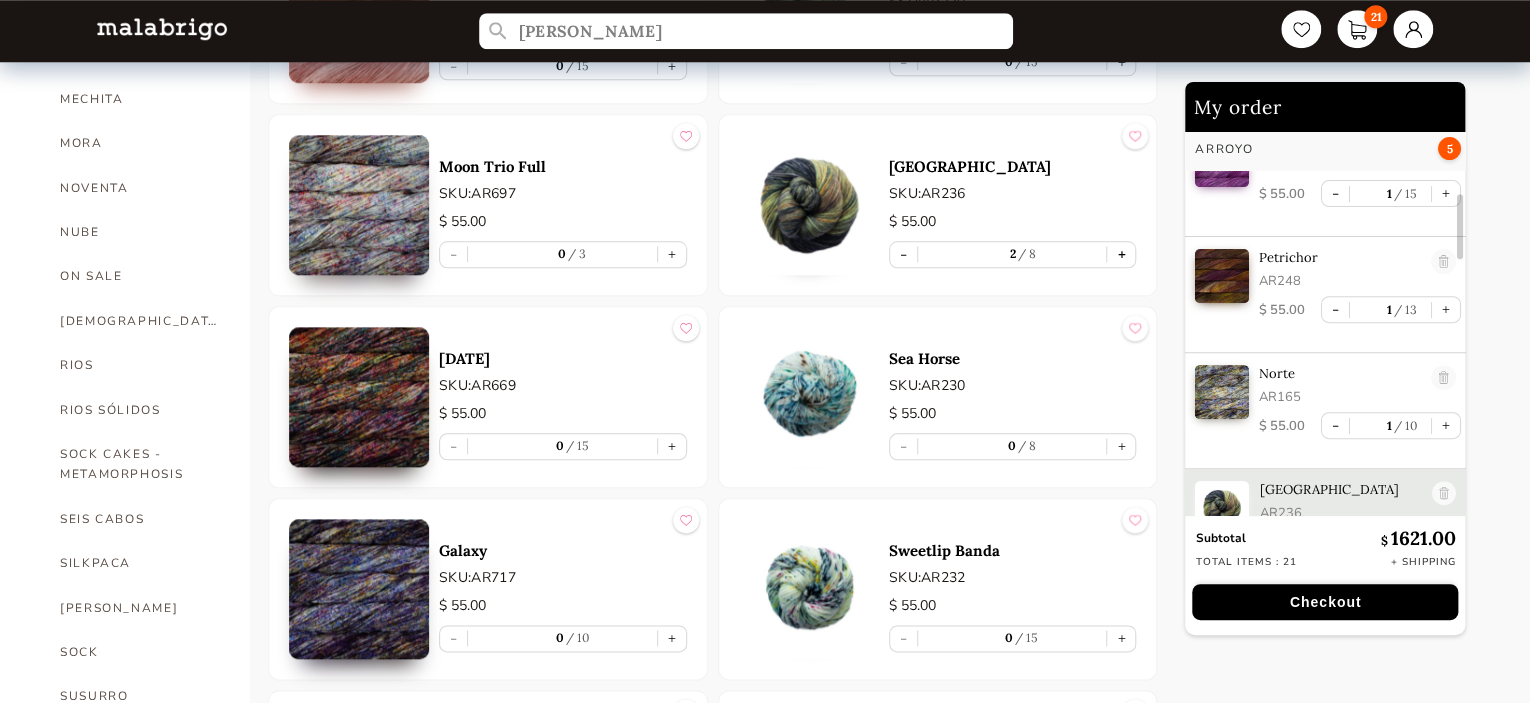 scroll, scrollTop: 393, scrollLeft: 0, axis: vertical 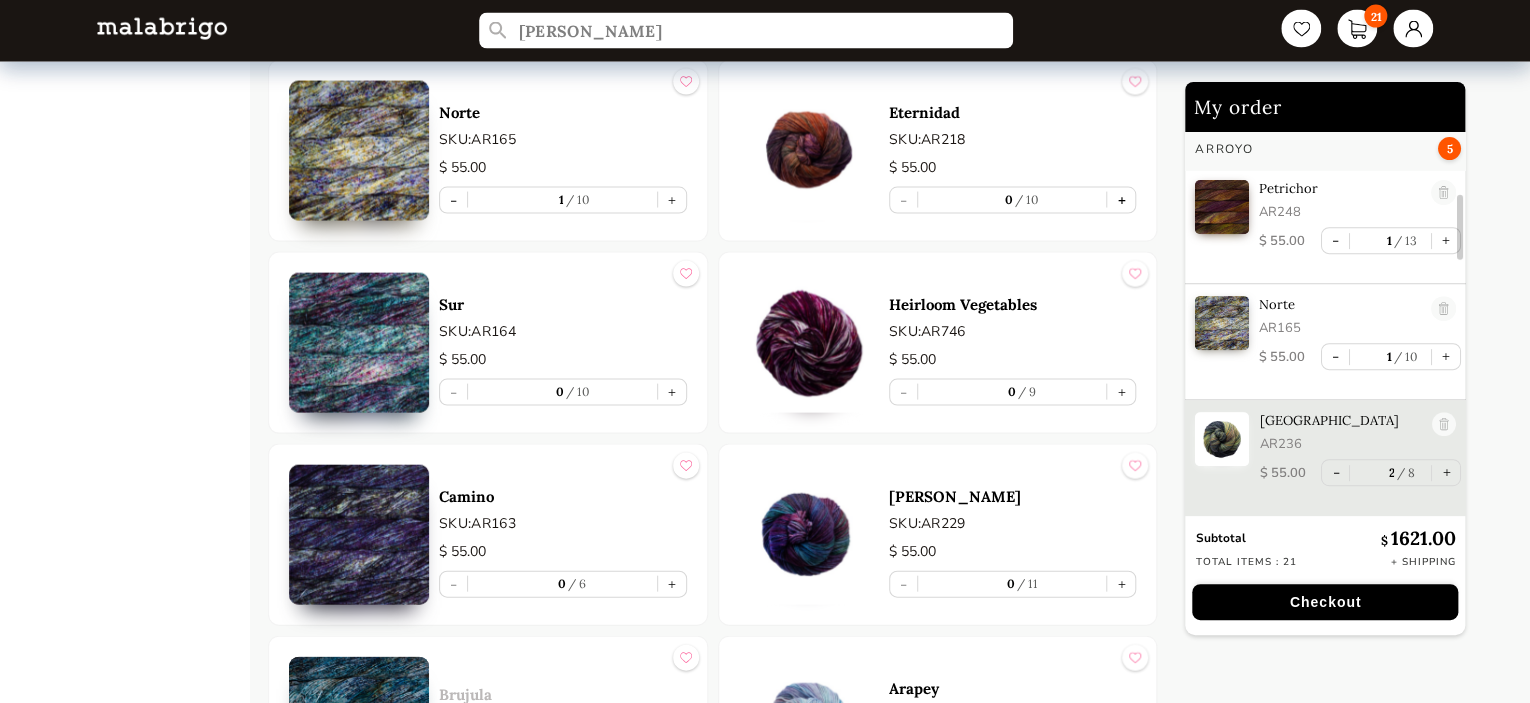 click on "+" at bounding box center (1121, 200) 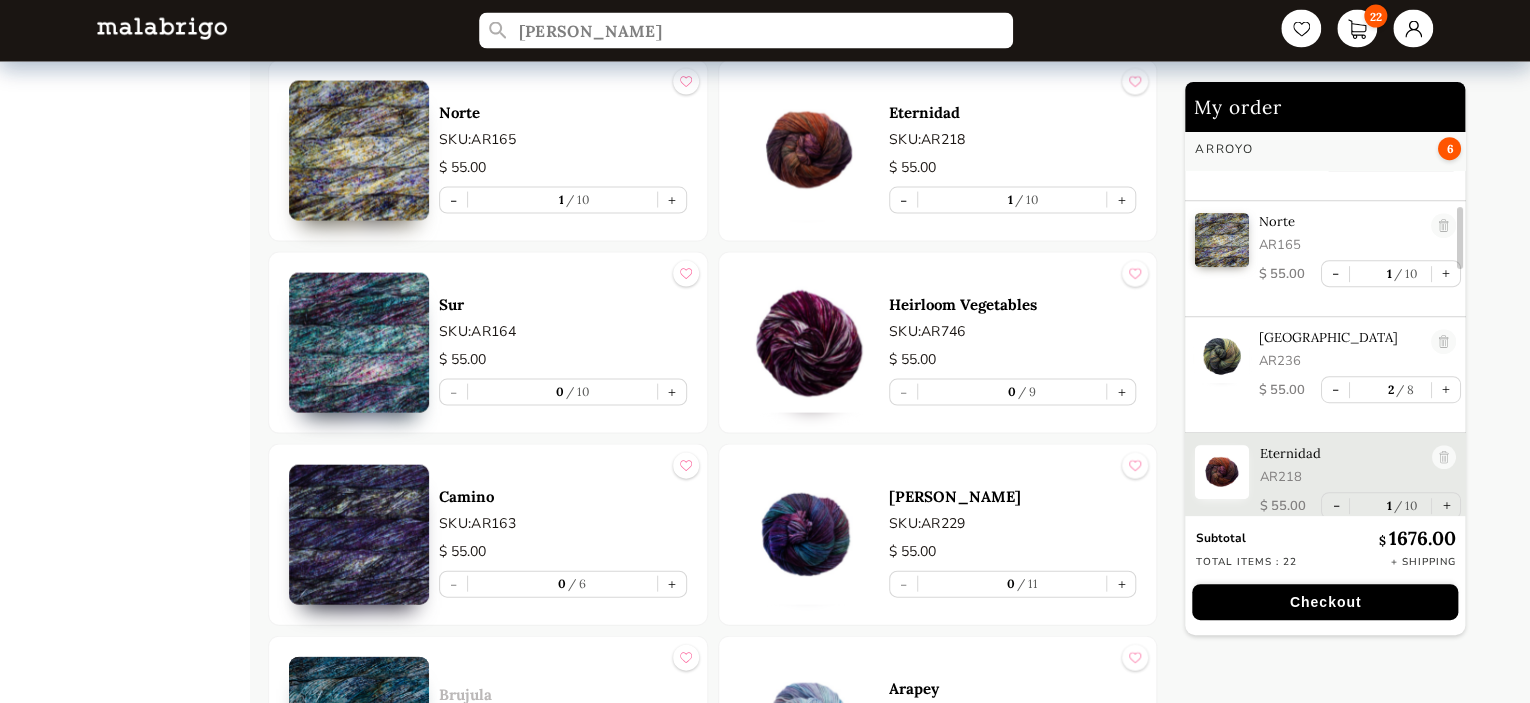 scroll, scrollTop: 492, scrollLeft: 0, axis: vertical 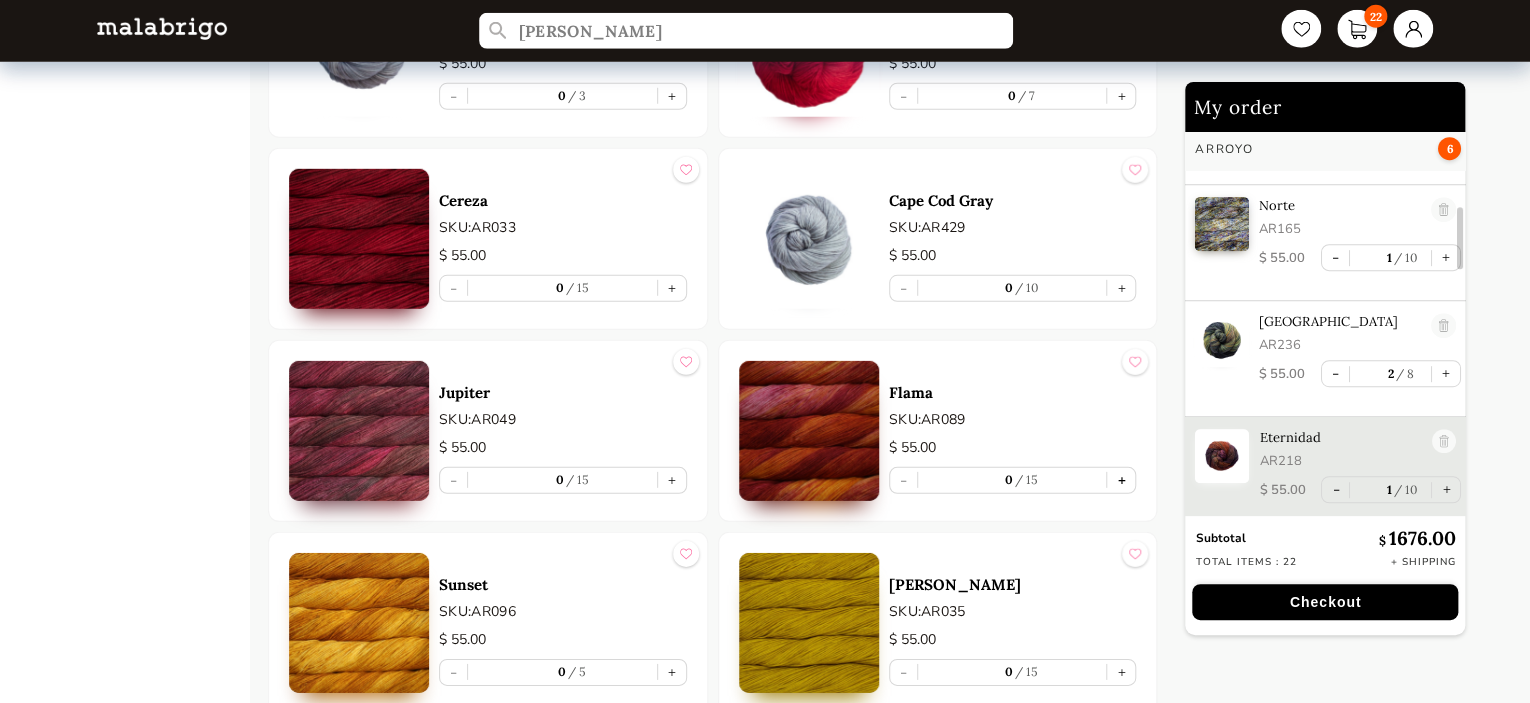 click on "+" at bounding box center [1121, 480] 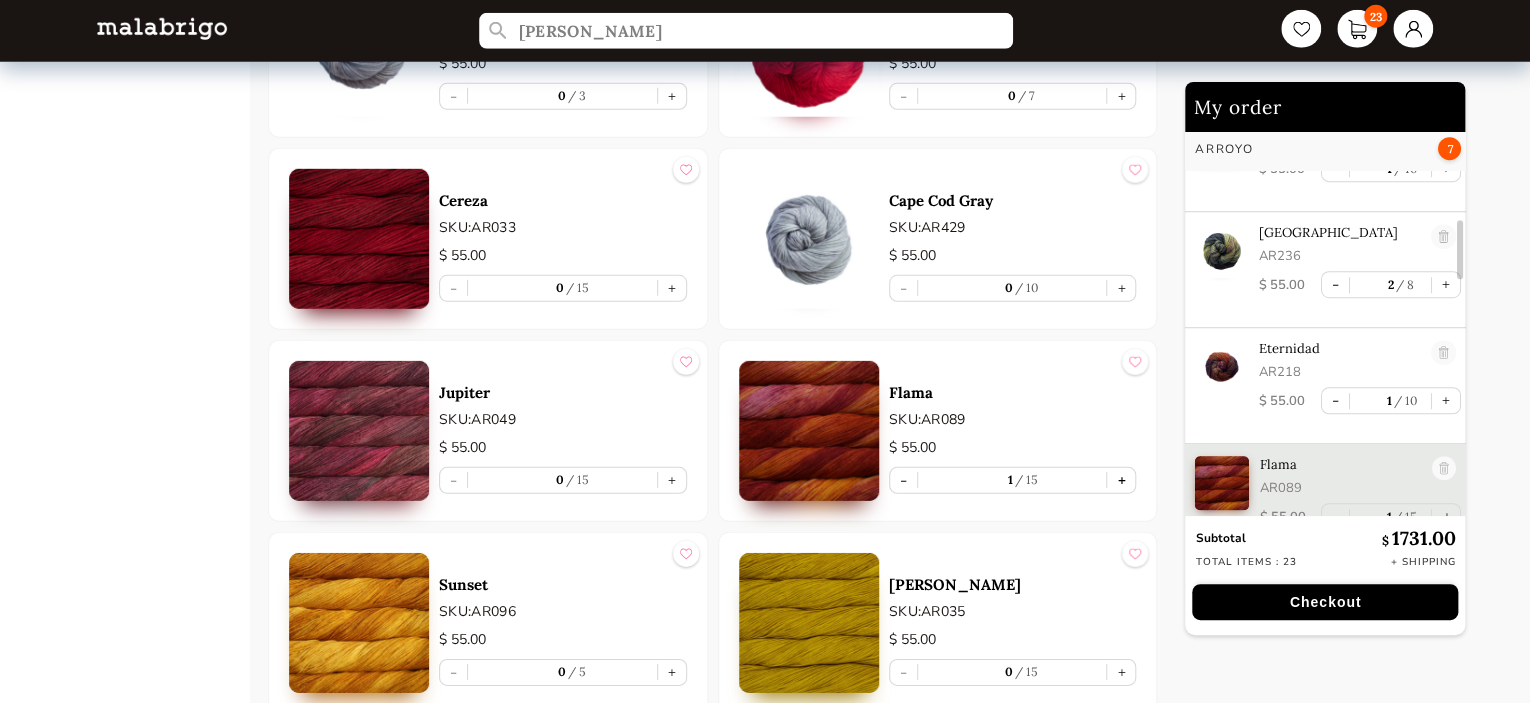 scroll, scrollTop: 608, scrollLeft: 0, axis: vertical 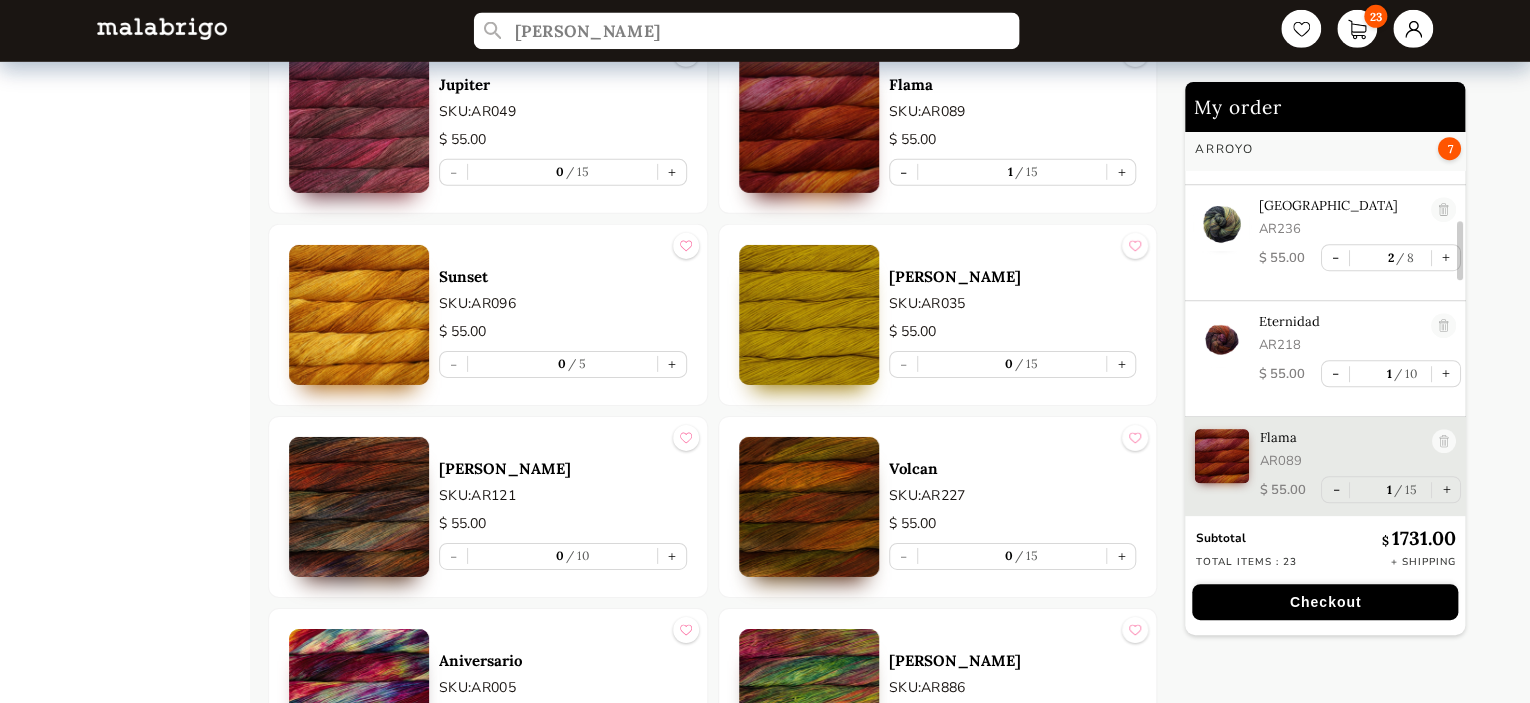 click on "[PERSON_NAME]" at bounding box center [745, 31] 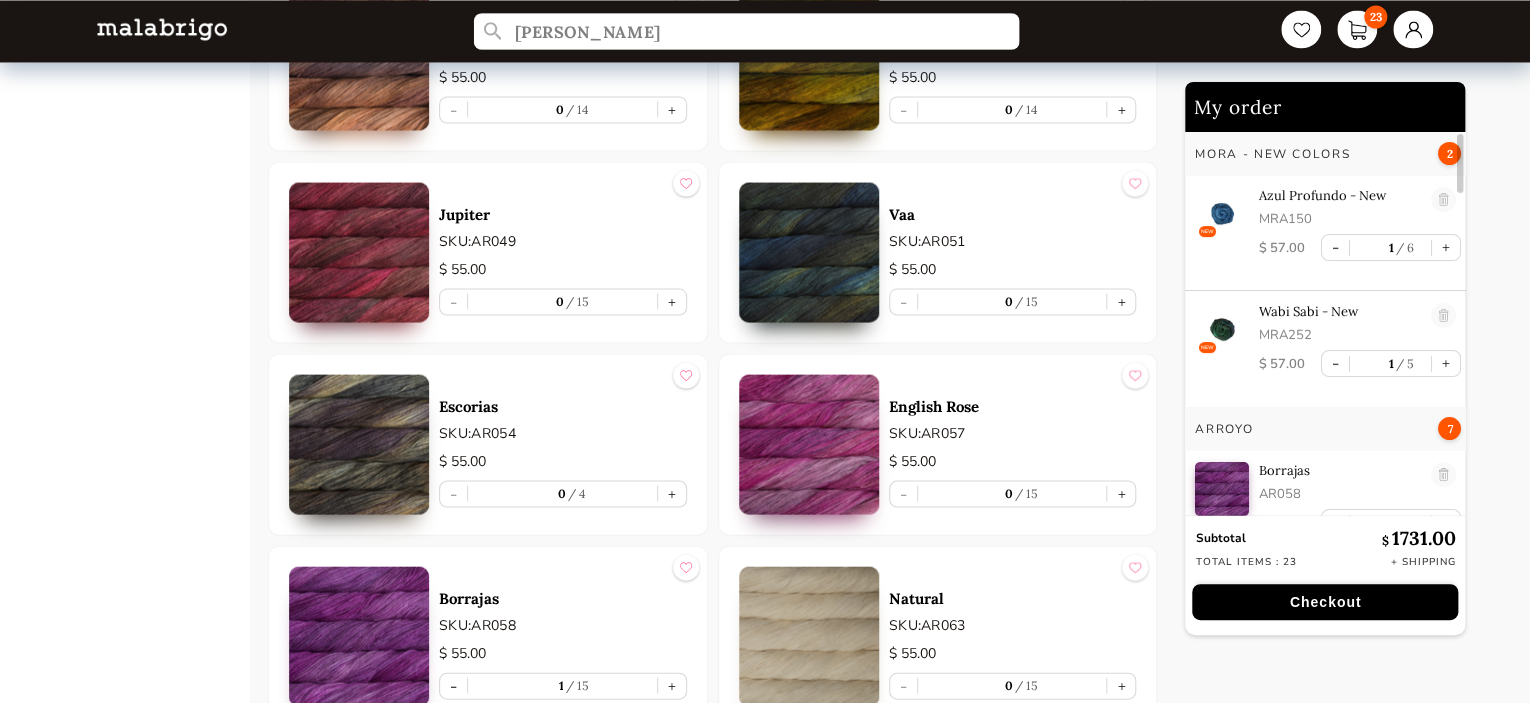 scroll, scrollTop: 1262, scrollLeft: 0, axis: vertical 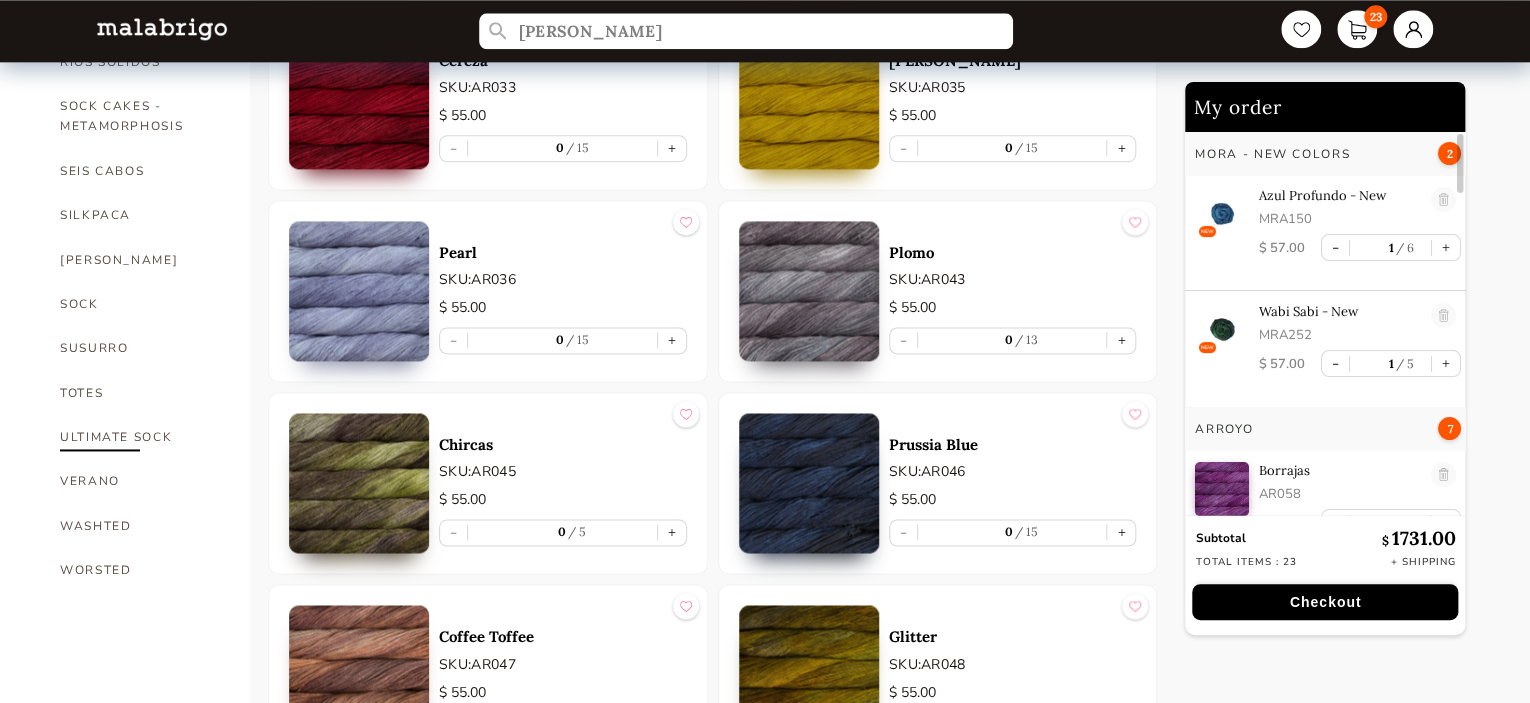 click on "ULTIMATE SOCK" at bounding box center (140, 437) 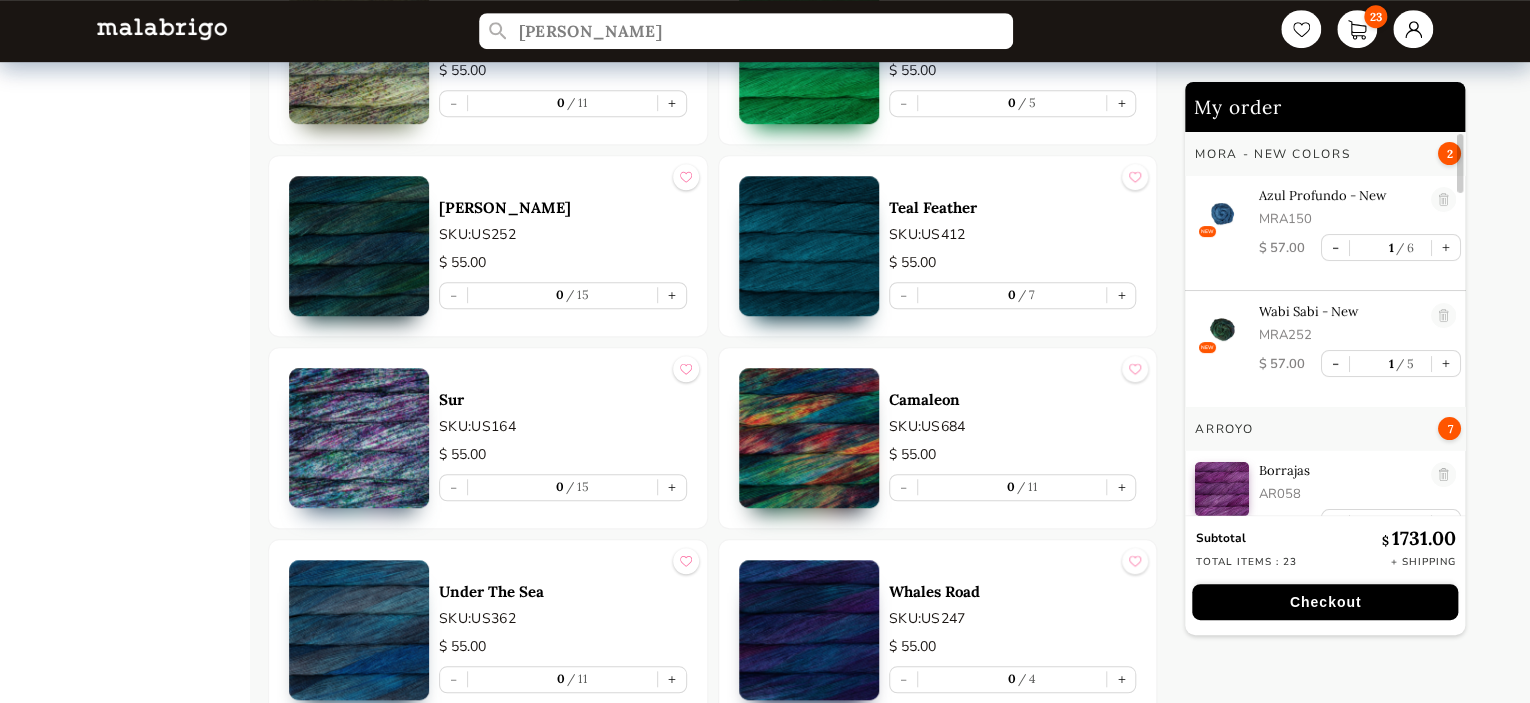 scroll, scrollTop: 4354, scrollLeft: 0, axis: vertical 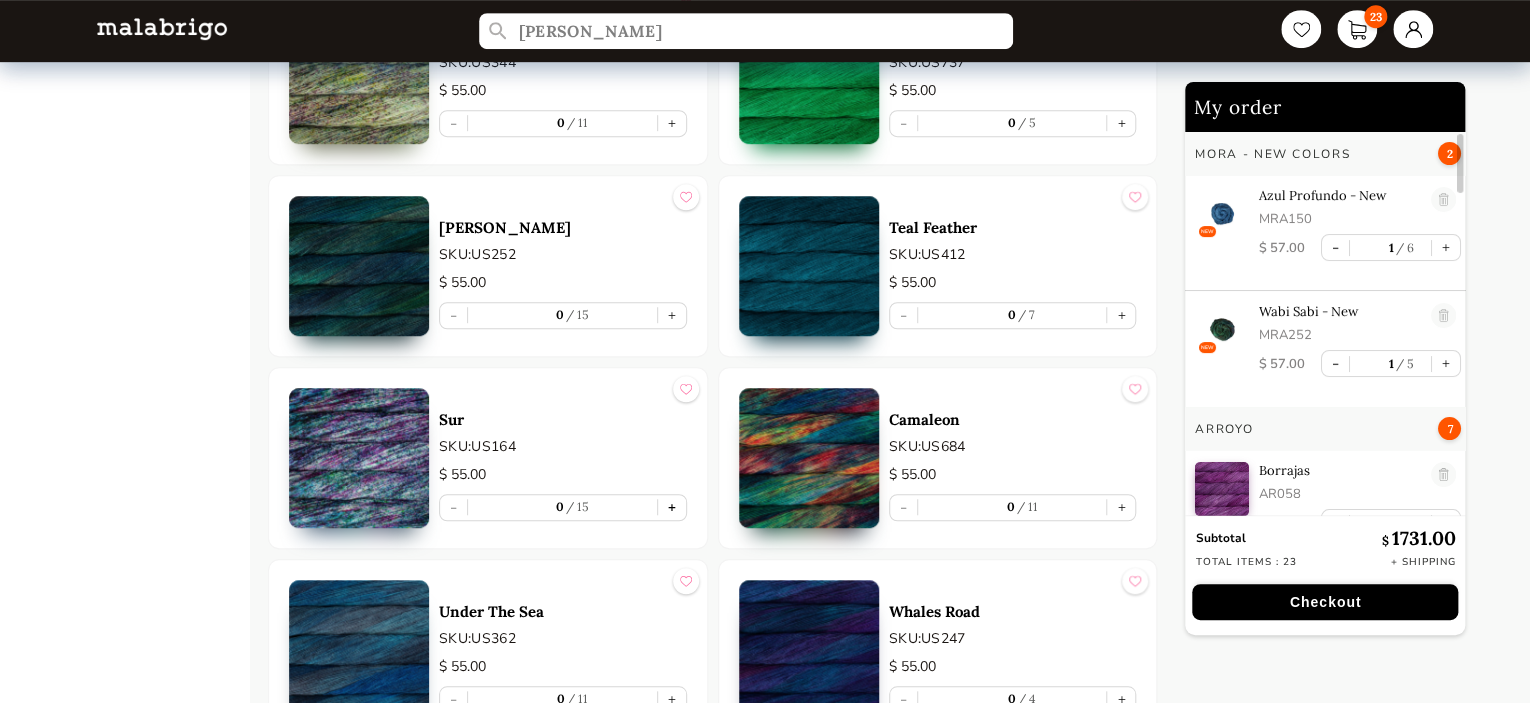 click on "+" at bounding box center (672, 507) 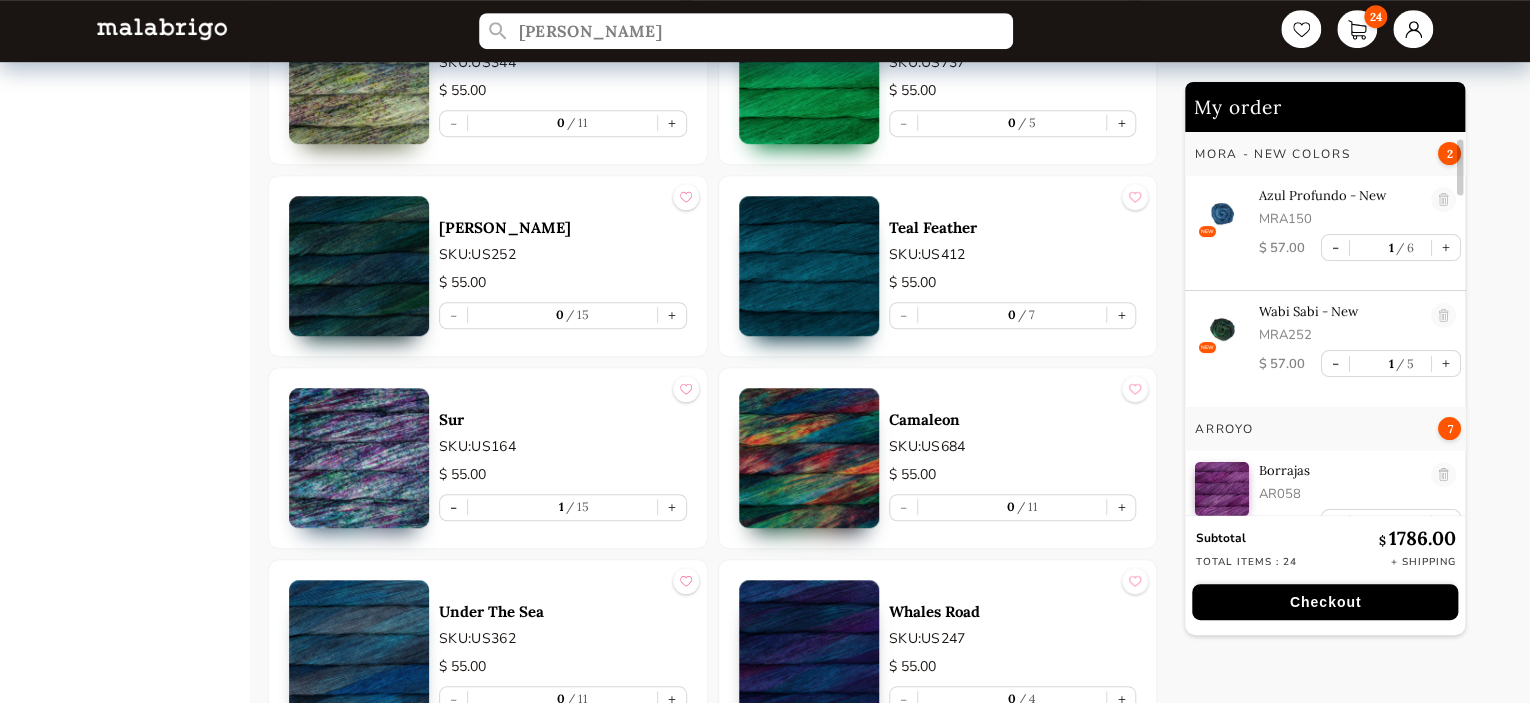 scroll, scrollTop: 510, scrollLeft: 0, axis: vertical 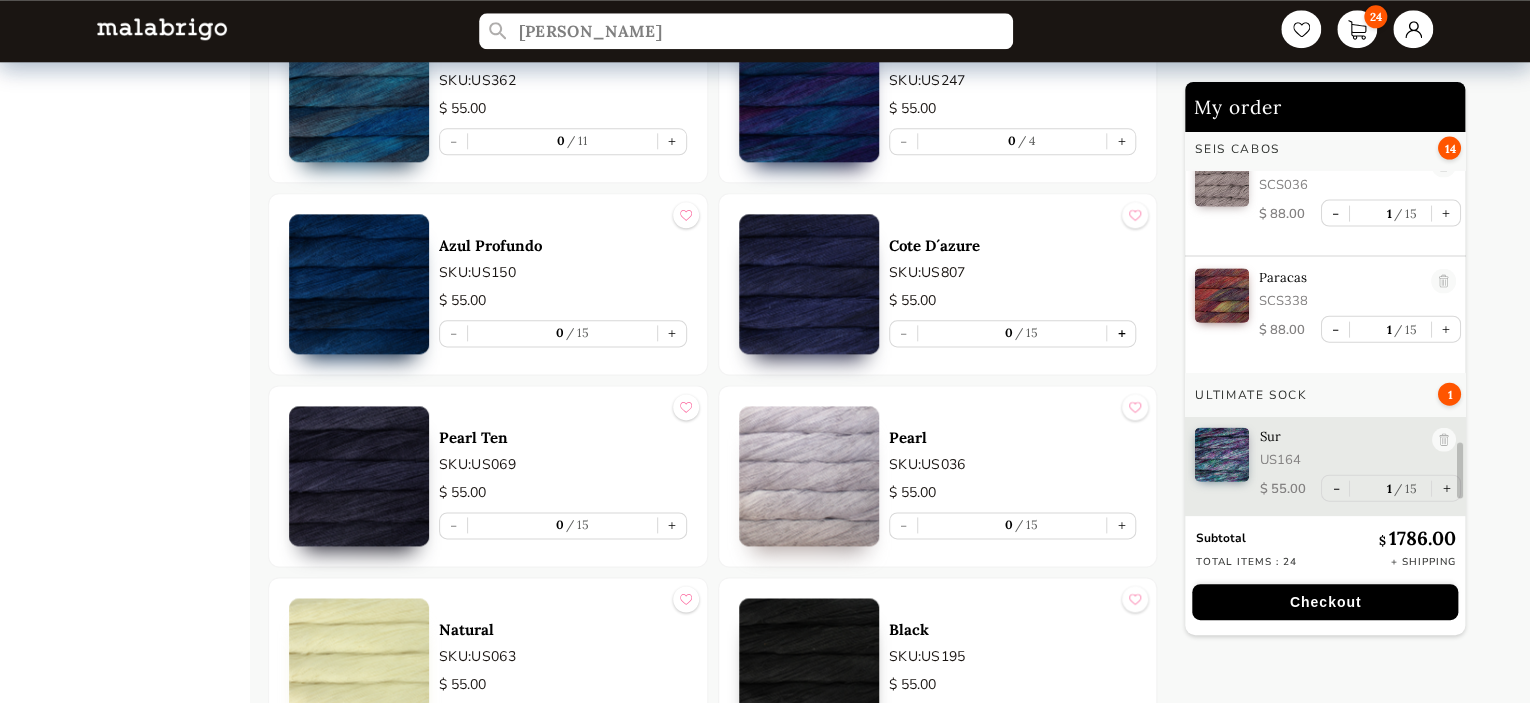 click on "+" at bounding box center [1121, 333] 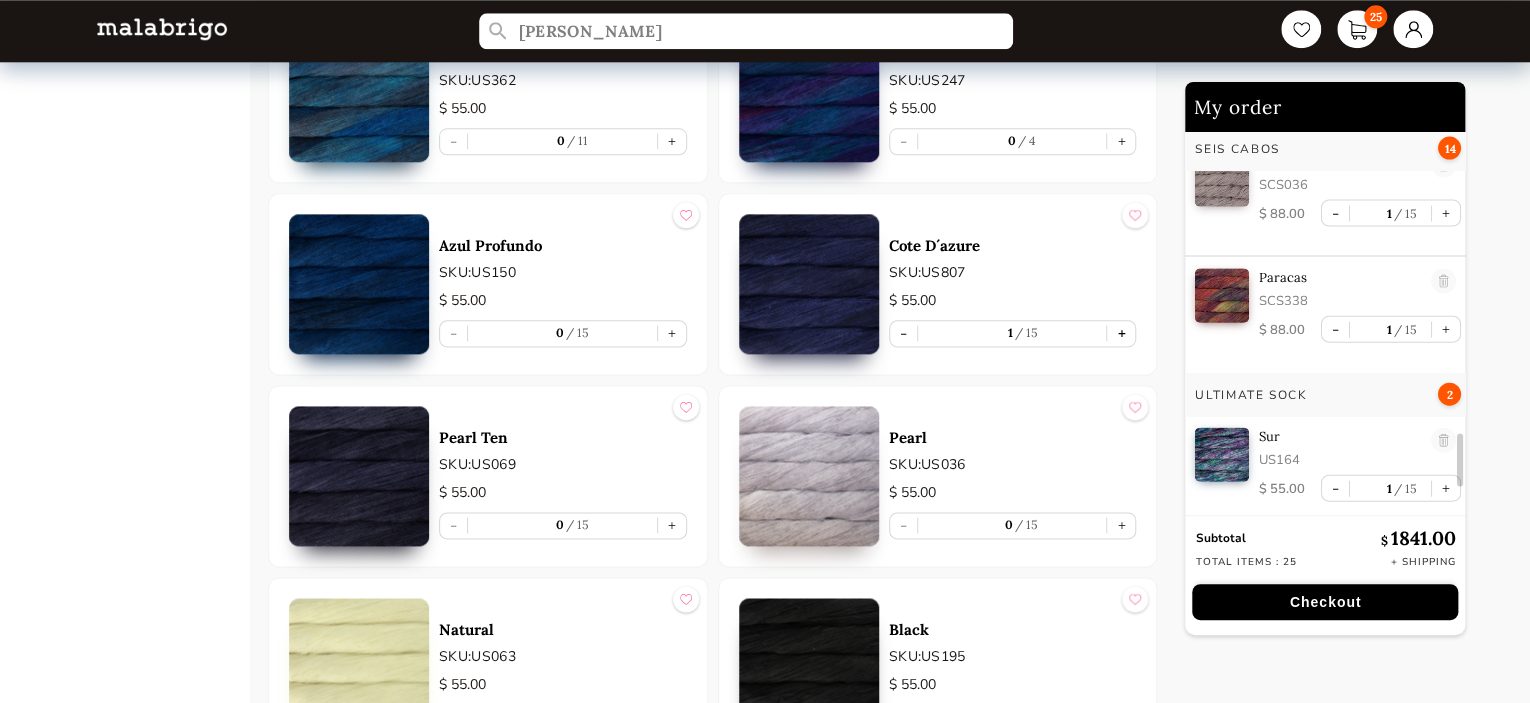 scroll, scrollTop: 2319, scrollLeft: 0, axis: vertical 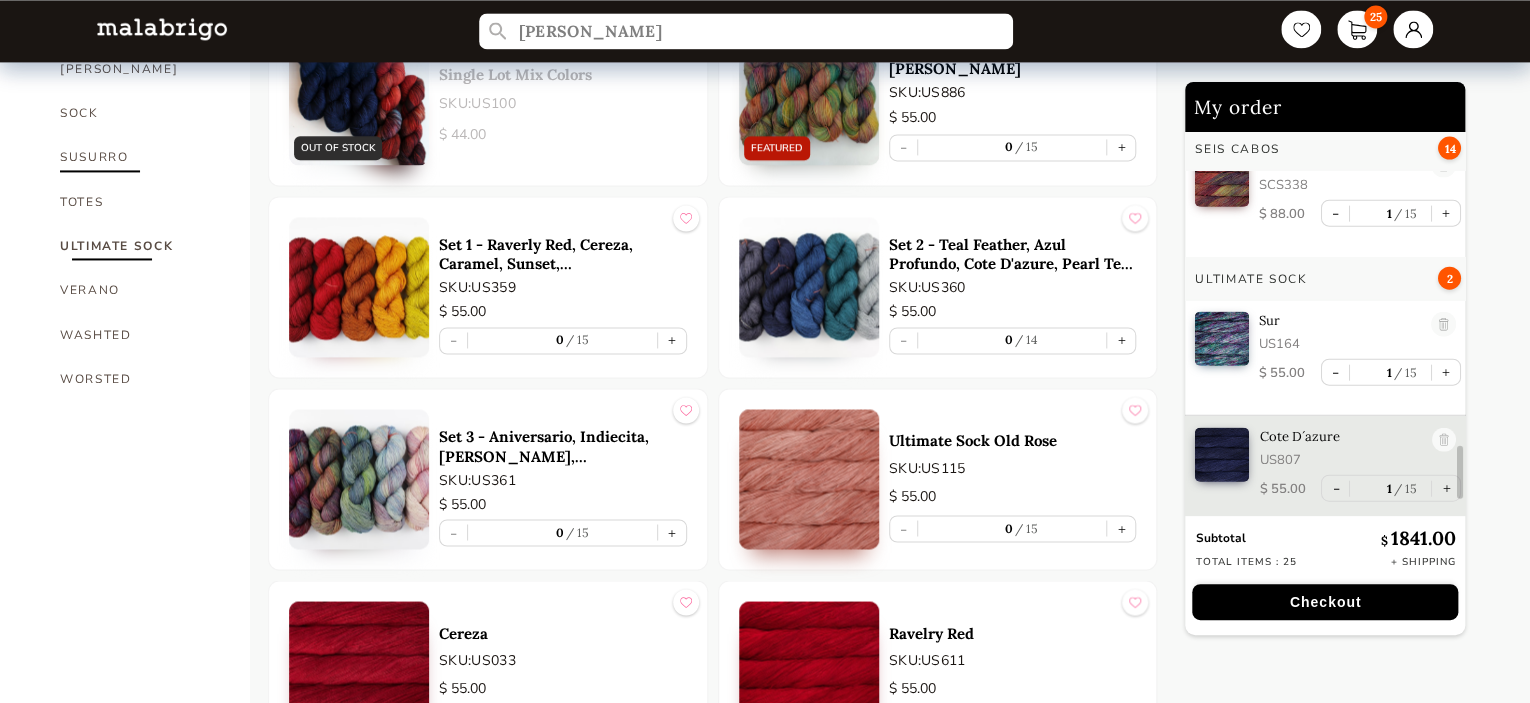 click on "SUSURRO" at bounding box center [140, 157] 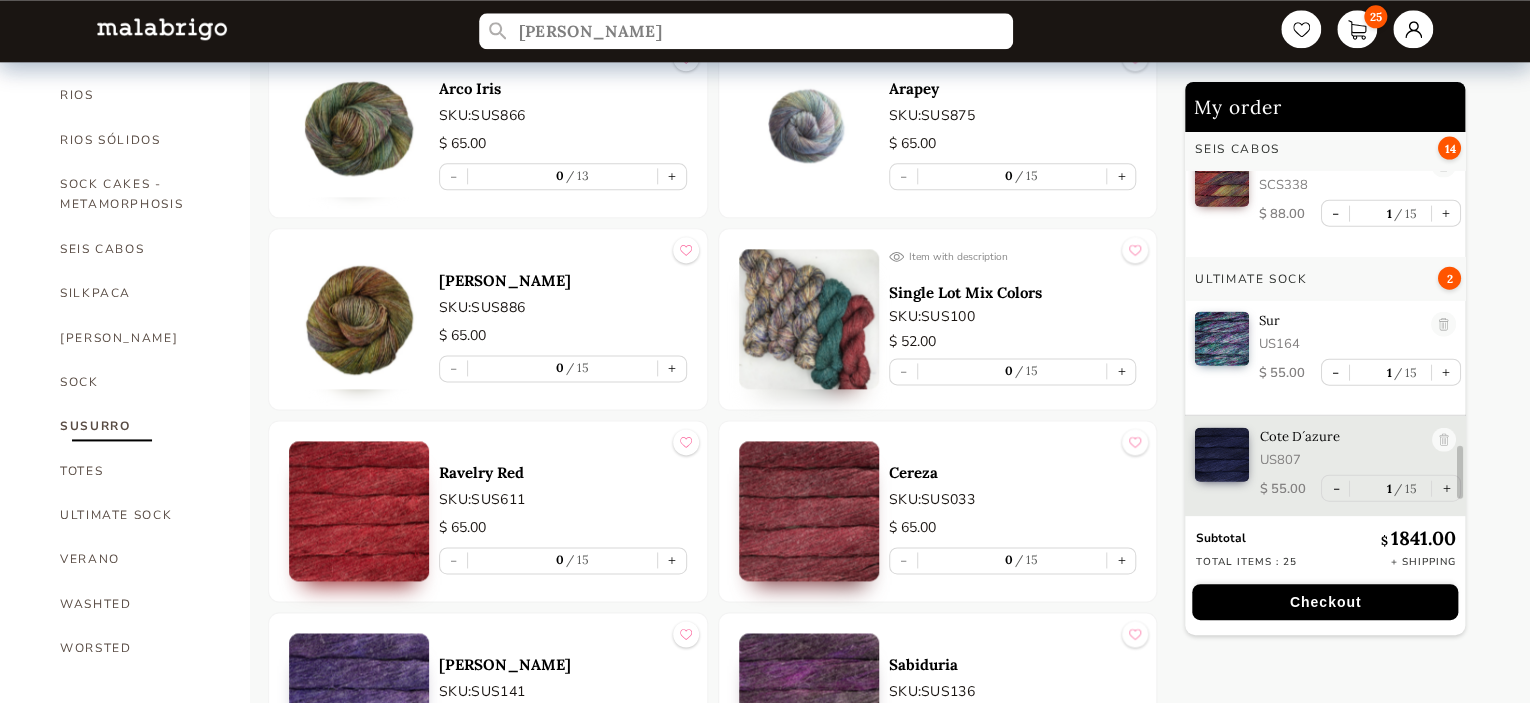 scroll, scrollTop: 1189, scrollLeft: 0, axis: vertical 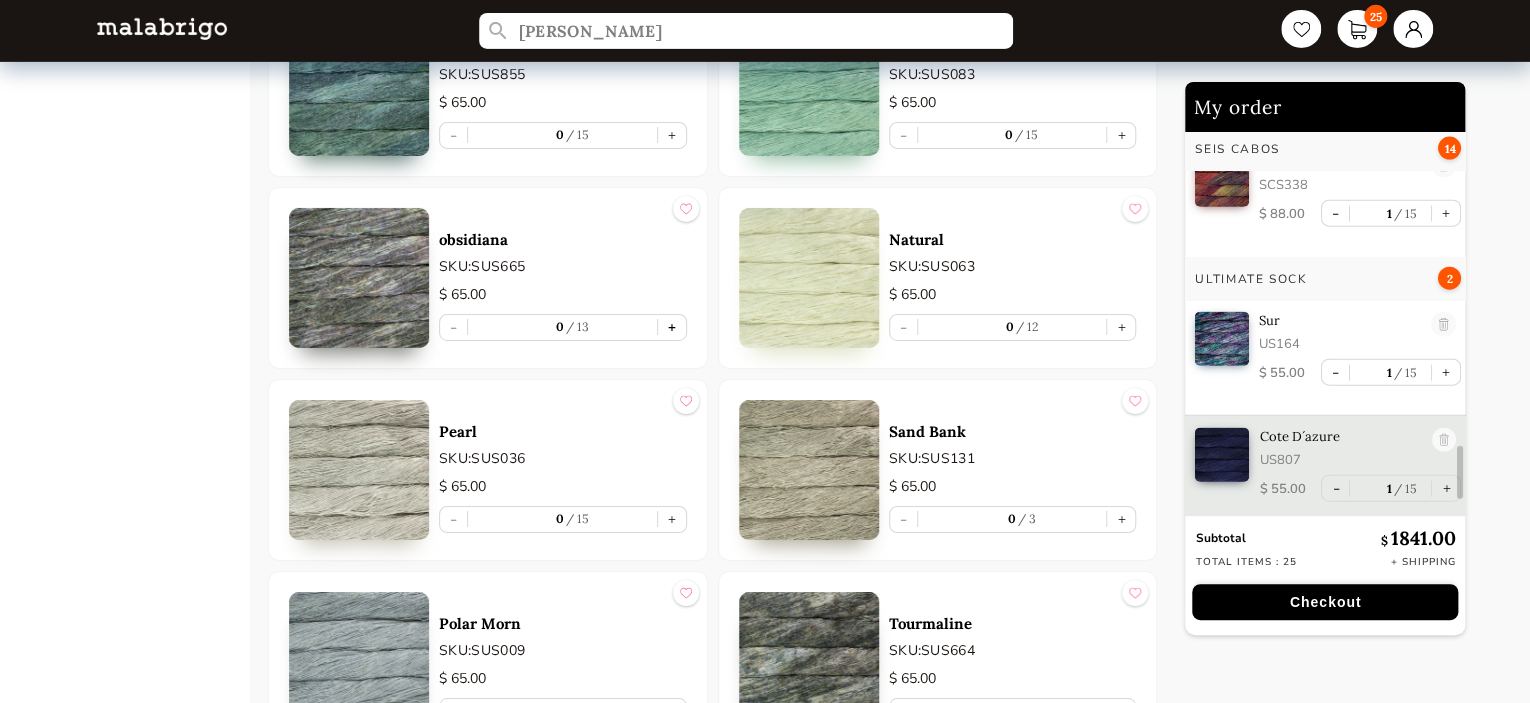 click on "+" at bounding box center [672, 327] 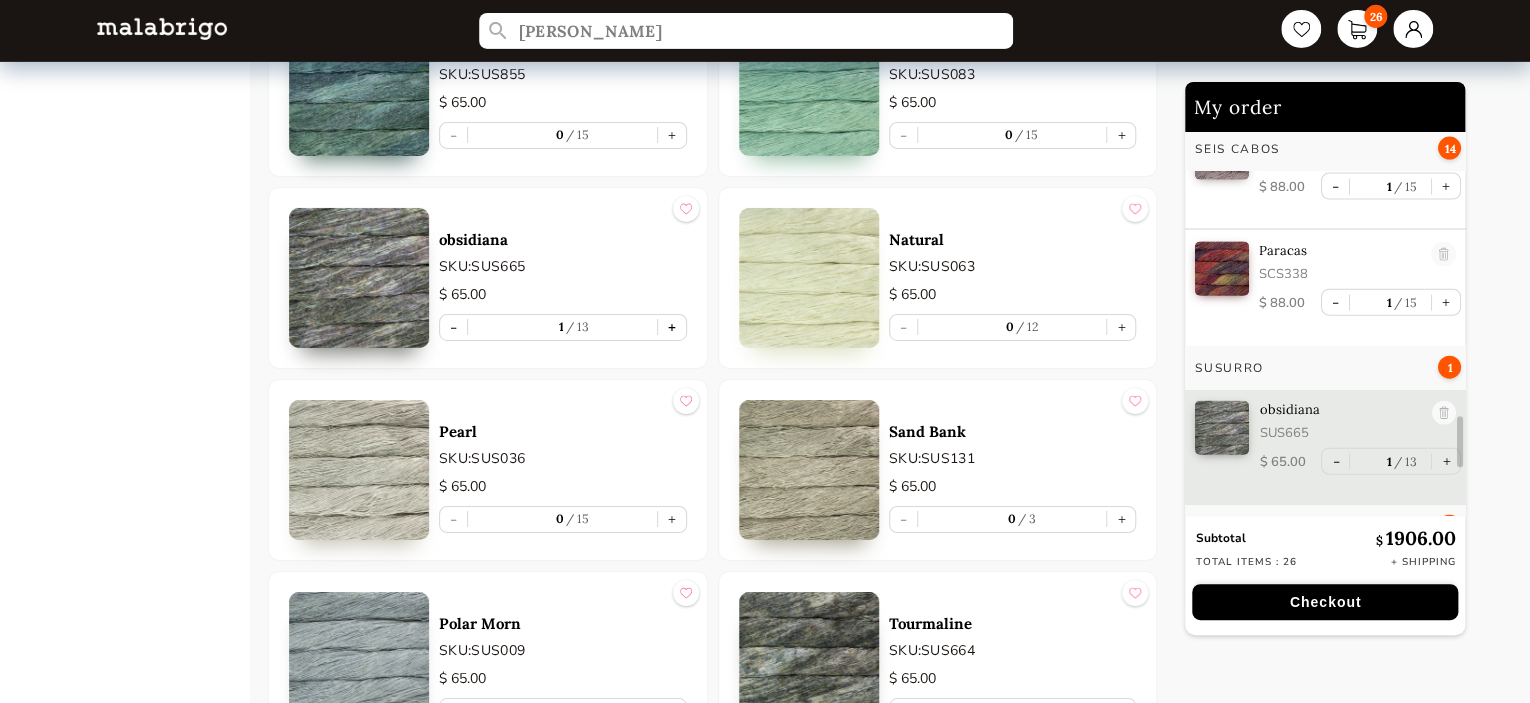 scroll, scrollTop: 2203, scrollLeft: 0, axis: vertical 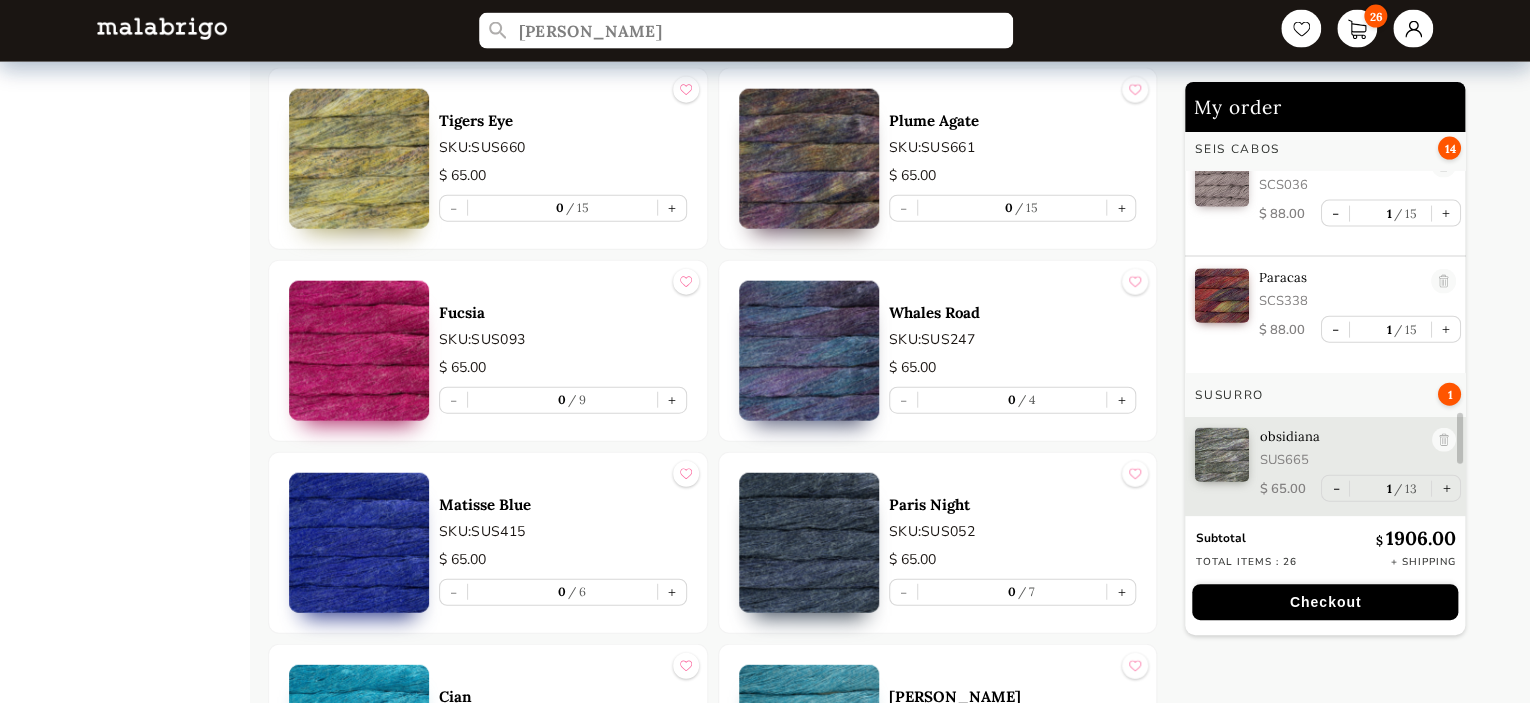 click at bounding box center (809, 159) 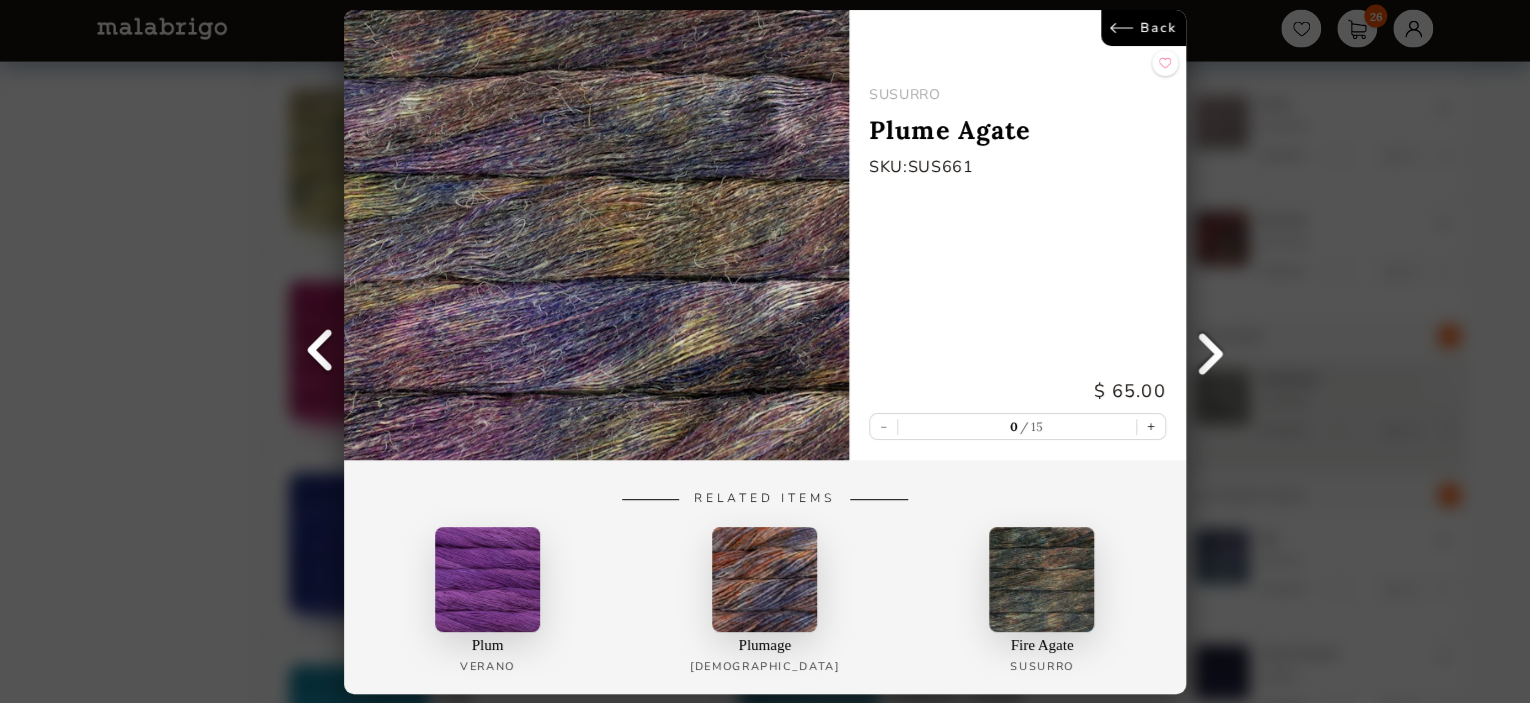 scroll, scrollTop: 0, scrollLeft: 0, axis: both 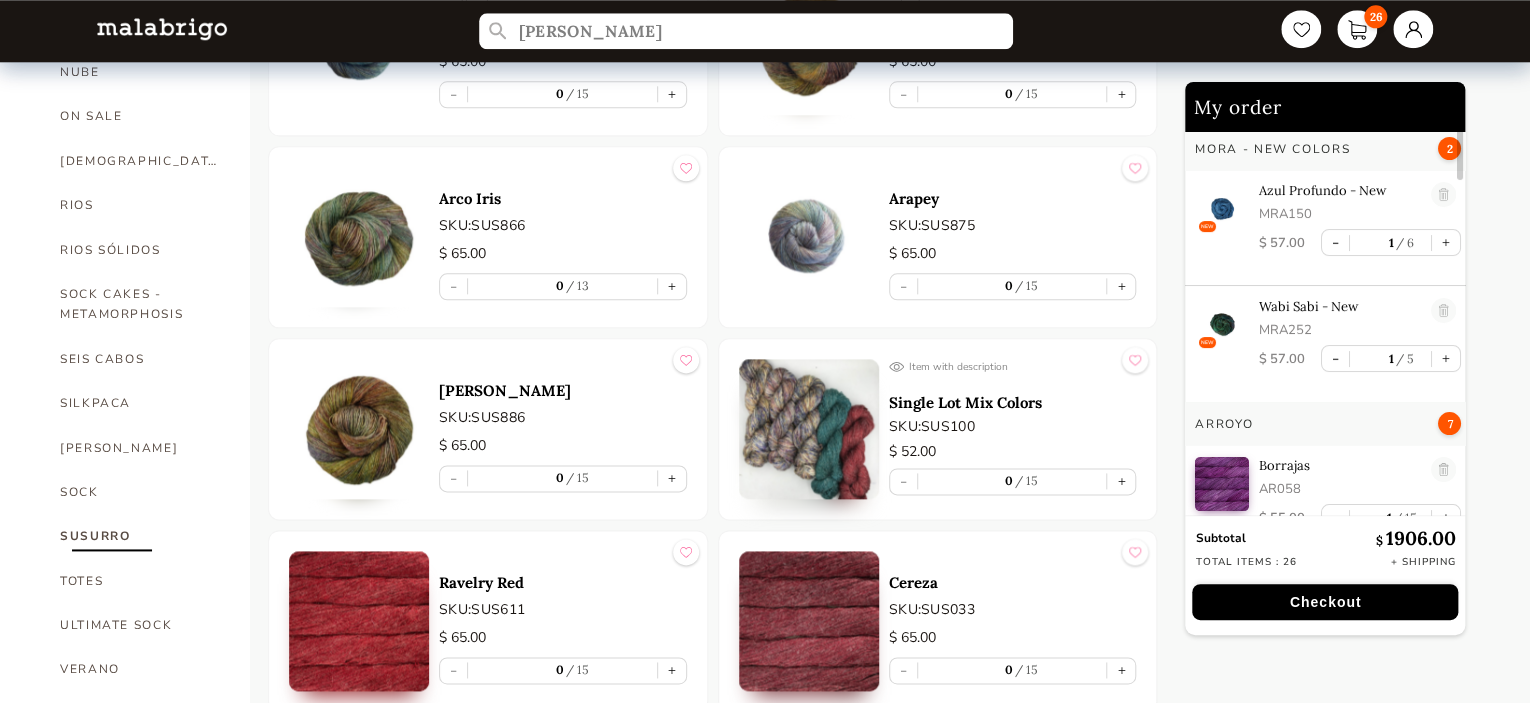 click on "Checkout" at bounding box center [1325, 602] 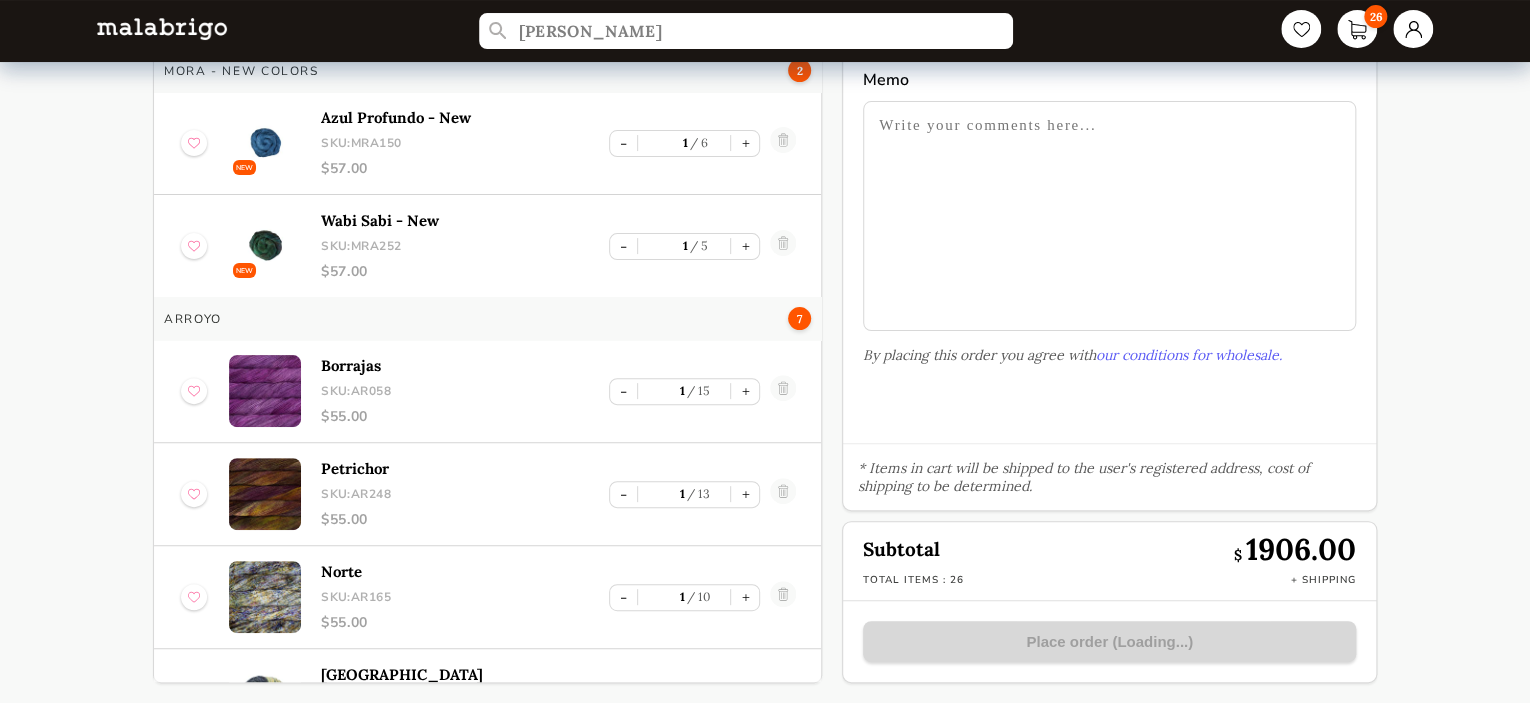 scroll, scrollTop: 116, scrollLeft: 0, axis: vertical 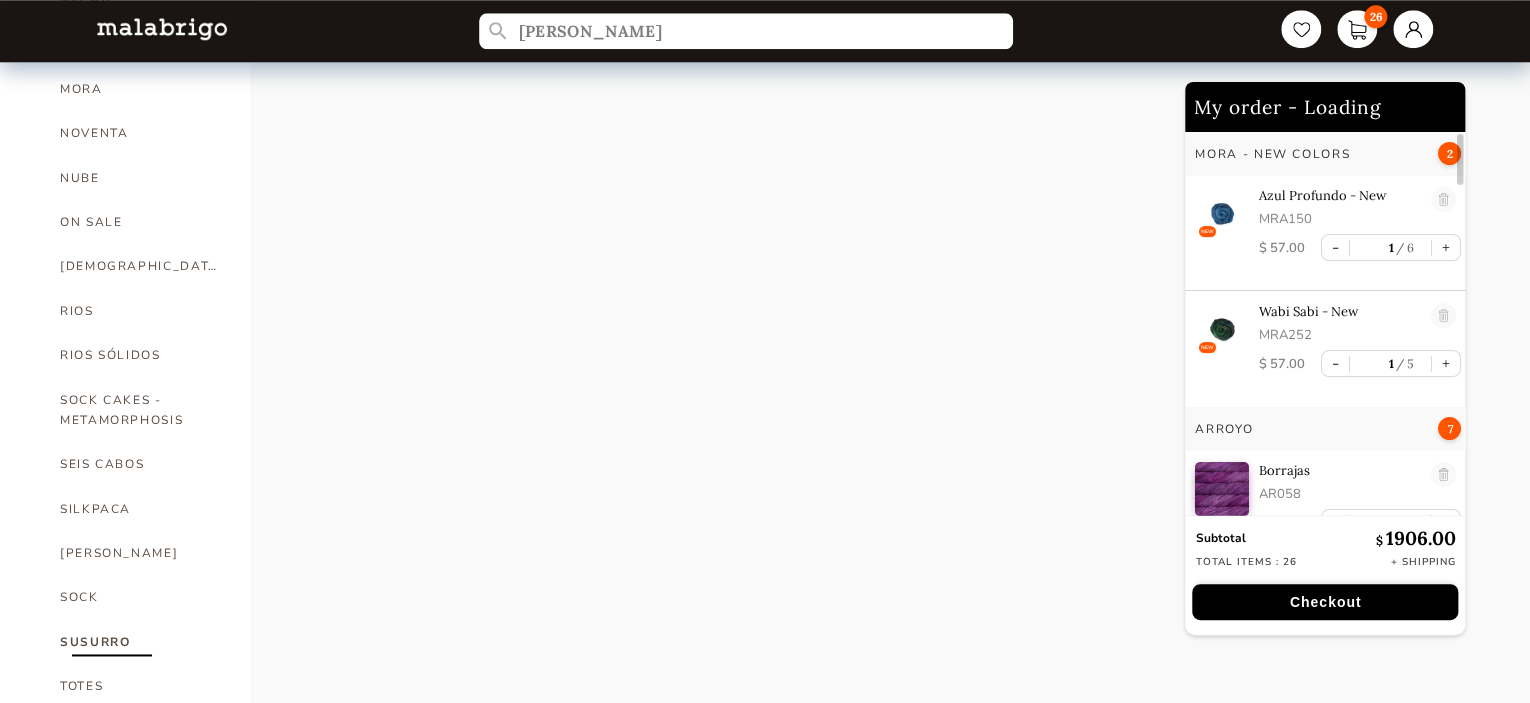 select on "INDEX" 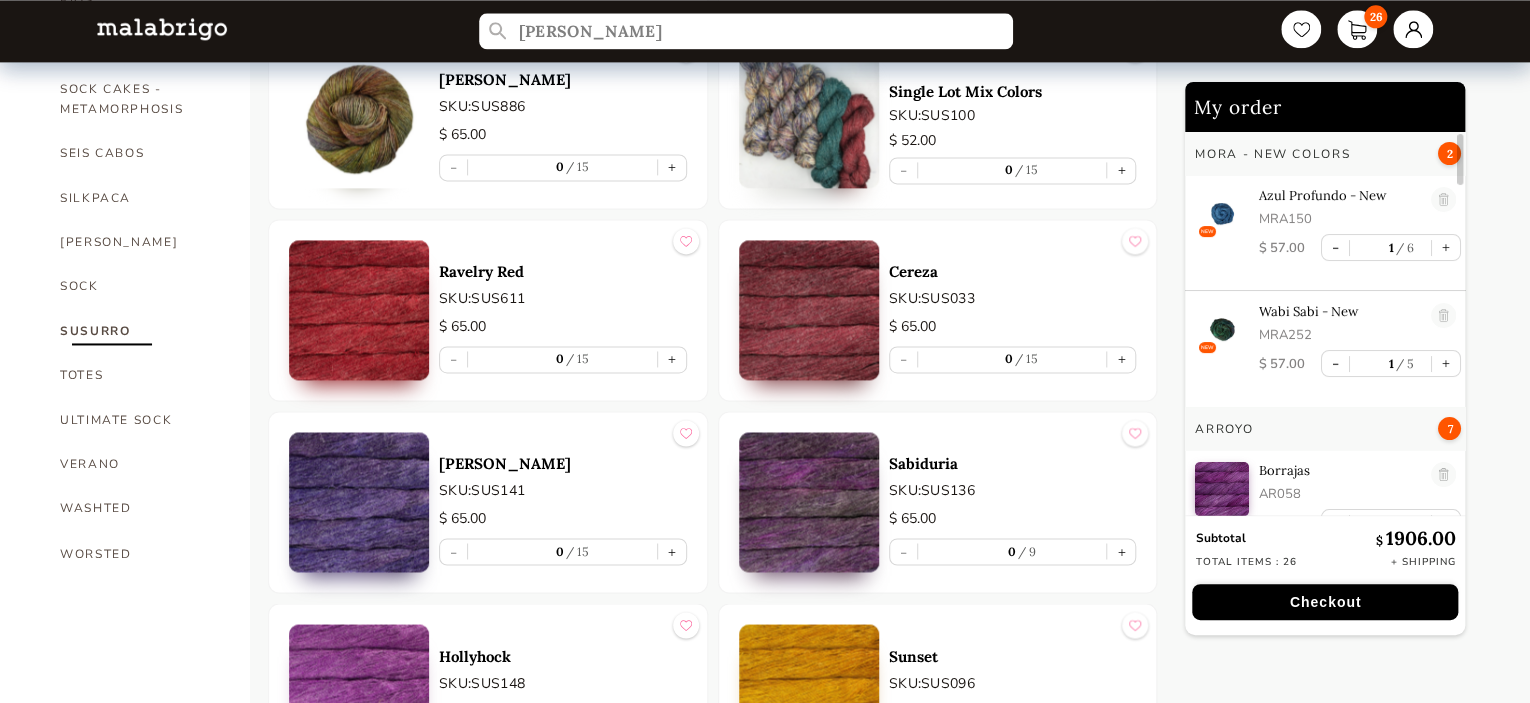 scroll, scrollTop: 1400, scrollLeft: 0, axis: vertical 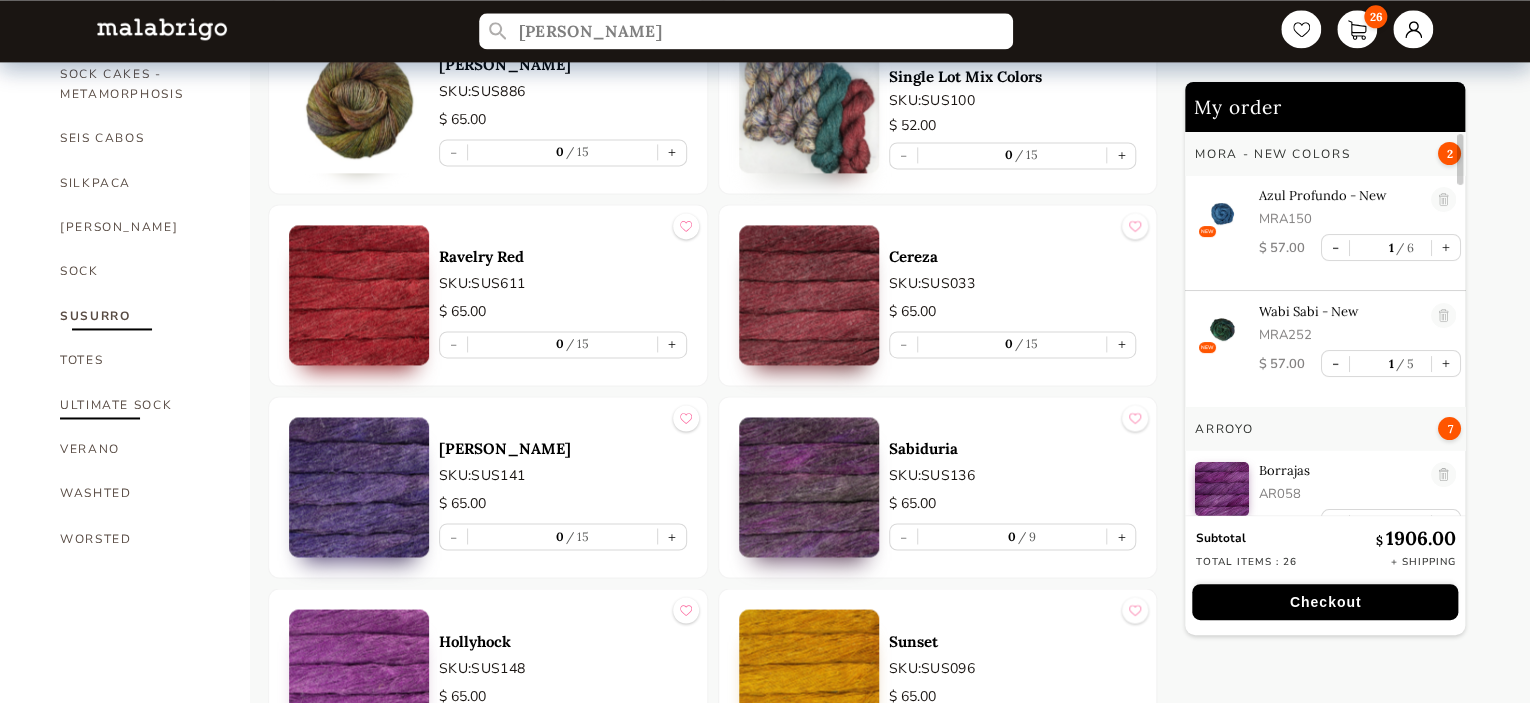 click on "ULTIMATE SOCK" at bounding box center [140, 405] 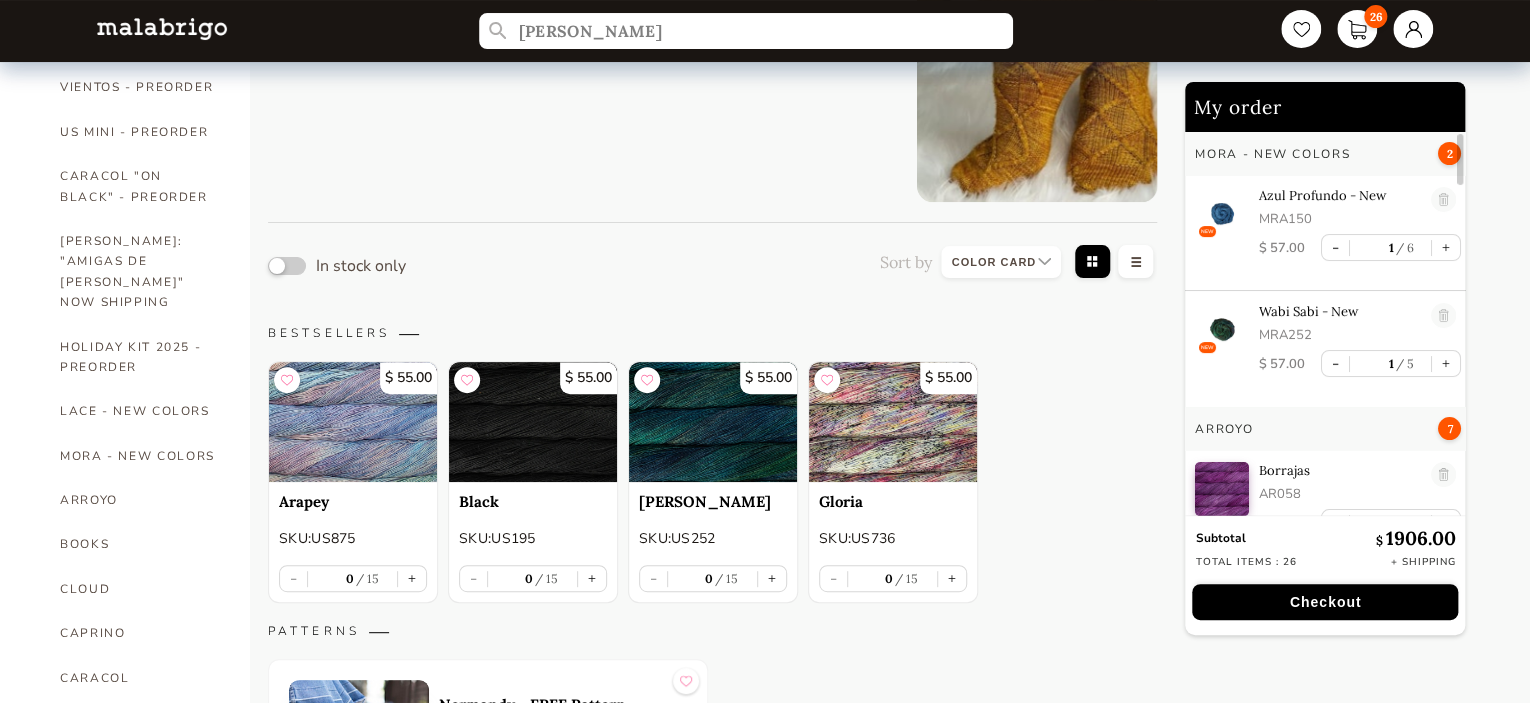 scroll, scrollTop: 123, scrollLeft: 0, axis: vertical 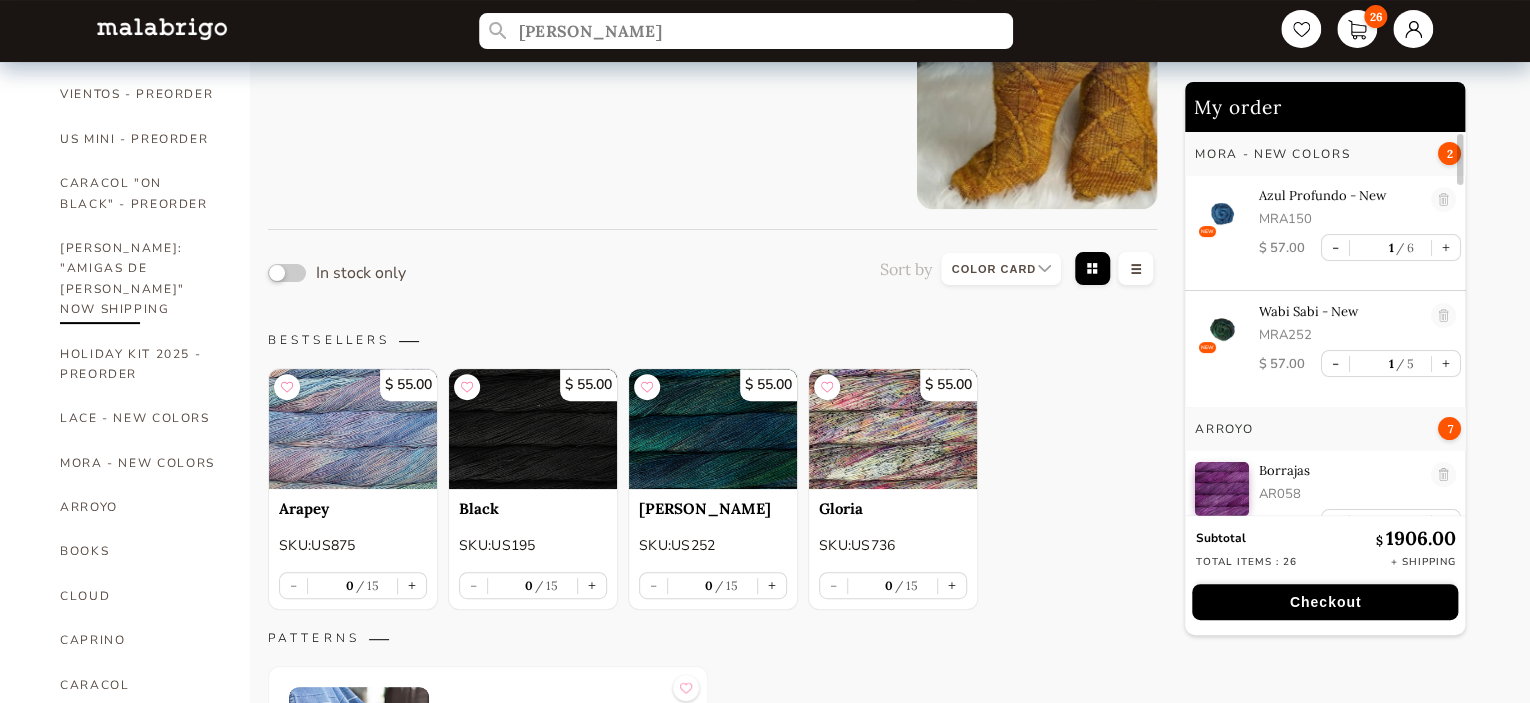 click on "[PERSON_NAME]: "AMIGAS DE [PERSON_NAME]"  NOW SHIPPING" at bounding box center [140, 279] 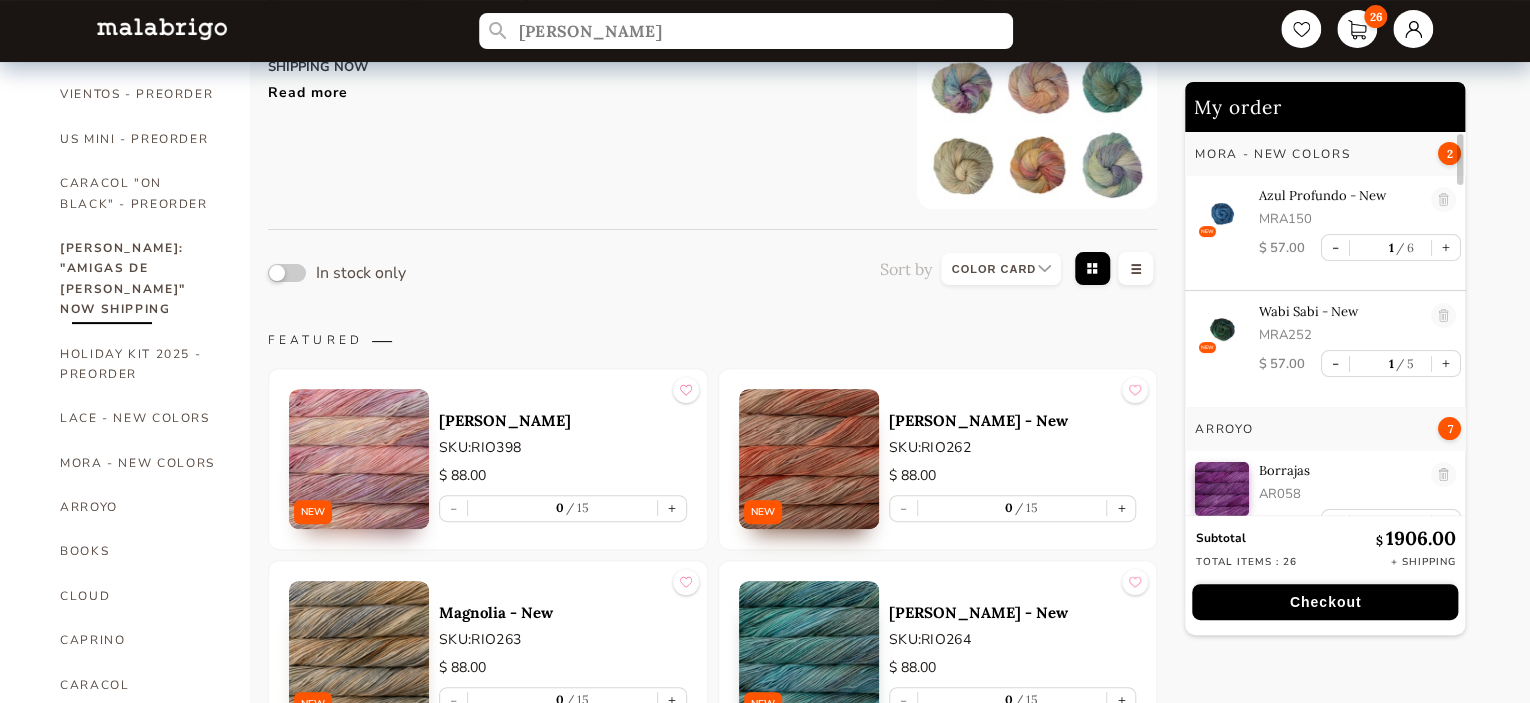 scroll, scrollTop: 5, scrollLeft: 0, axis: vertical 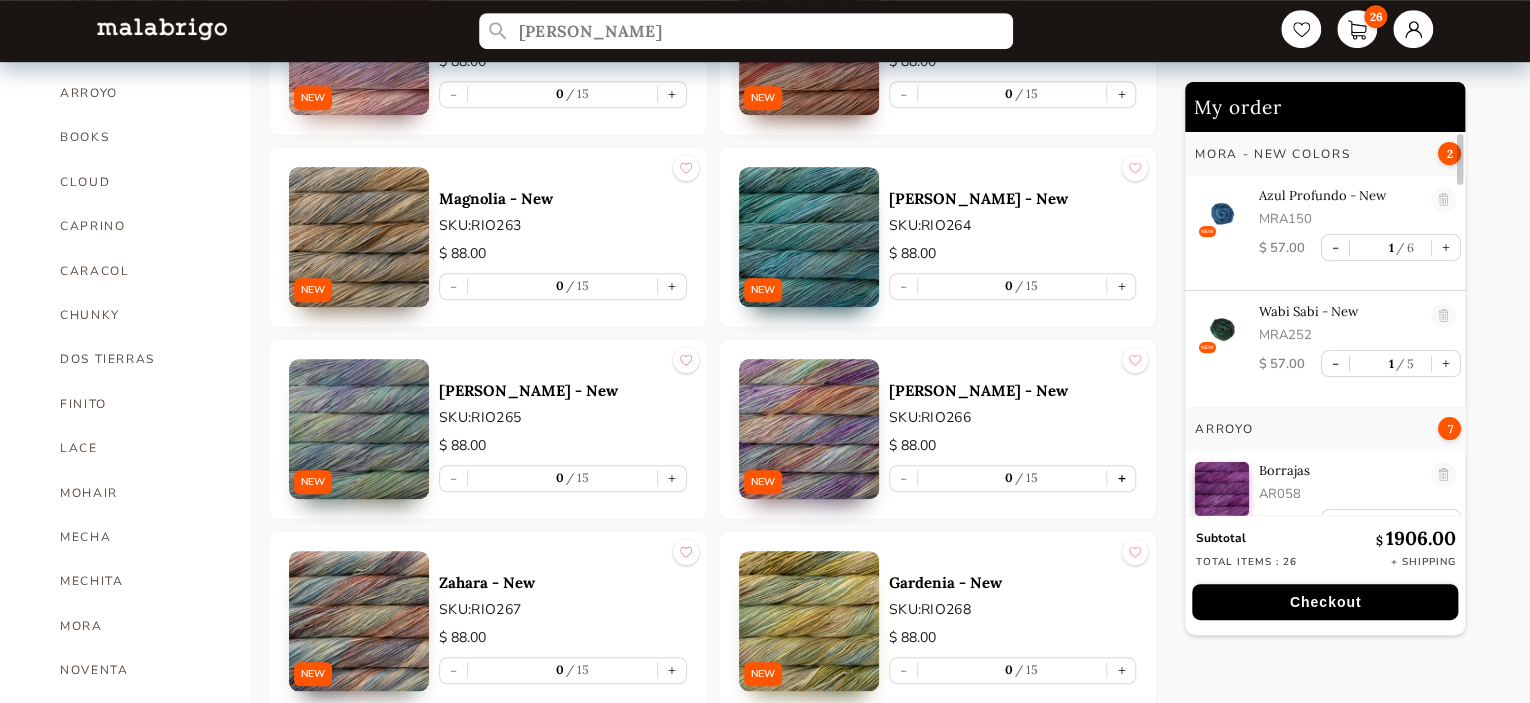 click on "+" at bounding box center (1121, 478) 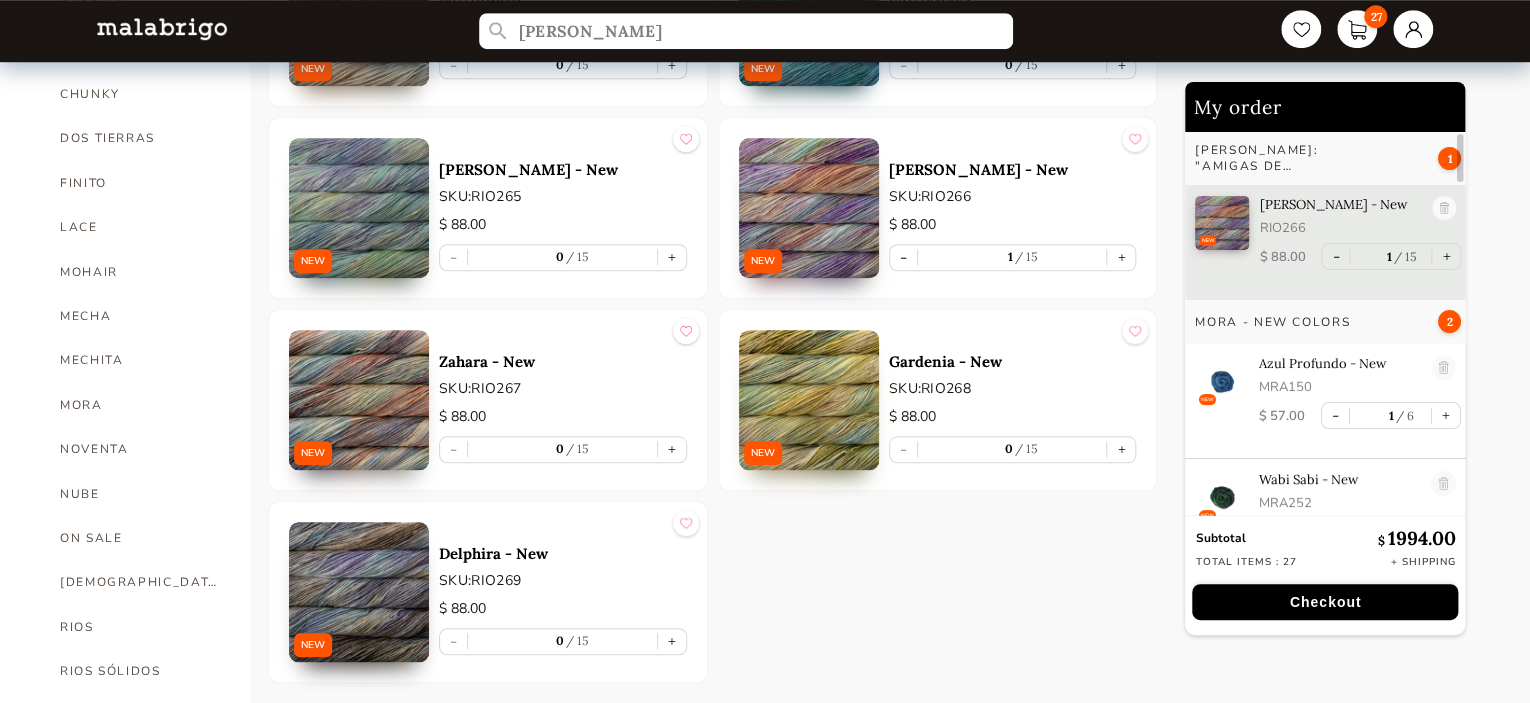 scroll, scrollTop: 761, scrollLeft: 0, axis: vertical 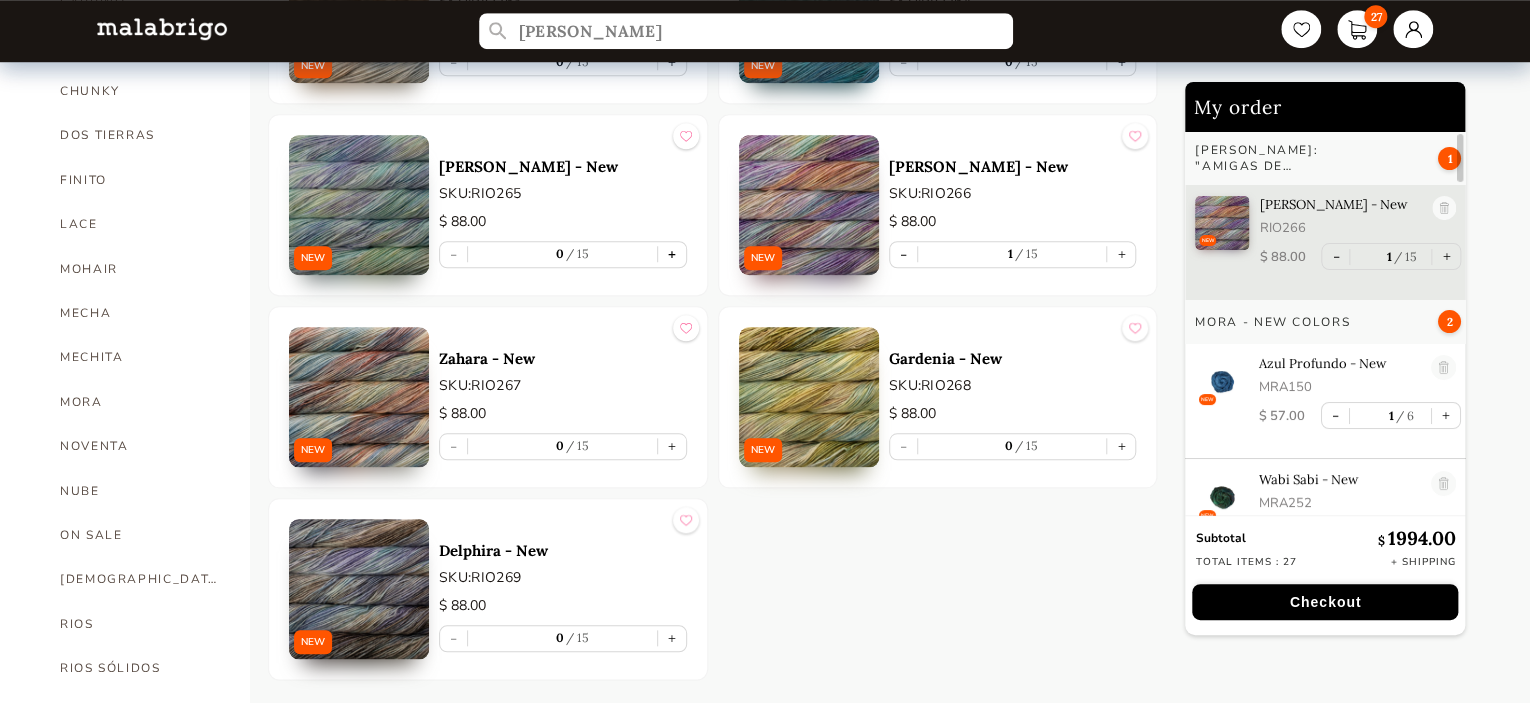 click on "+" at bounding box center [672, 254] 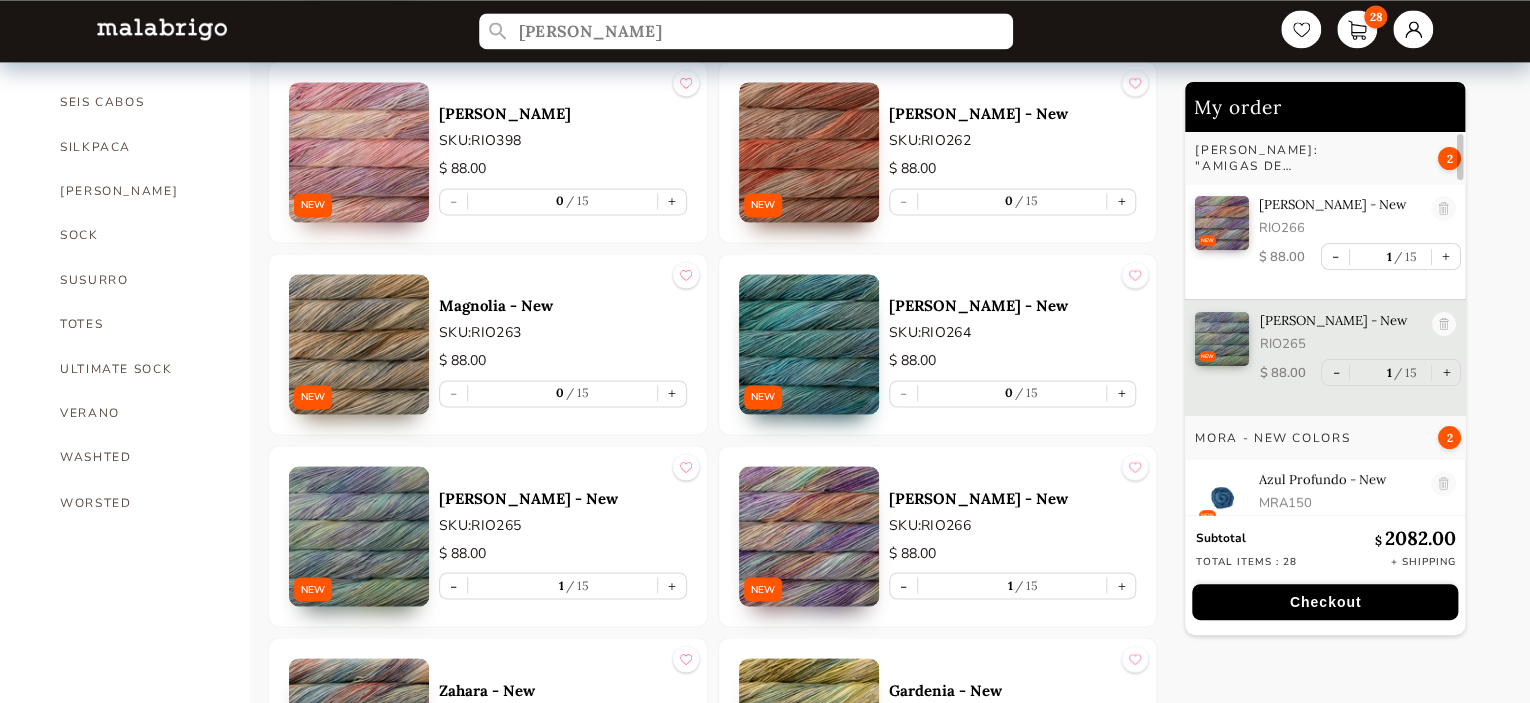 scroll, scrollTop: 1449, scrollLeft: 0, axis: vertical 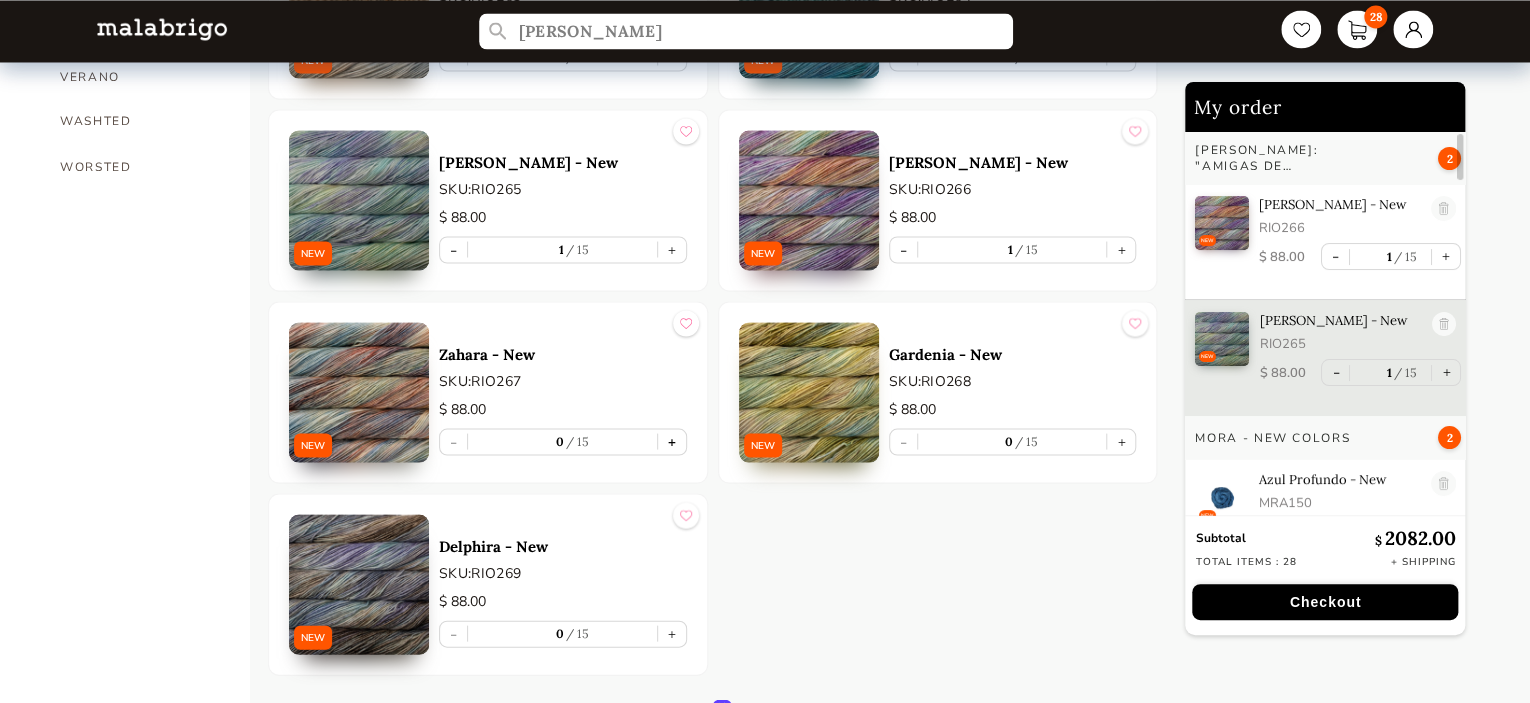 click on "+" at bounding box center (672, 441) 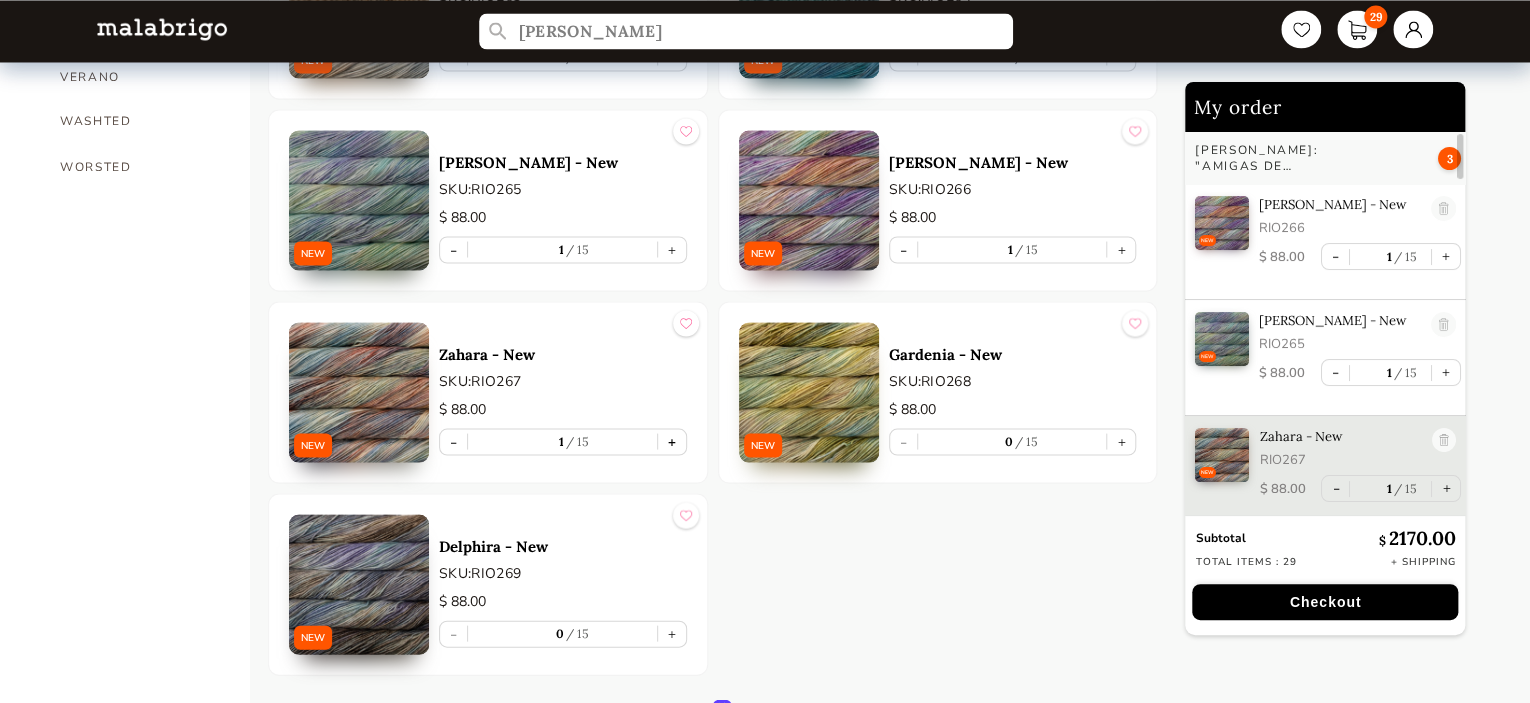 scroll, scrollTop: 0, scrollLeft: 0, axis: both 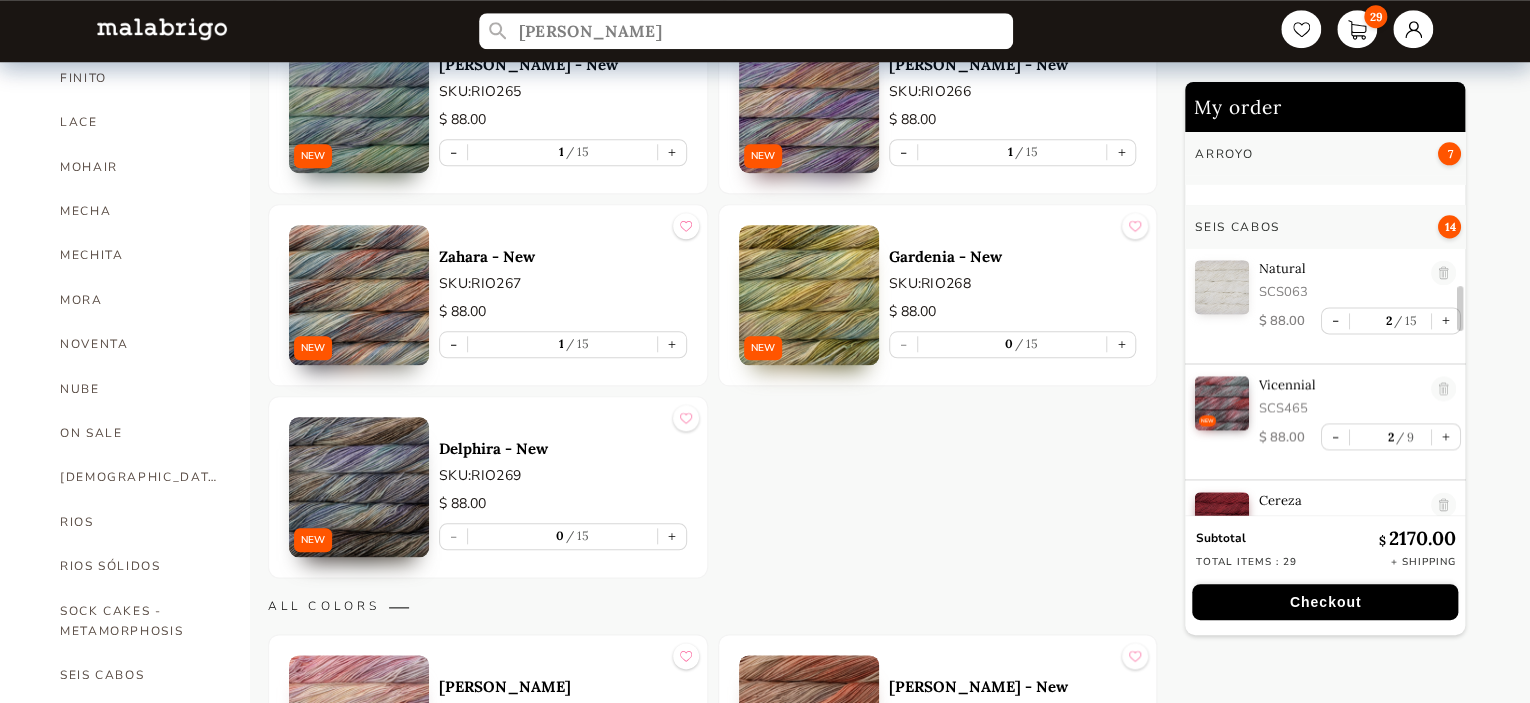drag, startPoint x: 1460, startPoint y: 159, endPoint x: 1459, endPoint y: 311, distance: 152.0033 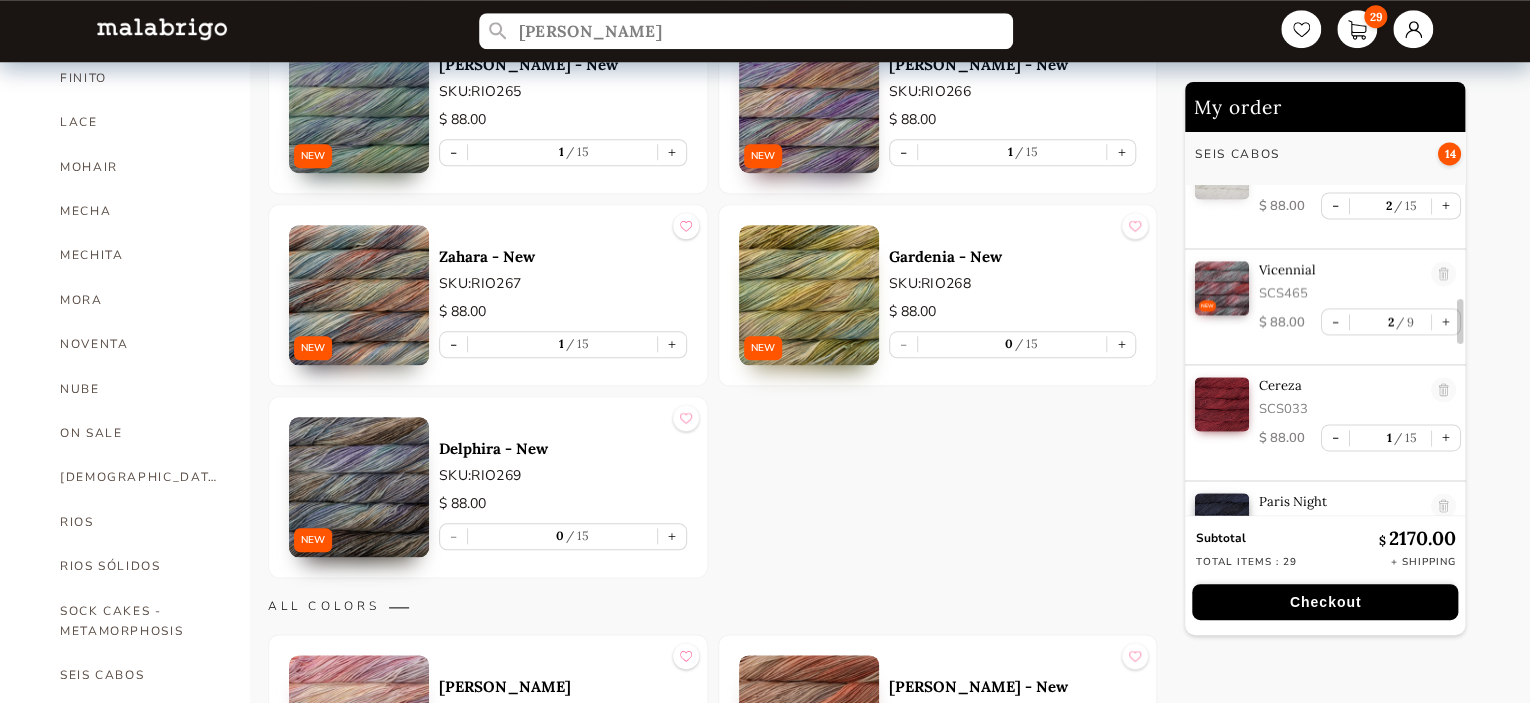 scroll, scrollTop: 1464, scrollLeft: 0, axis: vertical 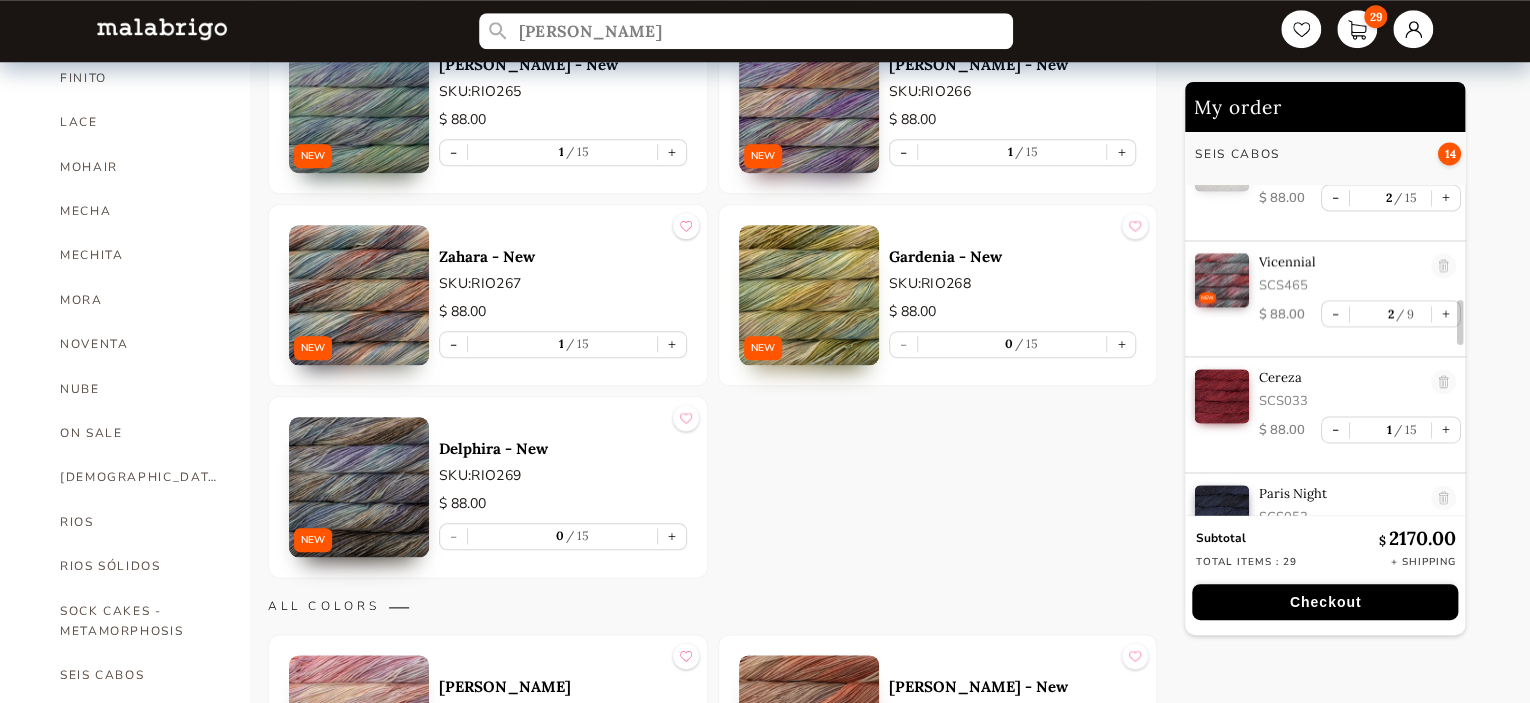 drag, startPoint x: 1459, startPoint y: 311, endPoint x: 1460, endPoint y: 325, distance: 14.035668 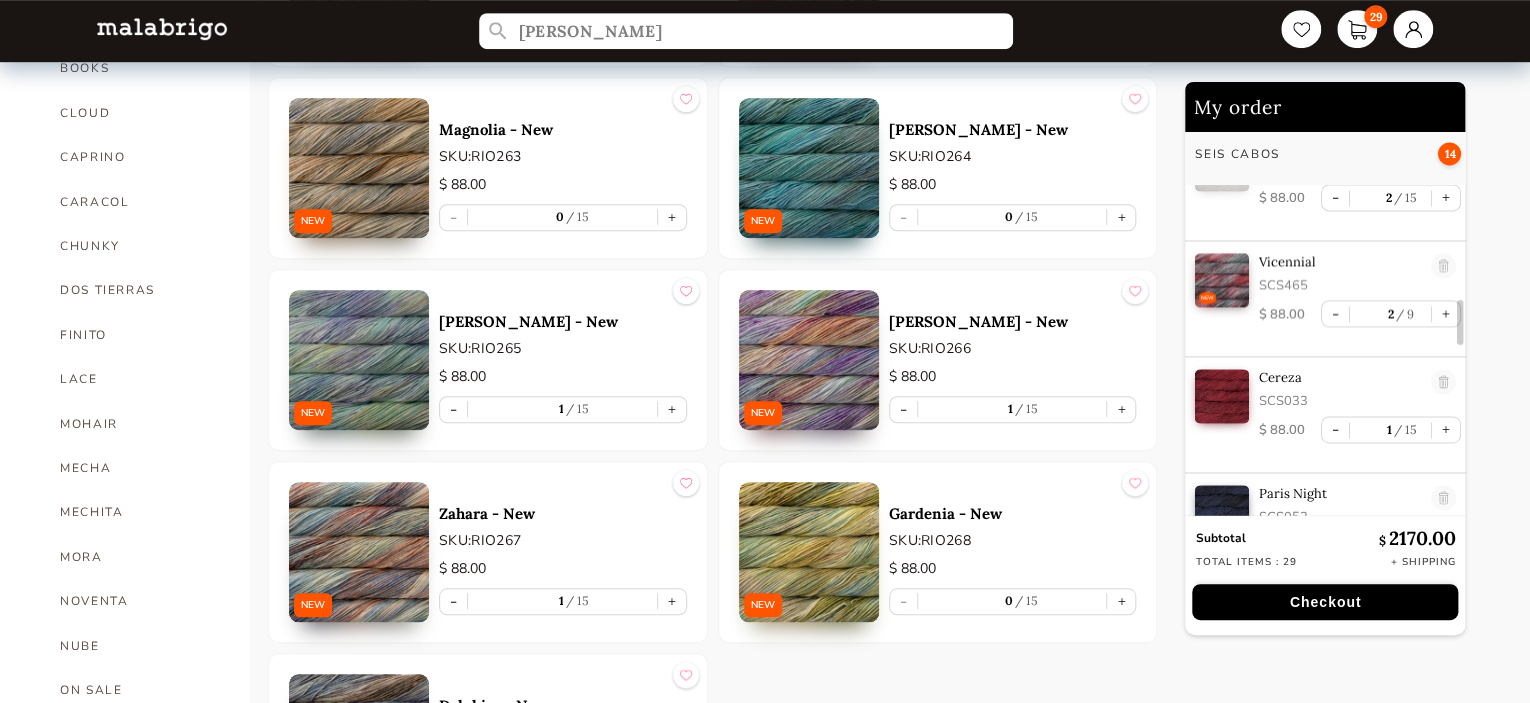 scroll, scrollTop: 602, scrollLeft: 0, axis: vertical 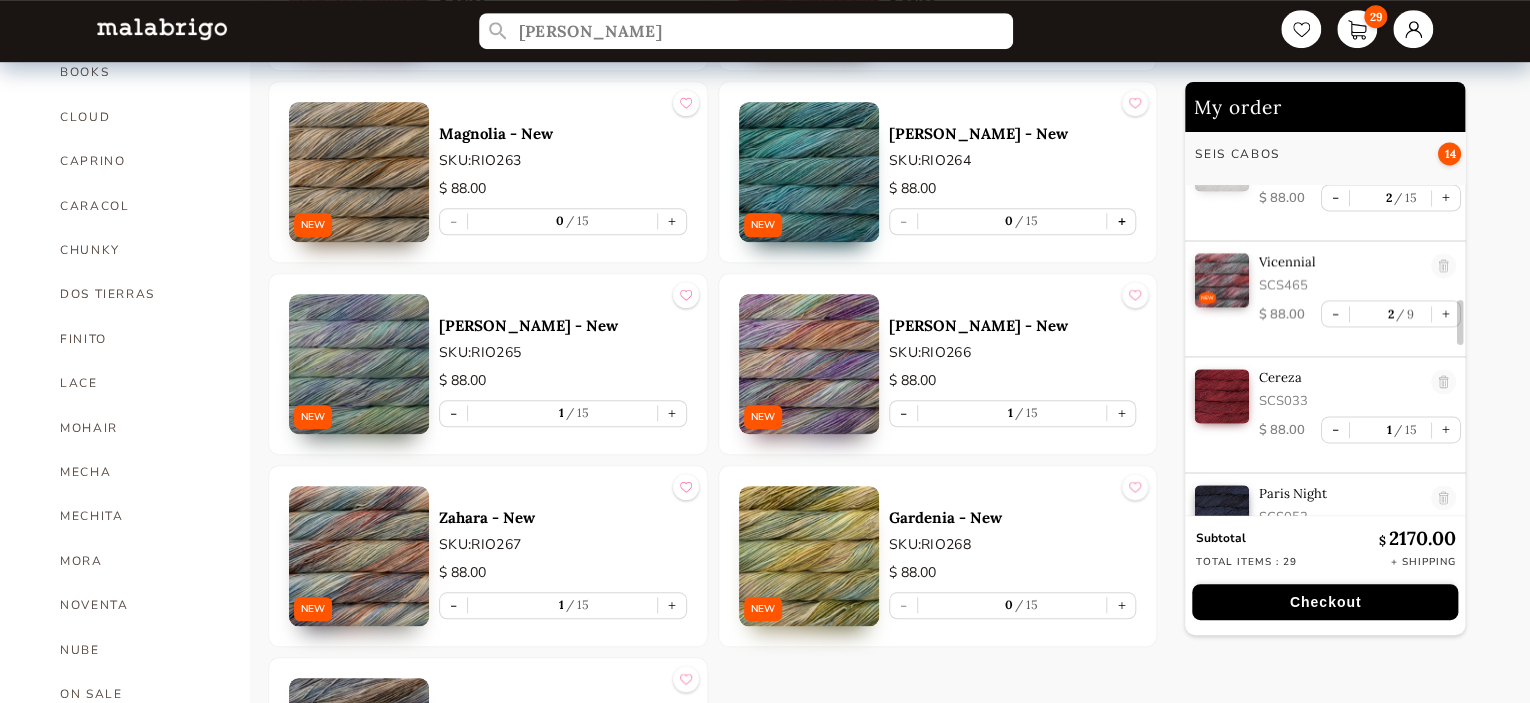 click on "+" at bounding box center [1121, 221] 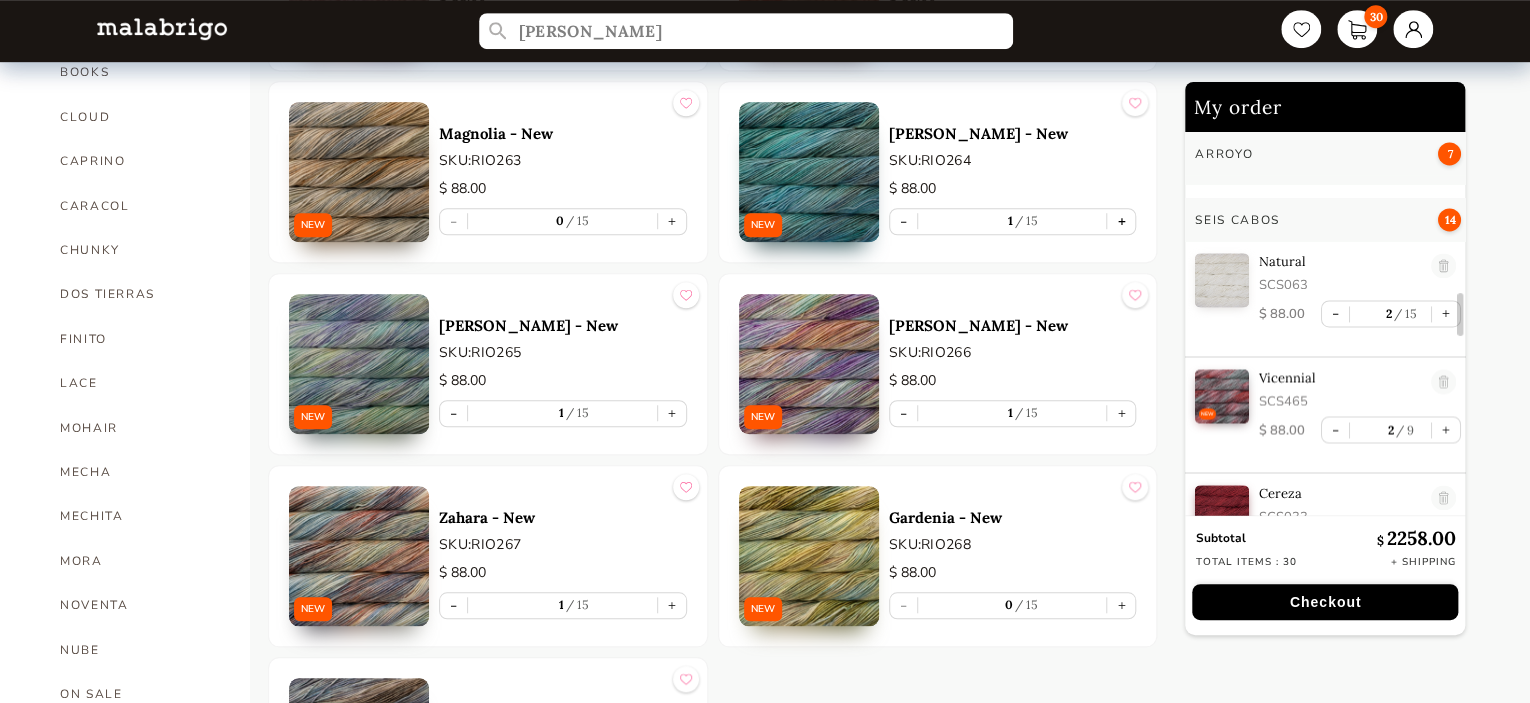 scroll, scrollTop: 1137, scrollLeft: 0, axis: vertical 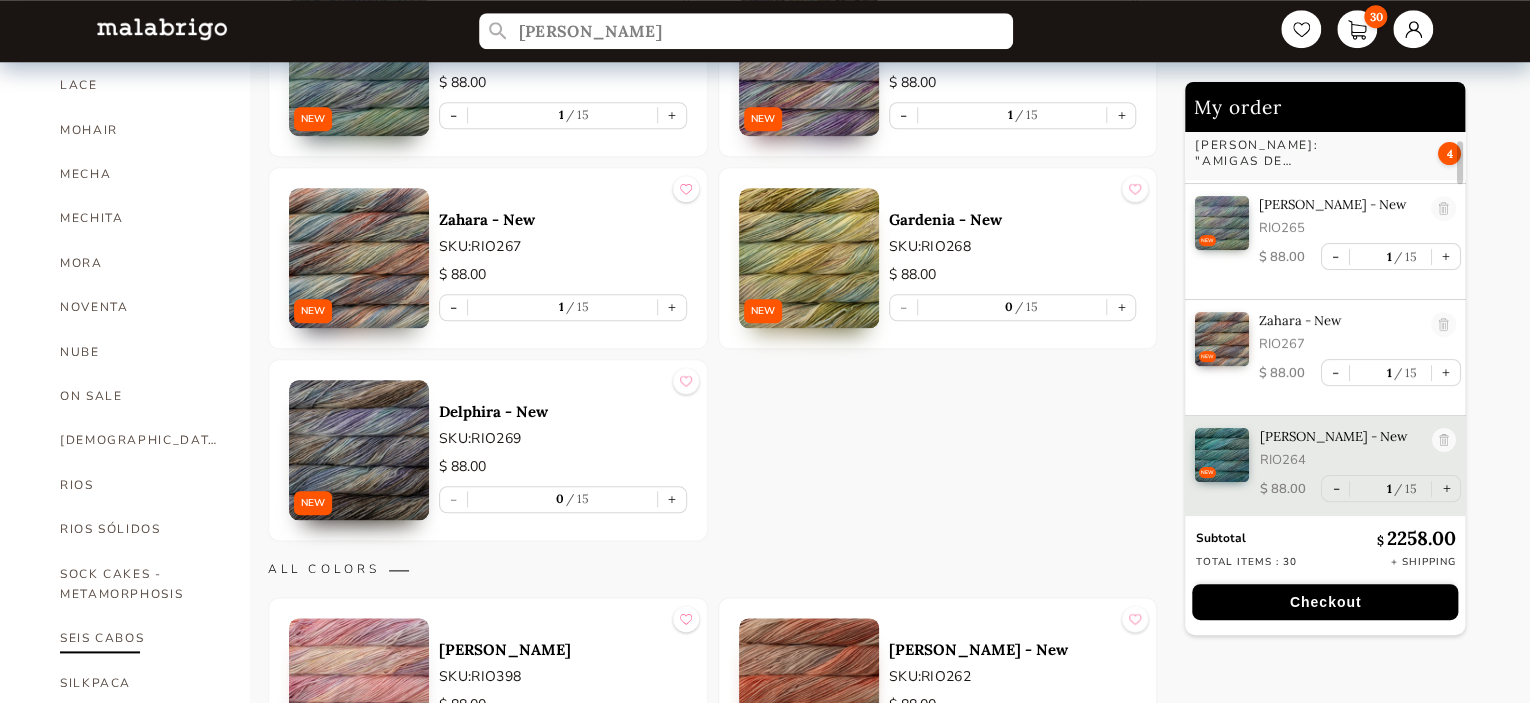 click on "SEIS CABOS" at bounding box center [140, 638] 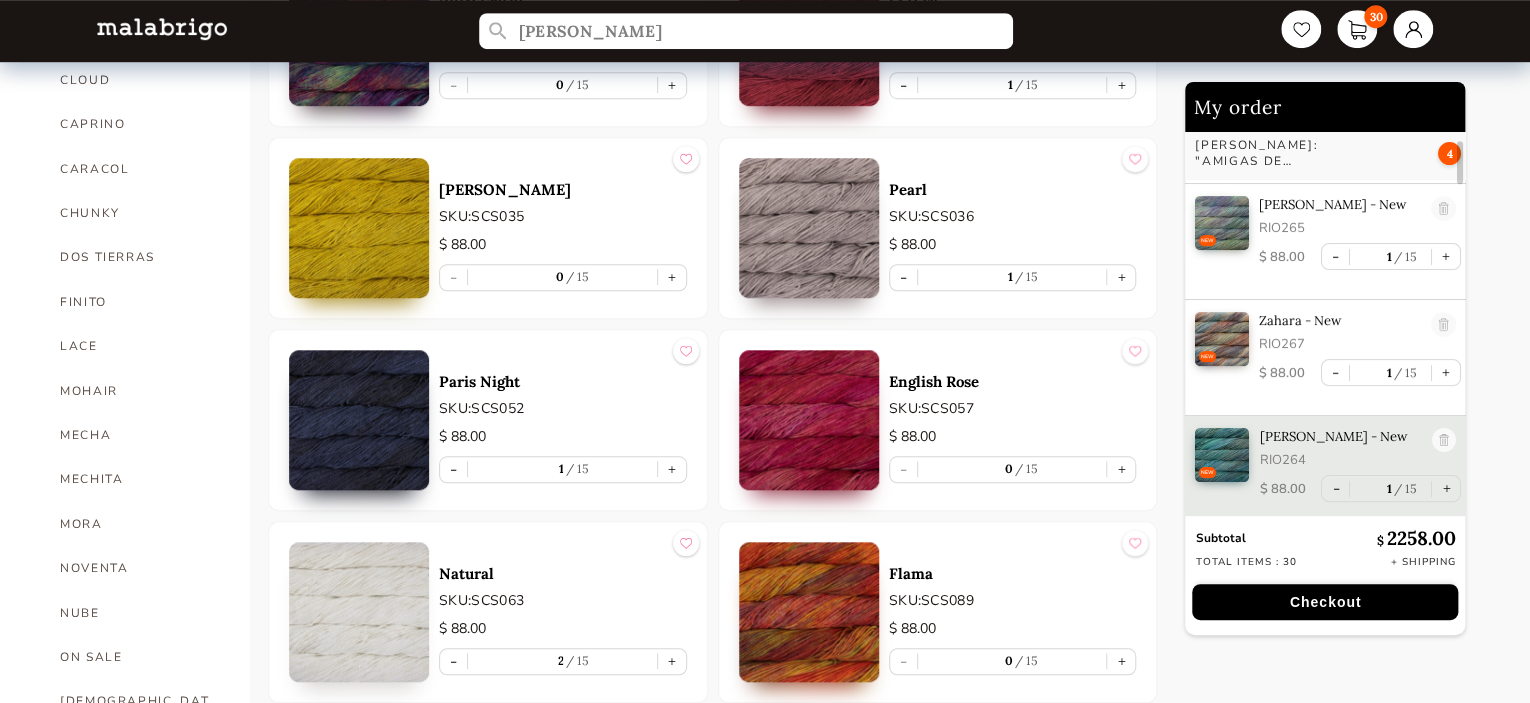 scroll, scrollTop: 653, scrollLeft: 0, axis: vertical 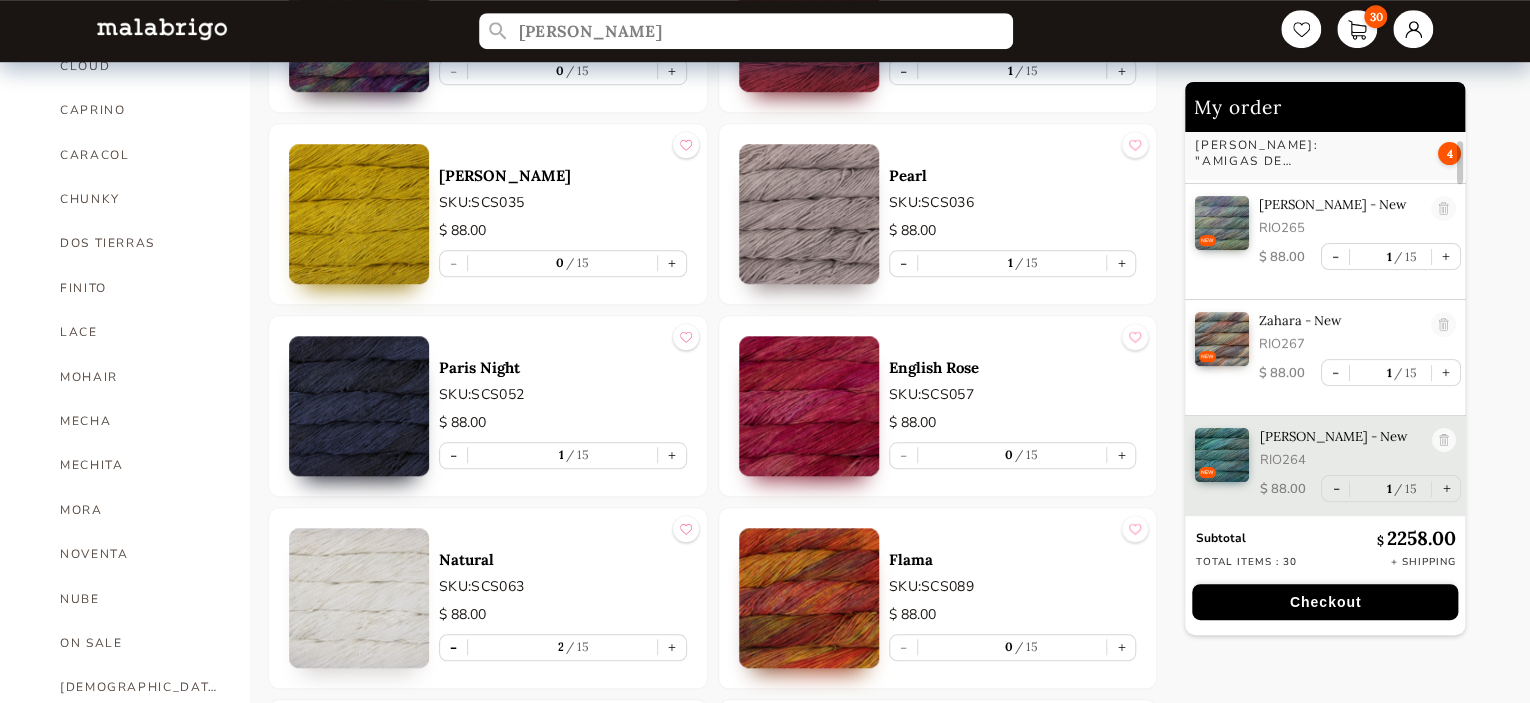click on "-" at bounding box center (453, 647) 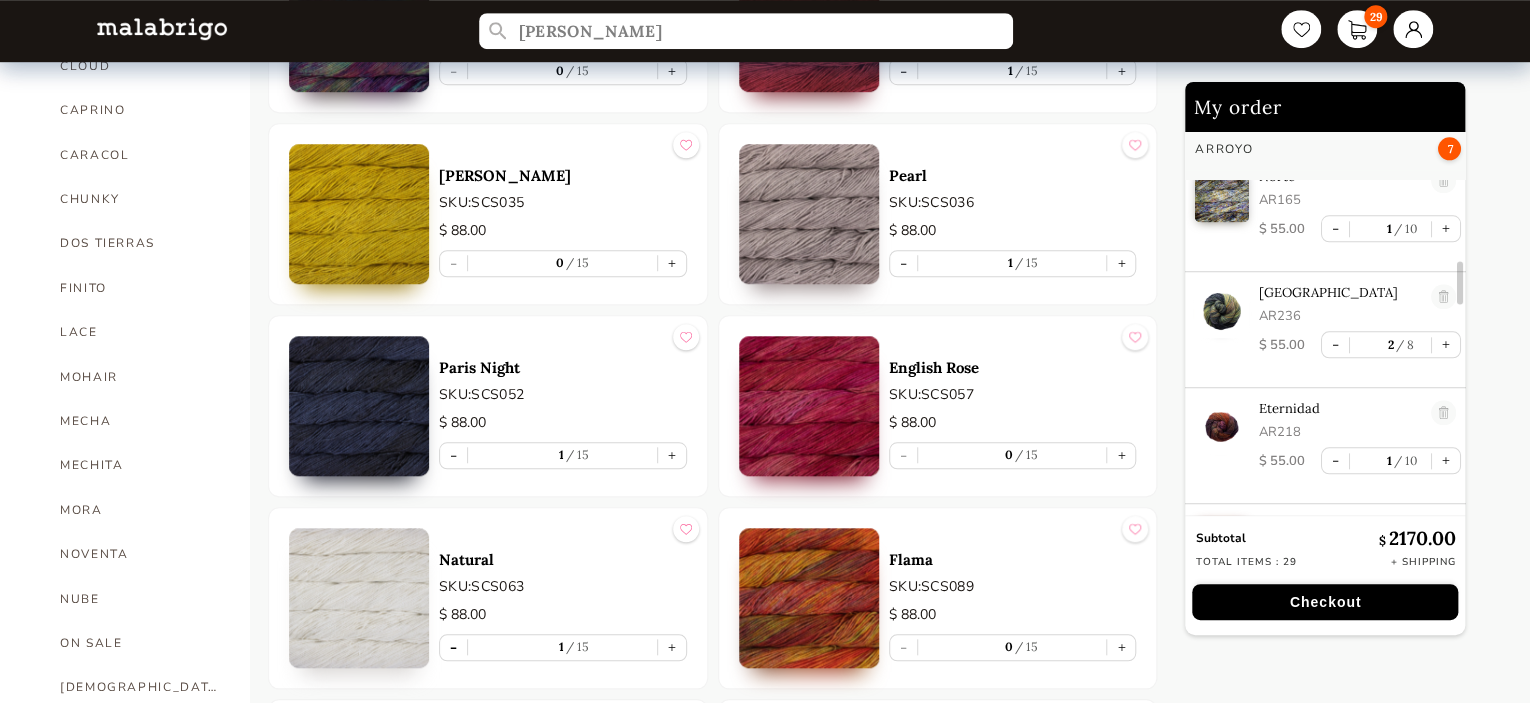 scroll, scrollTop: 1300, scrollLeft: 0, axis: vertical 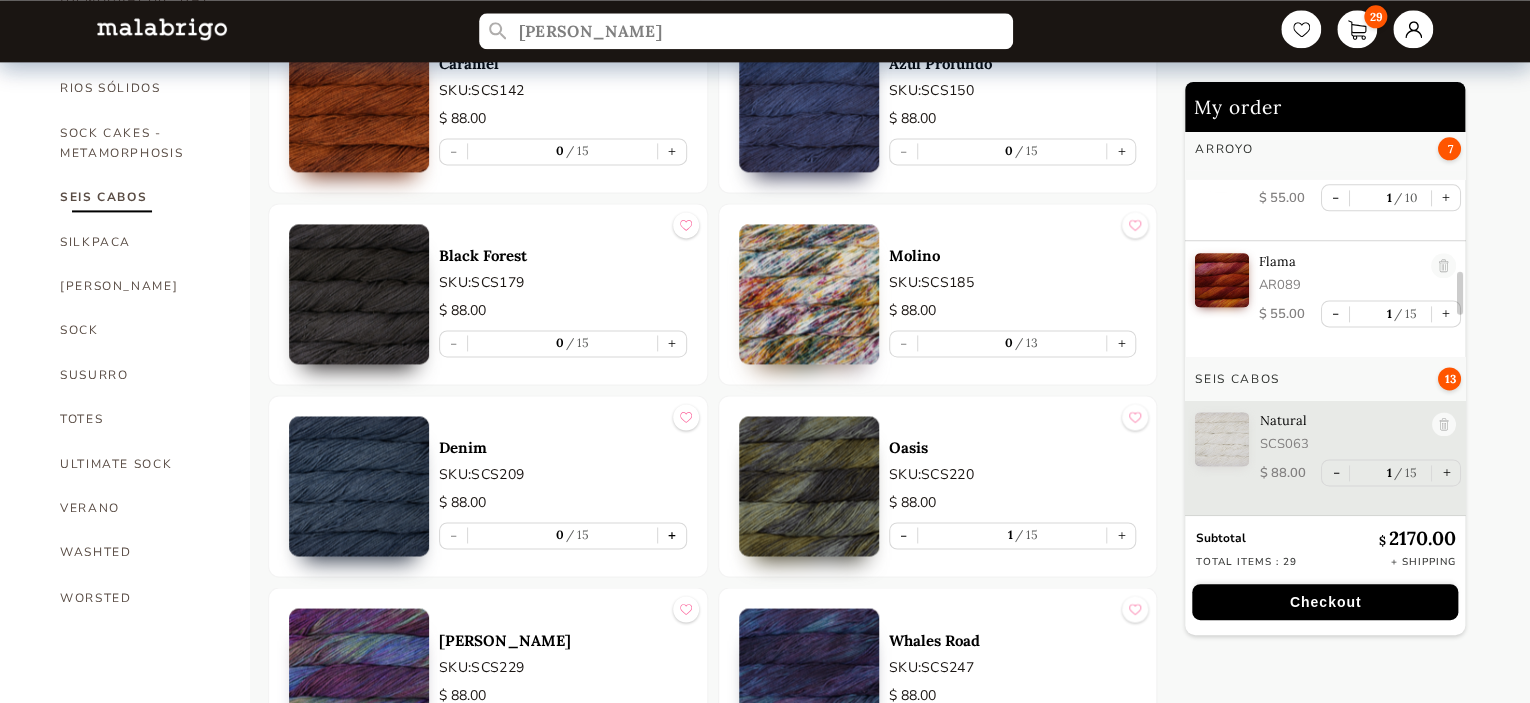 click on "+" at bounding box center (672, 535) 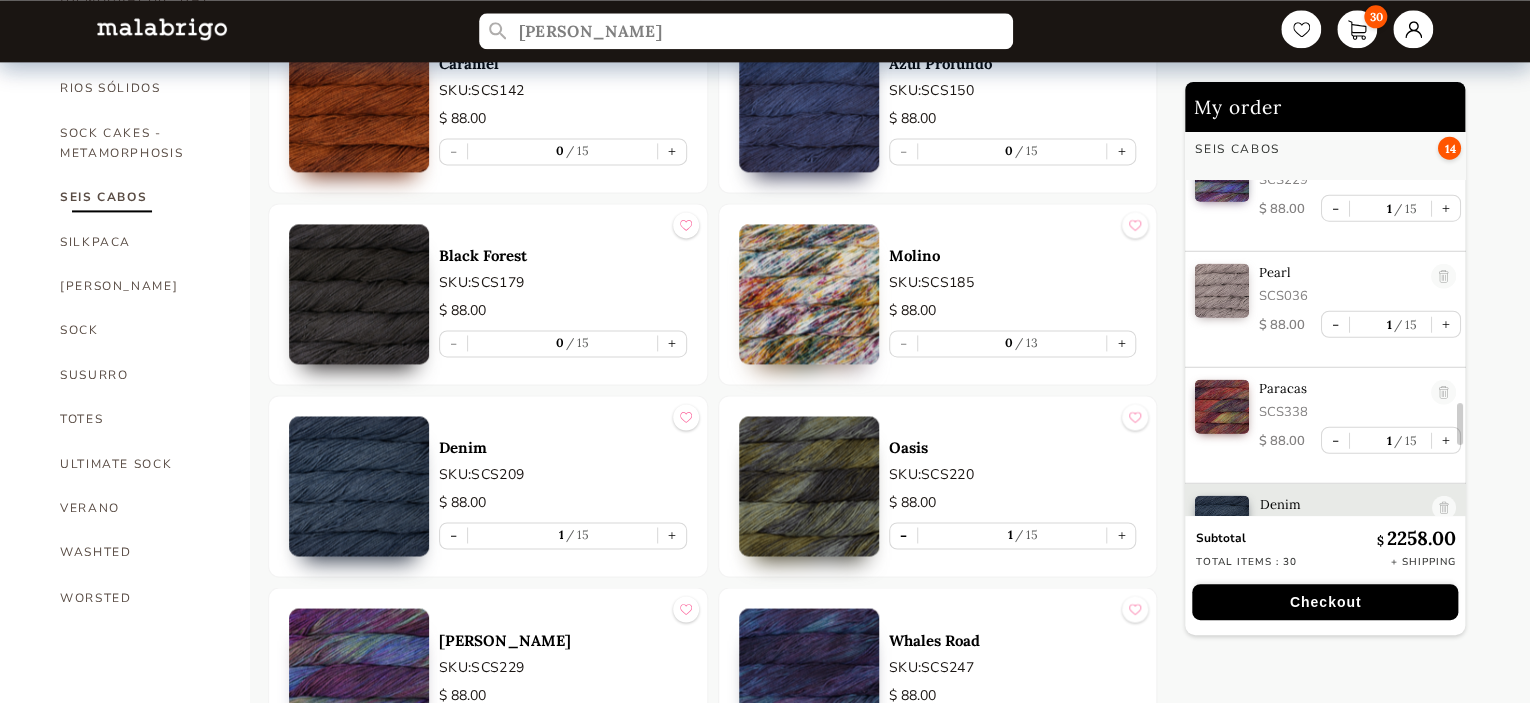 scroll, scrollTop: 2676, scrollLeft: 0, axis: vertical 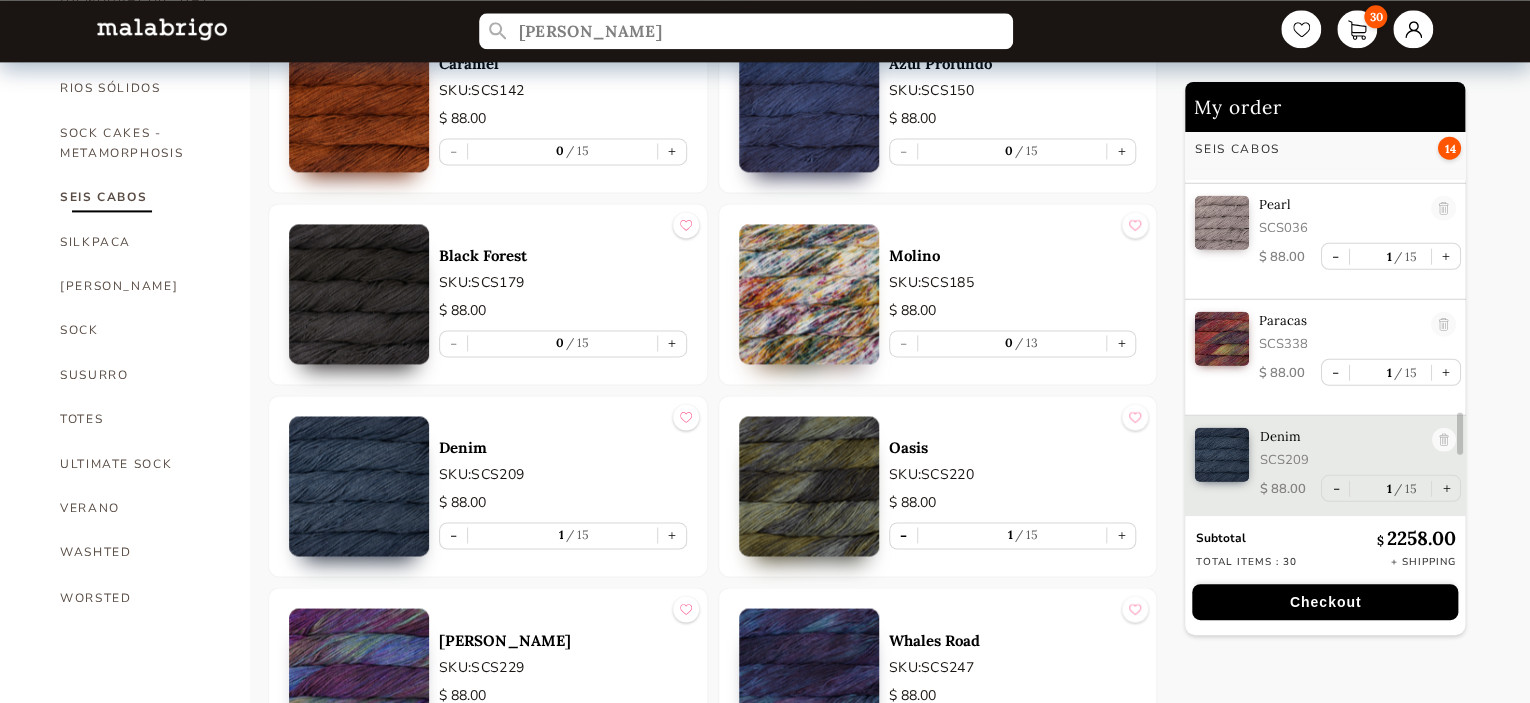 click on "-" at bounding box center (903, 535) 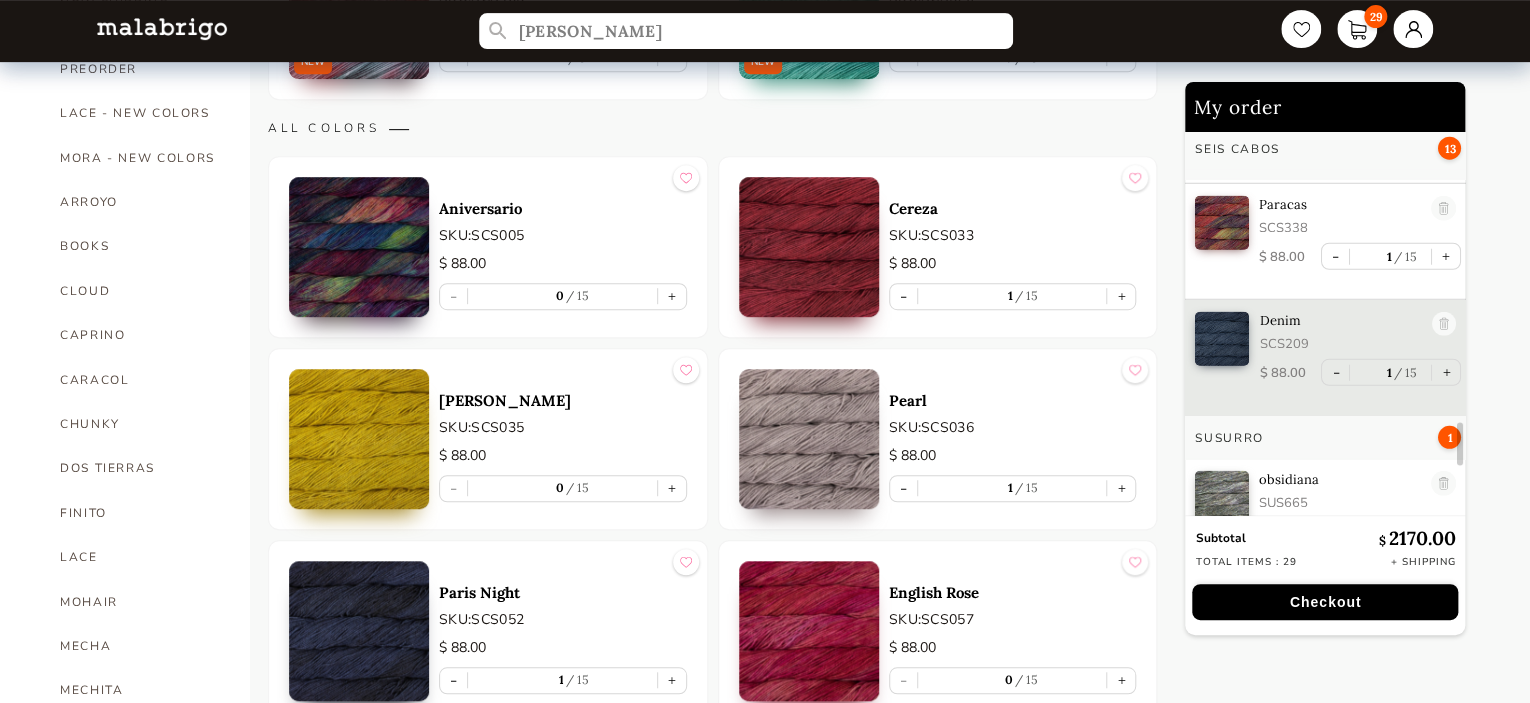 scroll, scrollTop: 428, scrollLeft: 0, axis: vertical 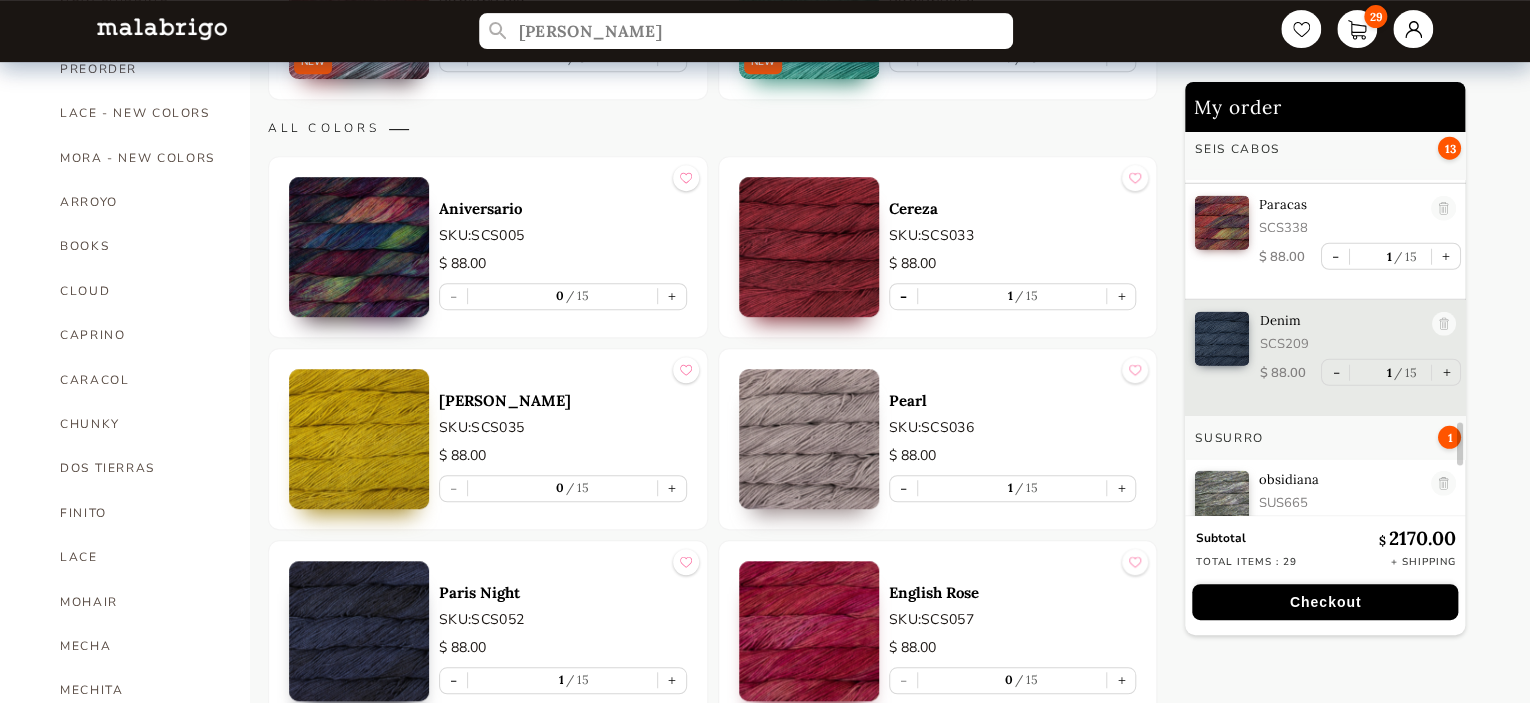 click on "-" at bounding box center (903, 296) 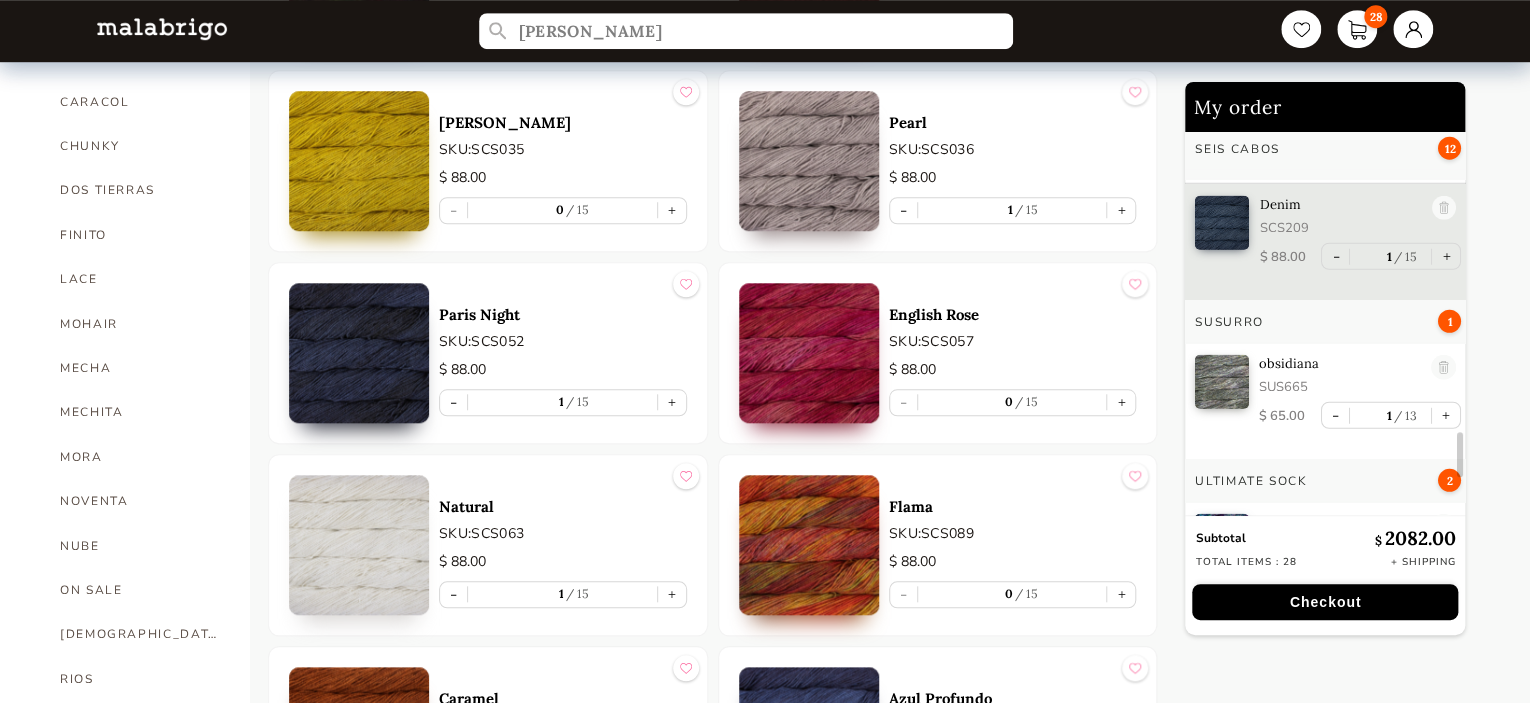 scroll, scrollTop: 687, scrollLeft: 0, axis: vertical 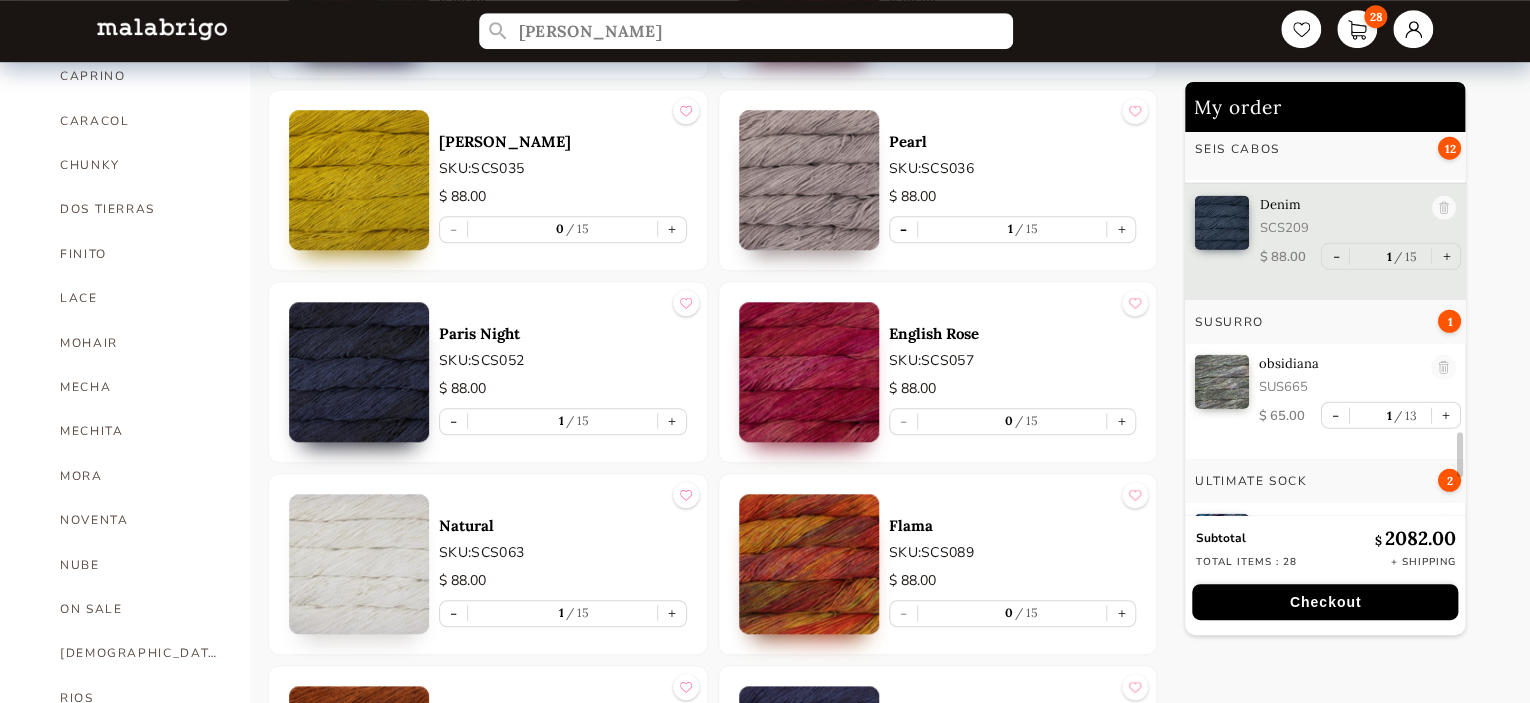 click on "-" at bounding box center (903, 229) 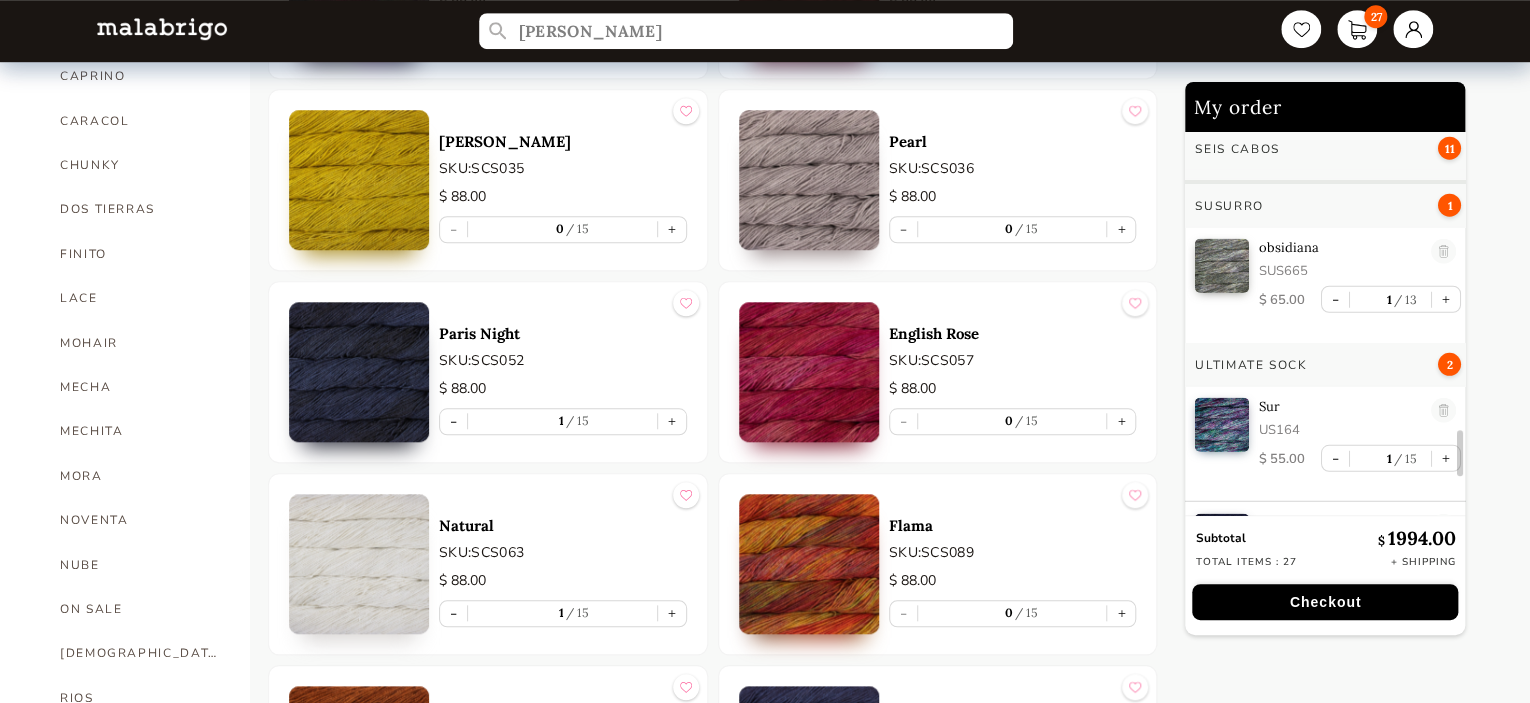 scroll, scrollTop: 0, scrollLeft: 0, axis: both 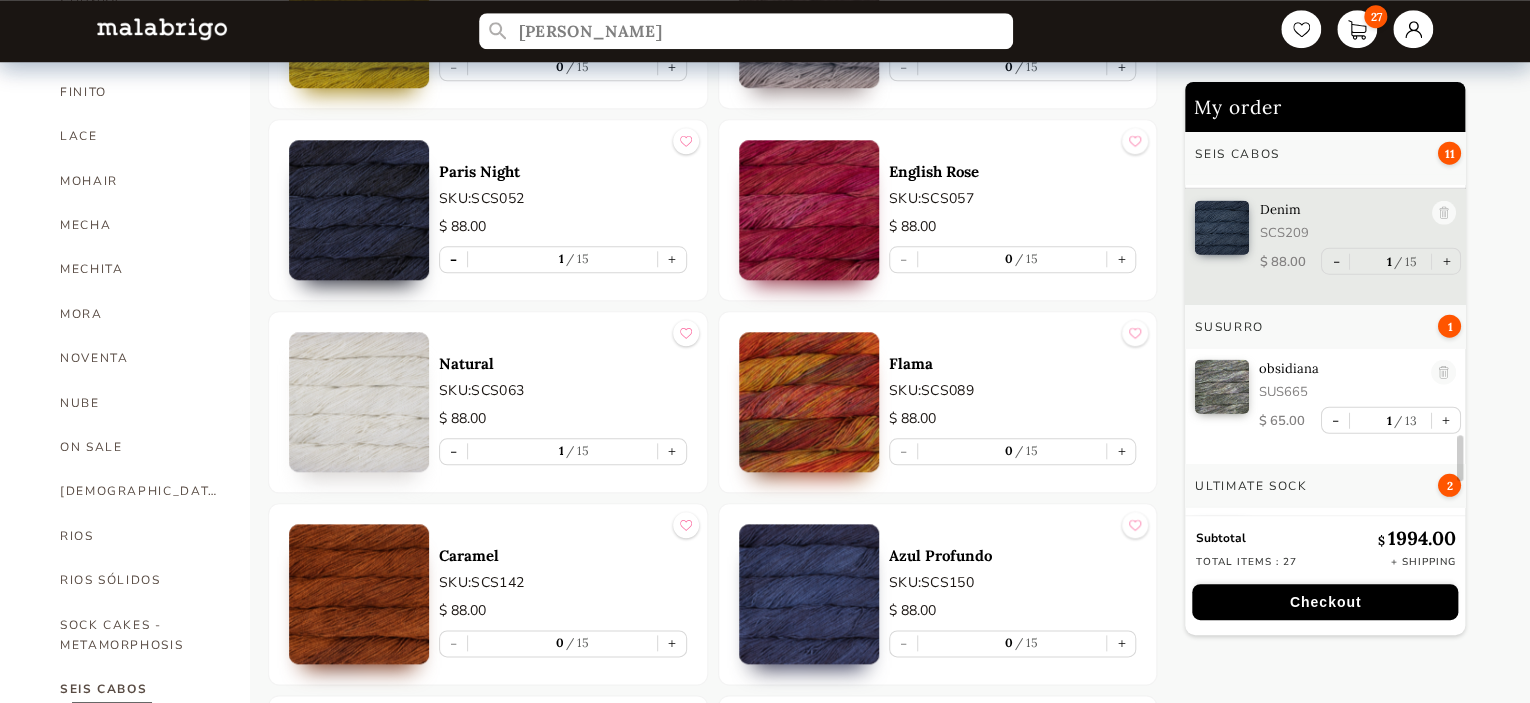 click on "-" at bounding box center [453, 259] 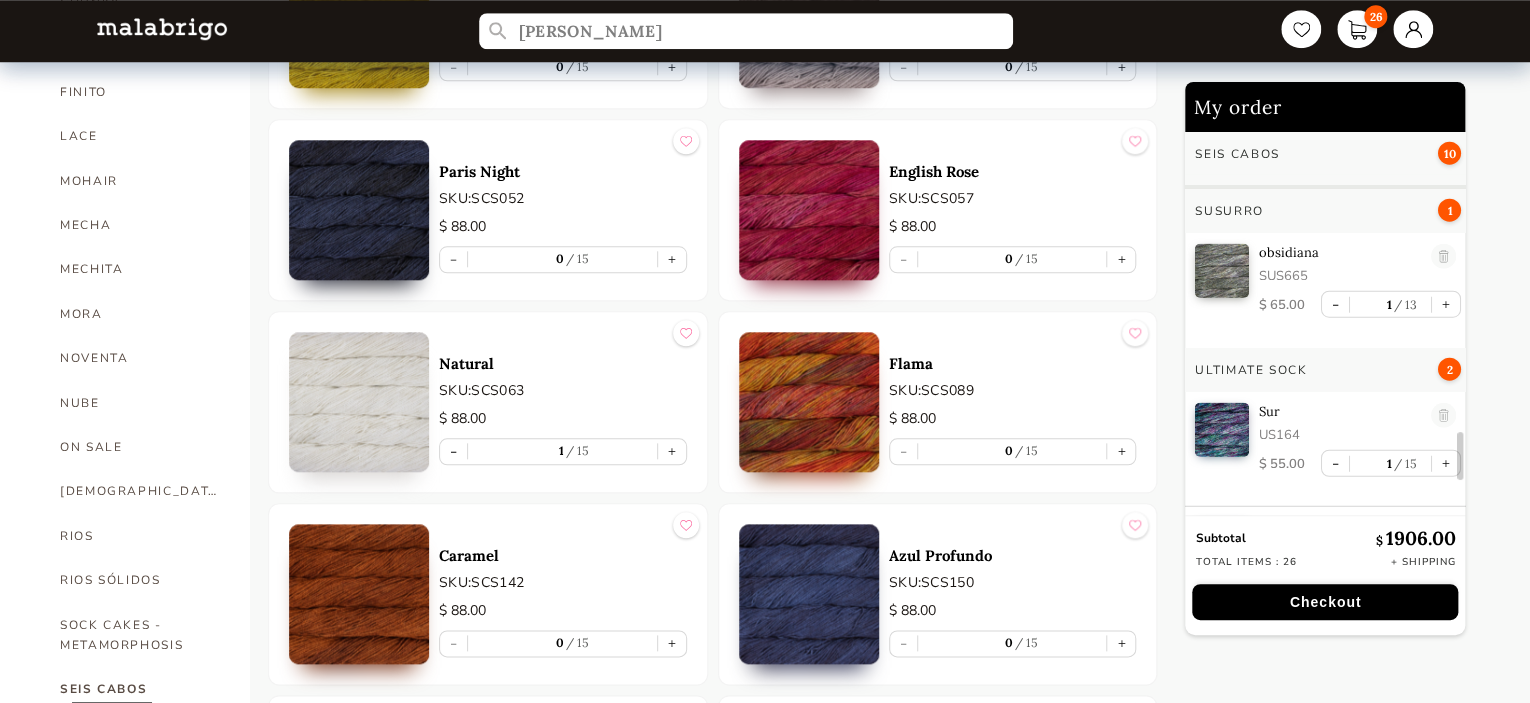 scroll, scrollTop: 2444, scrollLeft: 0, axis: vertical 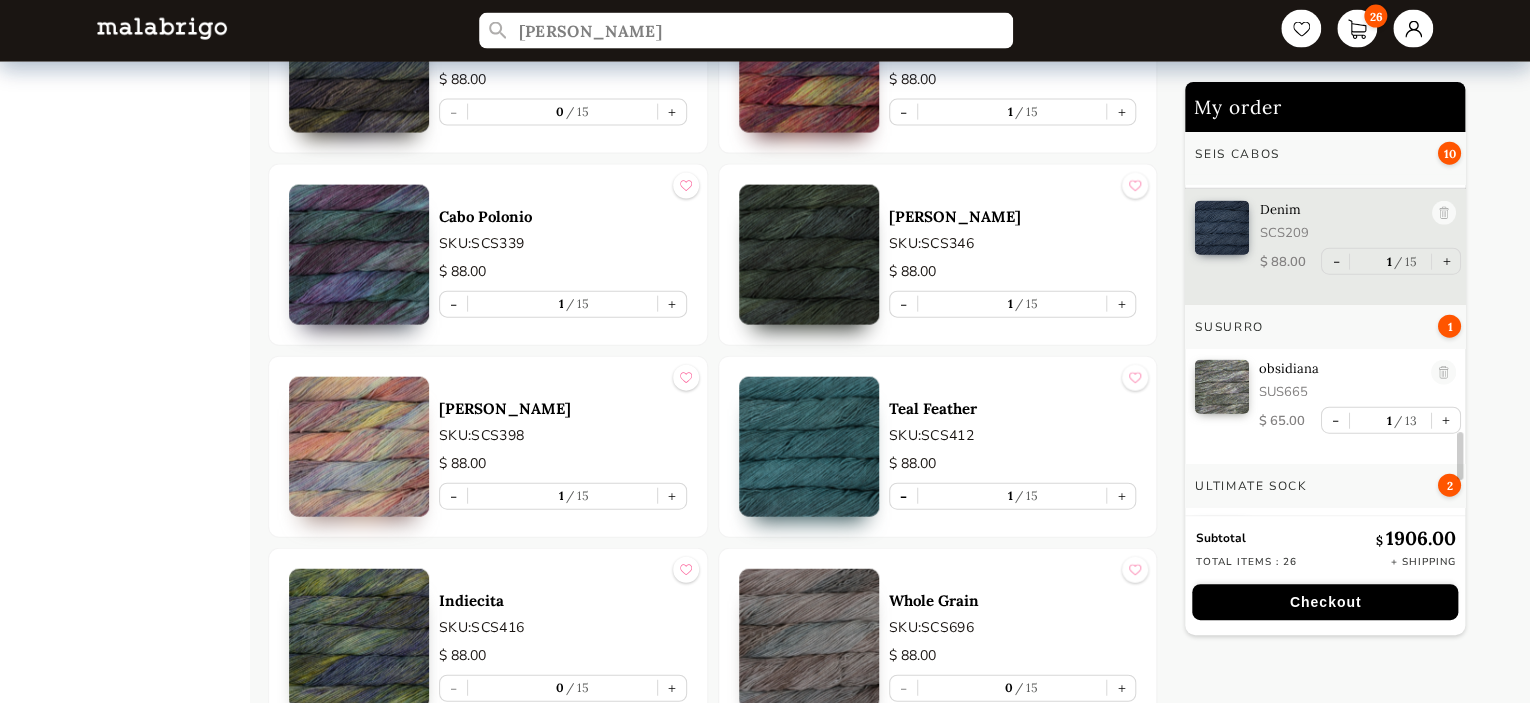 click on "-" at bounding box center (903, 496) 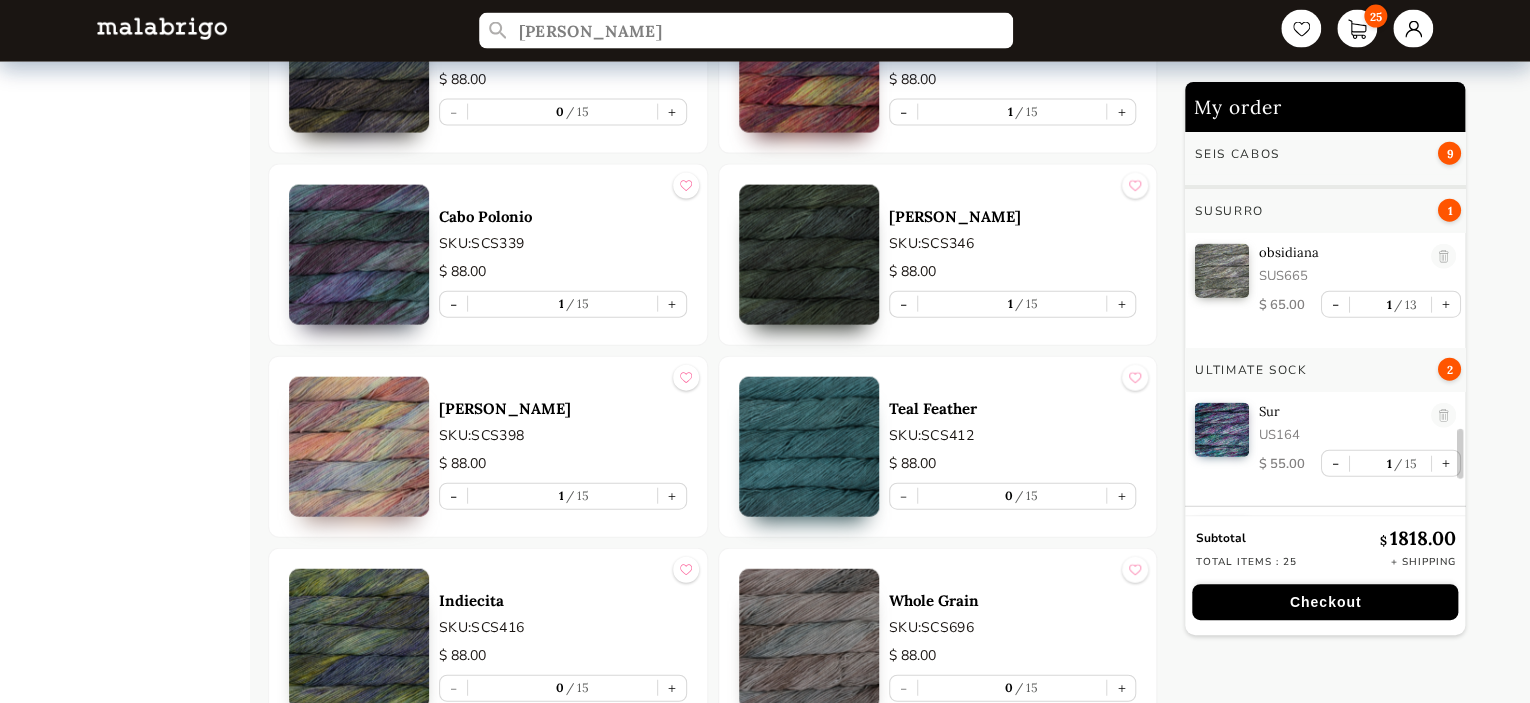 scroll, scrollTop: 2328, scrollLeft: 0, axis: vertical 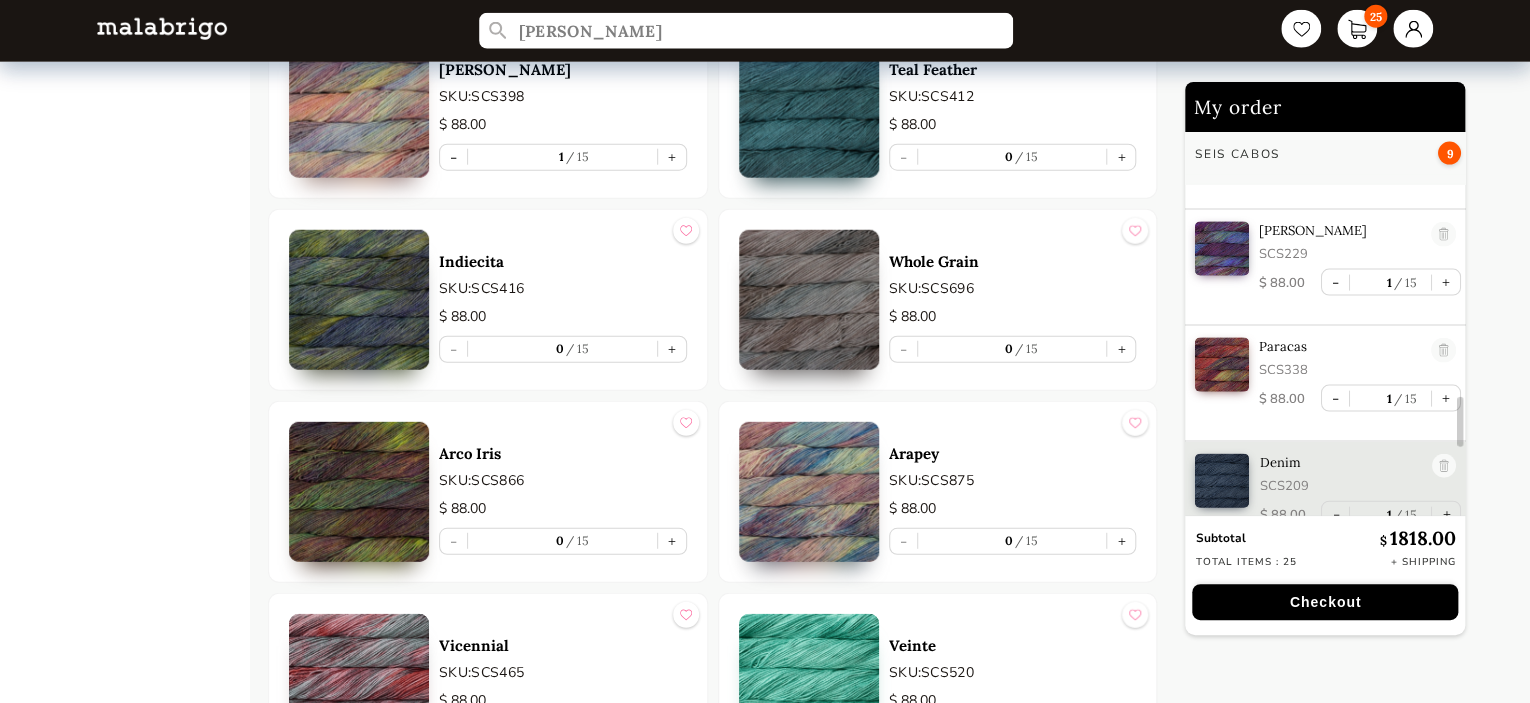 drag, startPoint x: 1457, startPoint y: 461, endPoint x: 1480, endPoint y: 429, distance: 39.40812 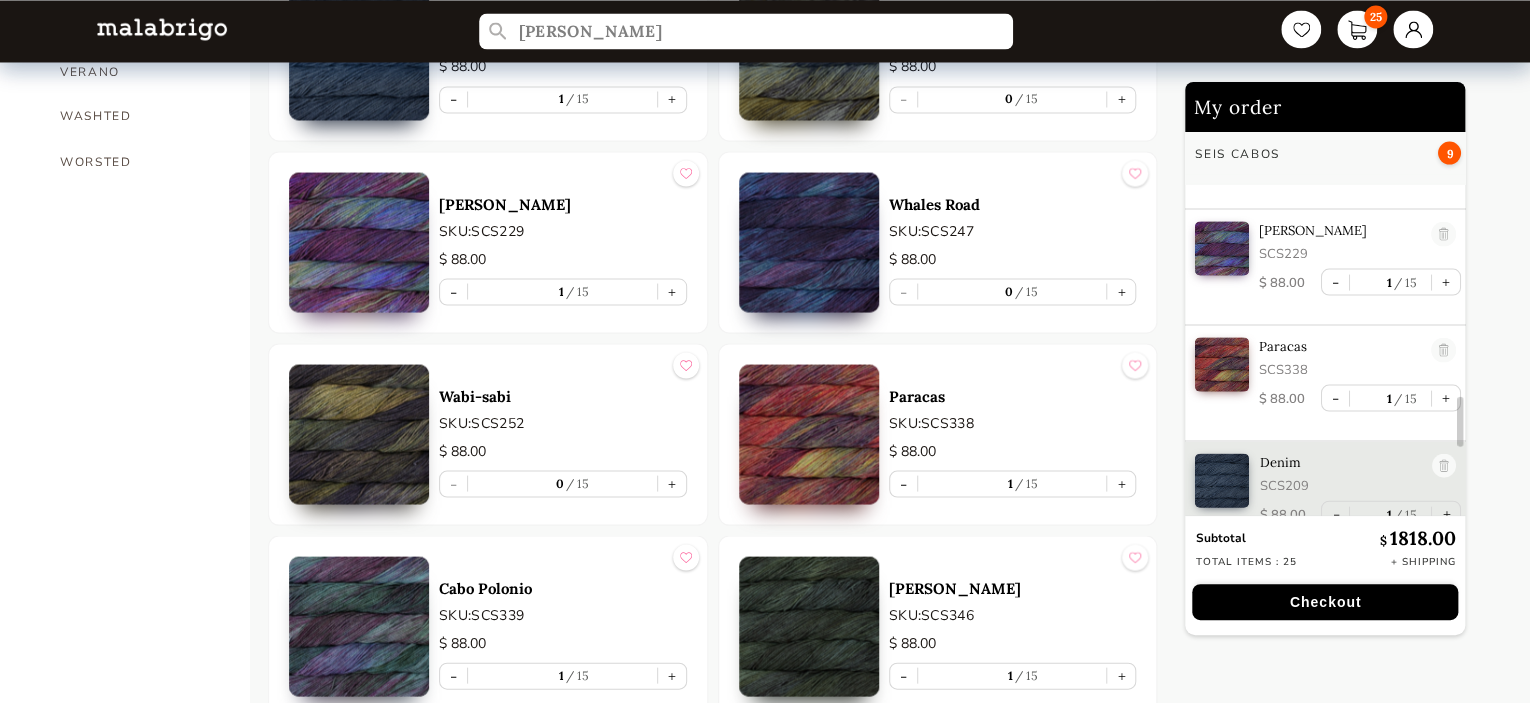 scroll, scrollTop: 1761, scrollLeft: 0, axis: vertical 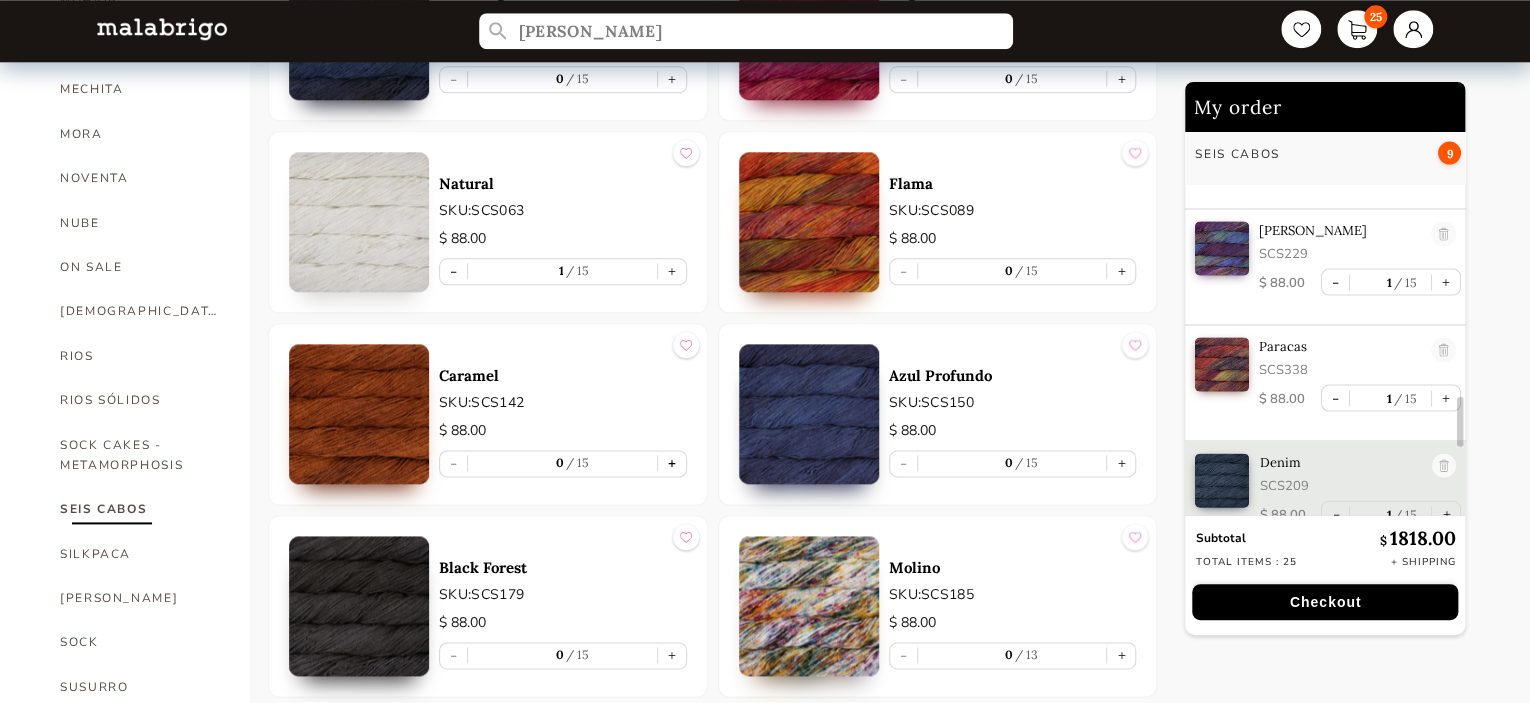 click on "+" at bounding box center [672, 463] 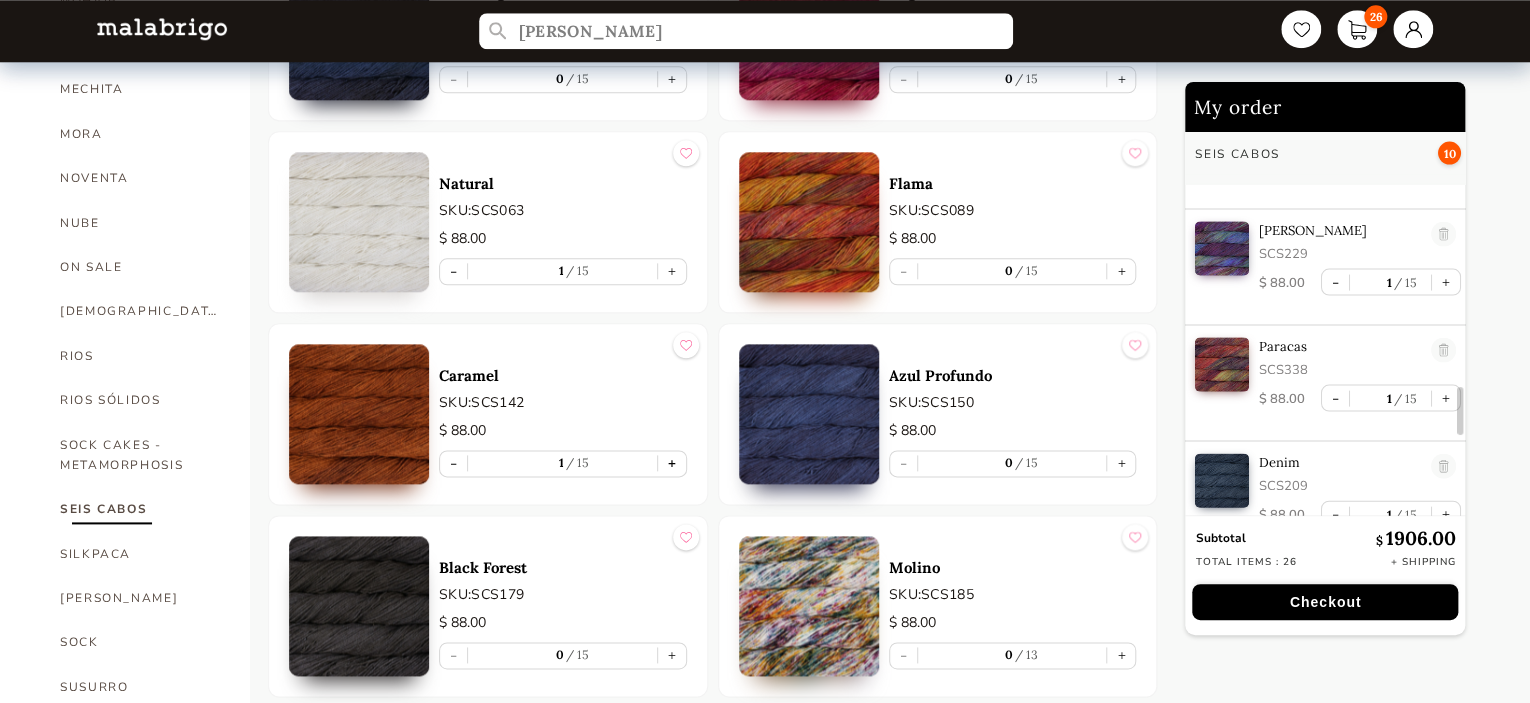 scroll, scrollTop: 5, scrollLeft: 0, axis: vertical 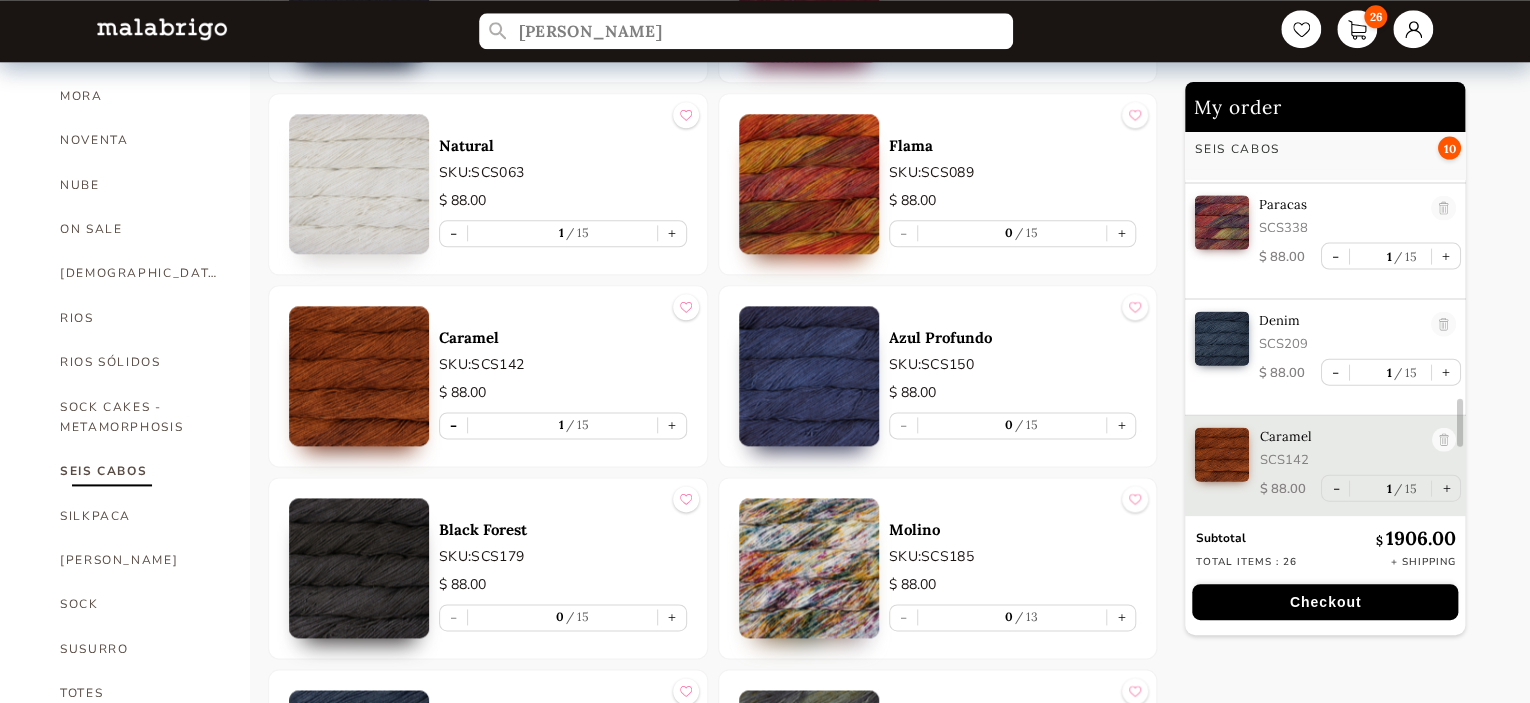click on "-" at bounding box center [453, 425] 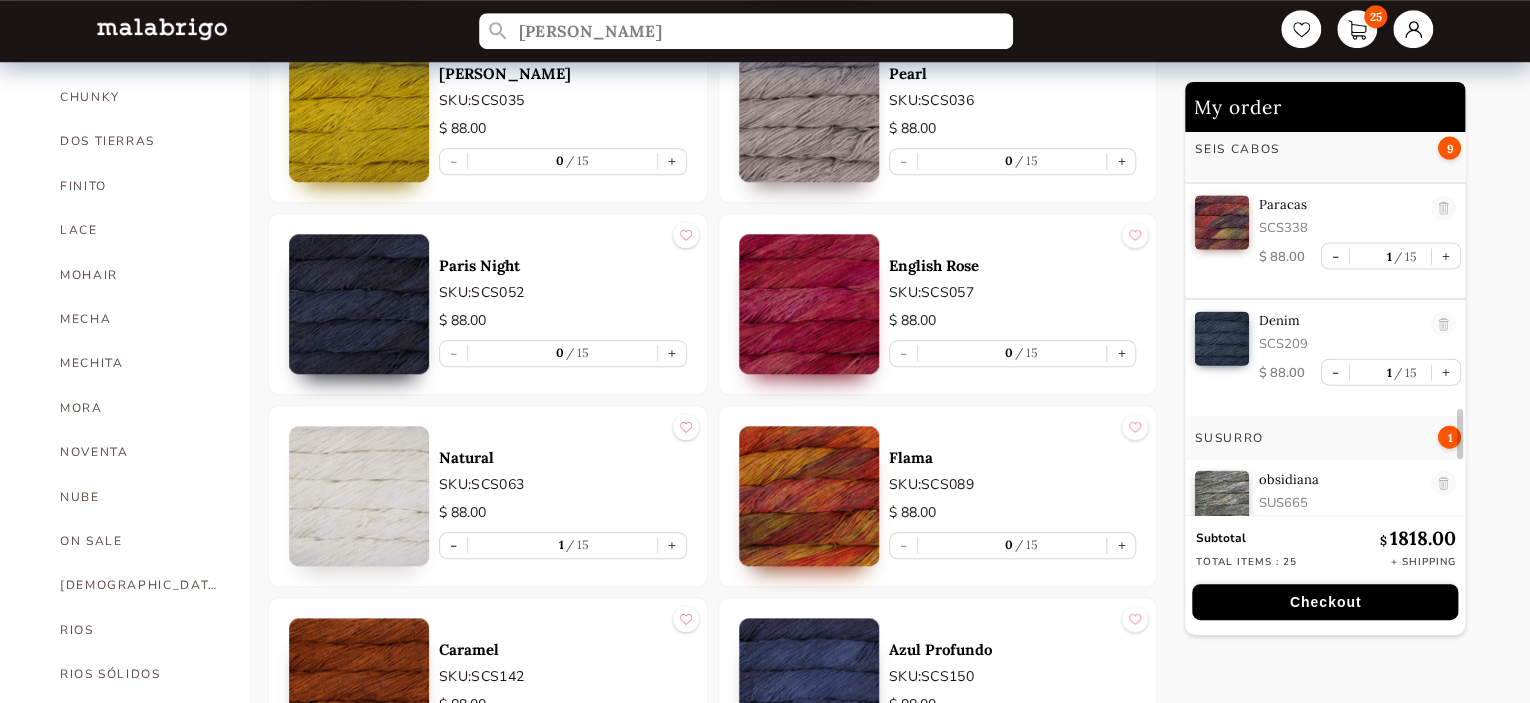 scroll, scrollTop: 717, scrollLeft: 0, axis: vertical 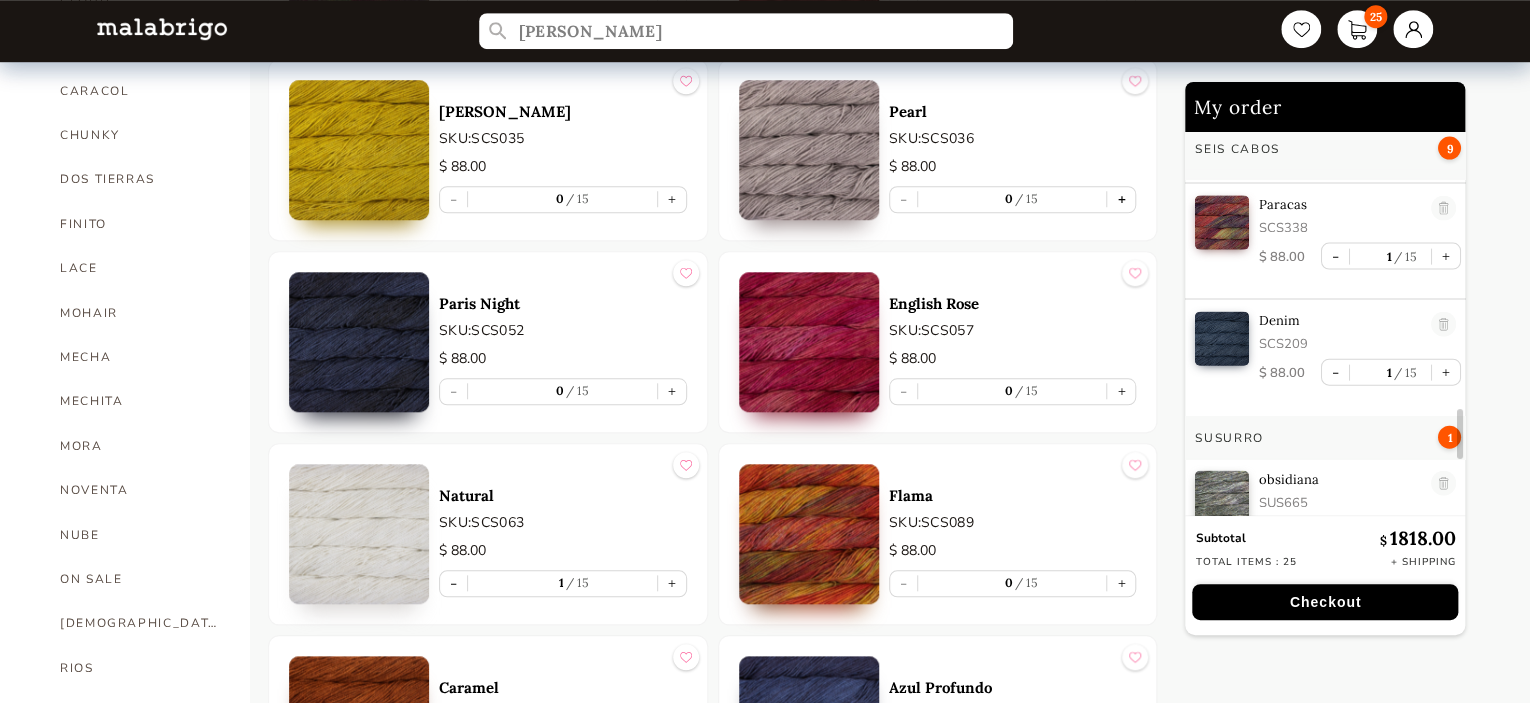 click on "+" at bounding box center (1121, 199) 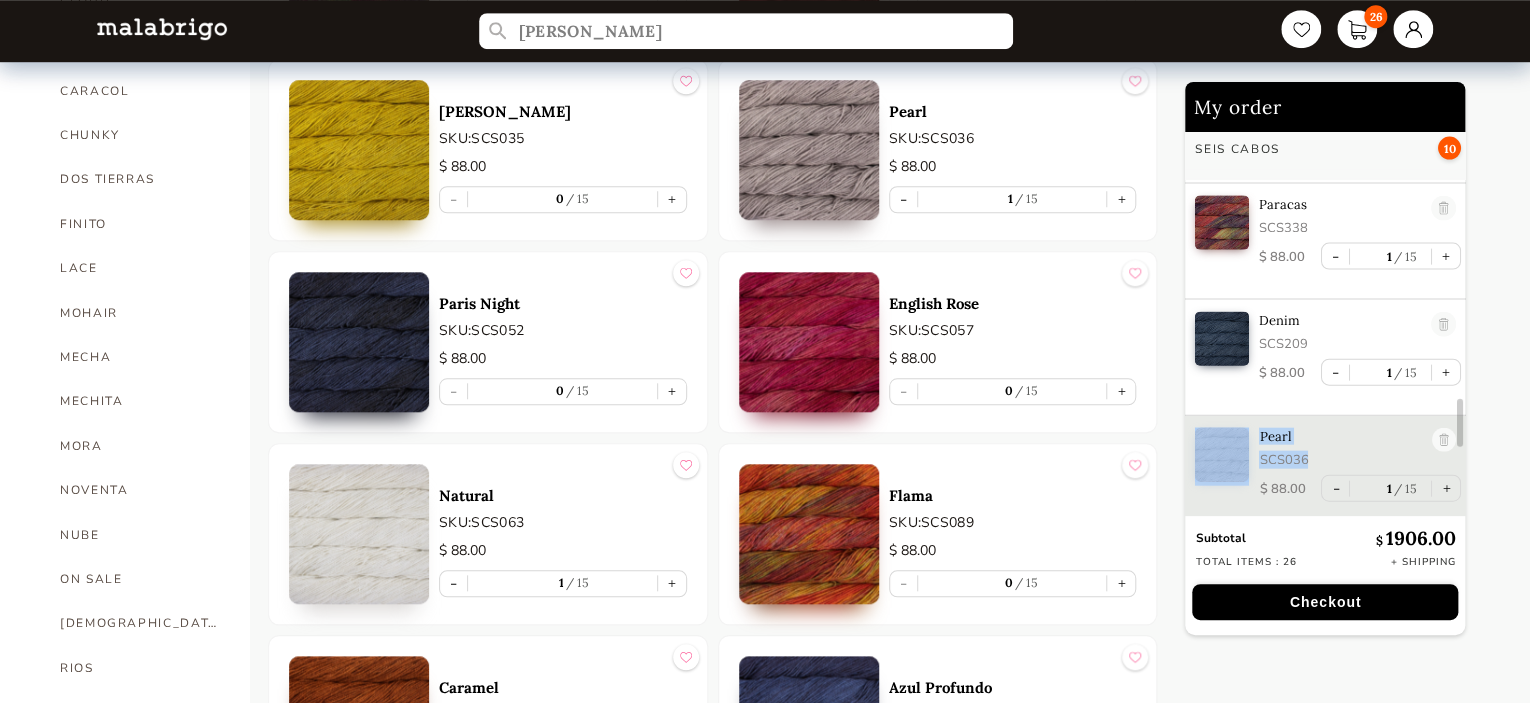 click on "Pearl SCS036 $   88.00 - 1 15 +" at bounding box center (1328, 474) 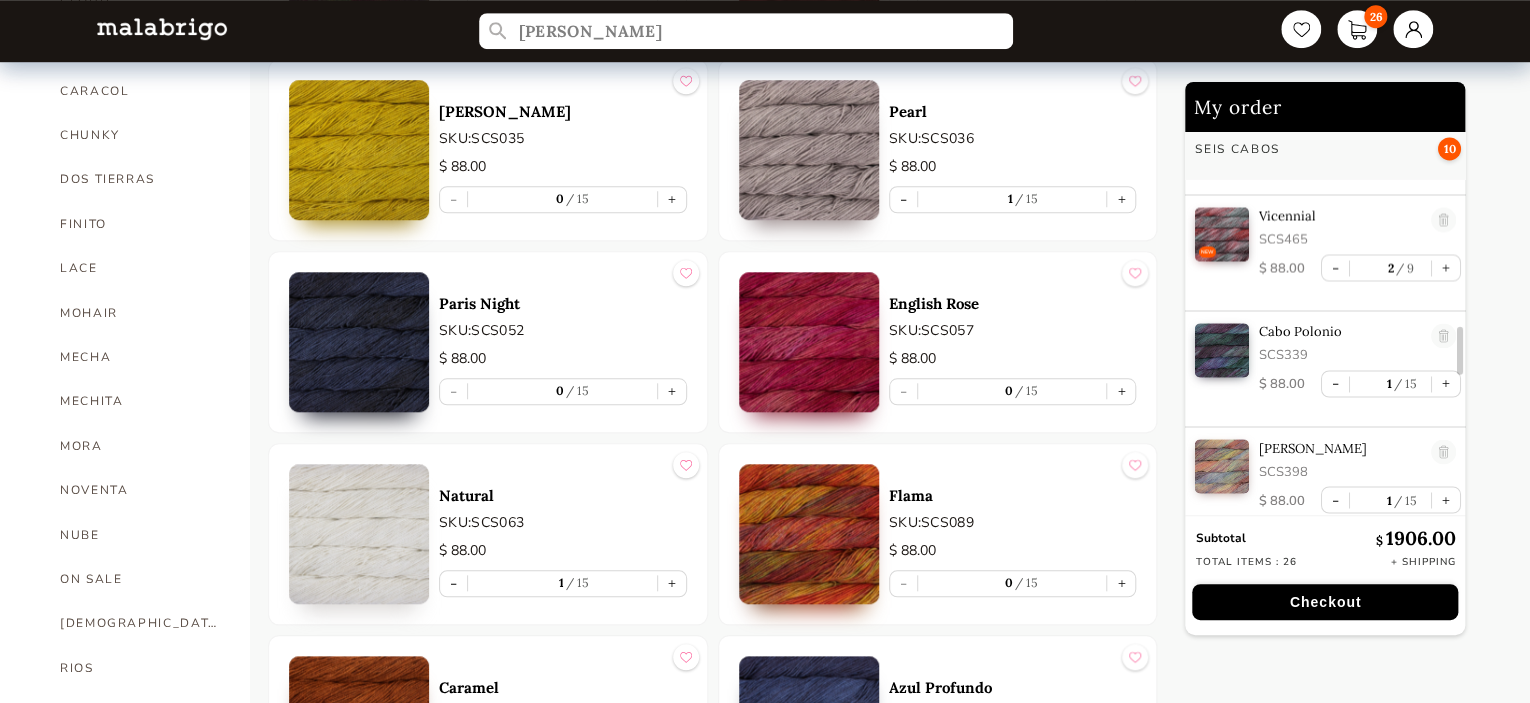 scroll, scrollTop: 1629, scrollLeft: 0, axis: vertical 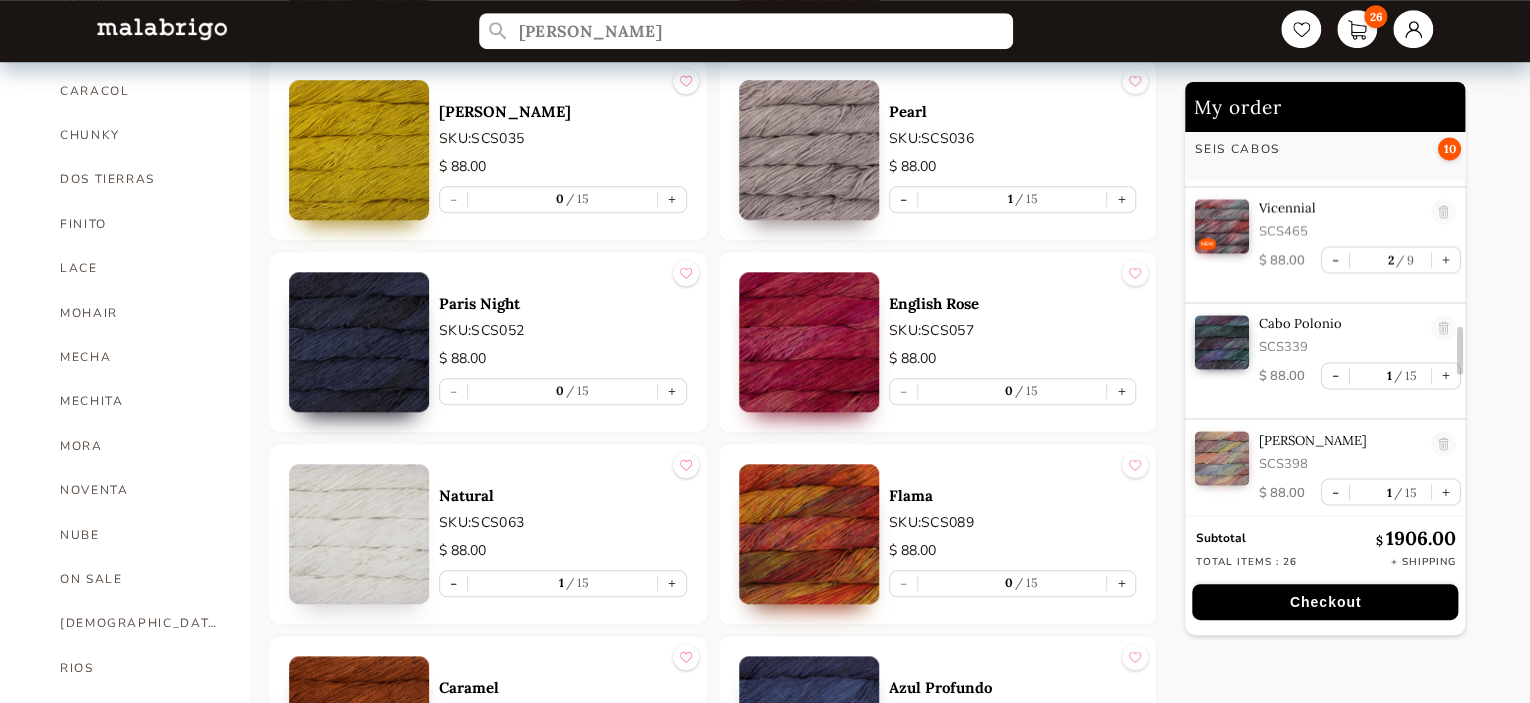 drag, startPoint x: 1461, startPoint y: 415, endPoint x: 1455, endPoint y: 344, distance: 71.25307 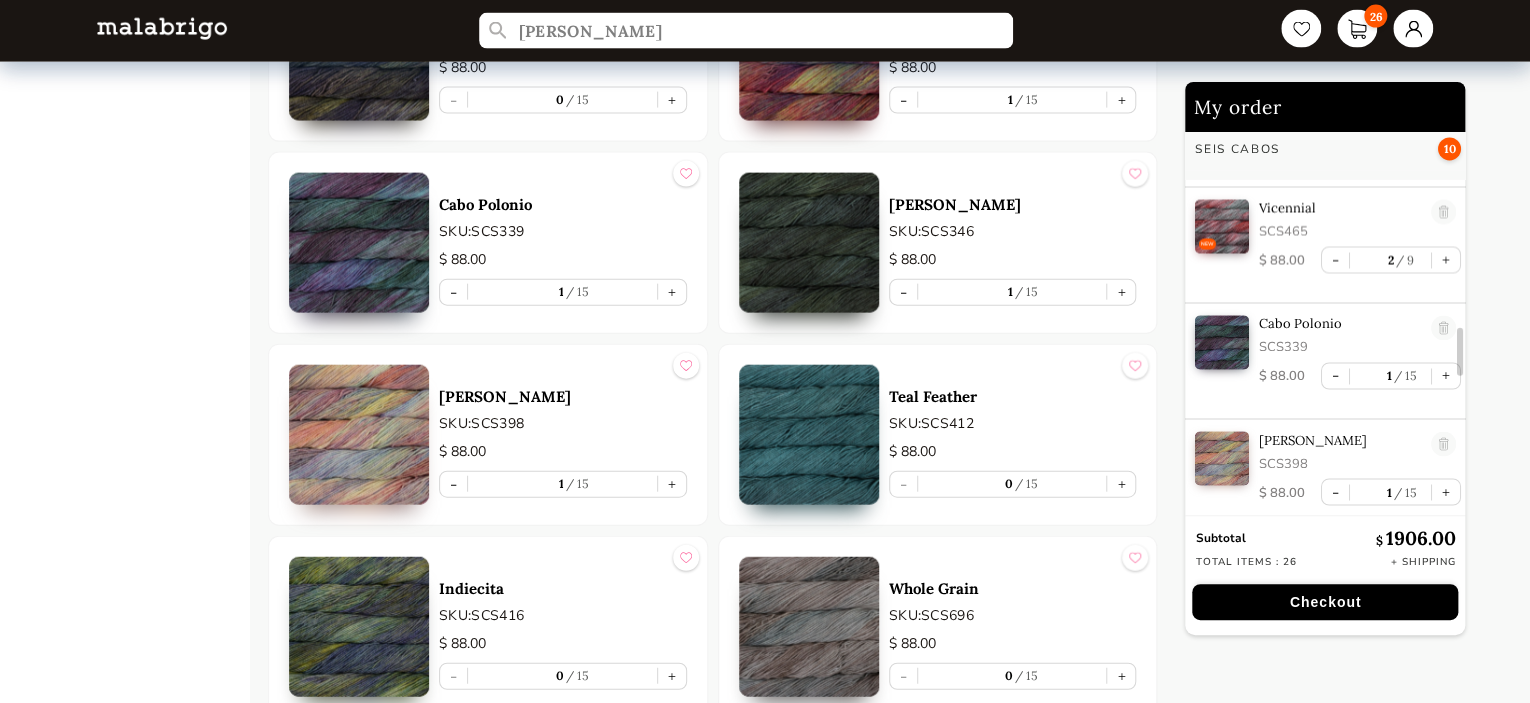 scroll, scrollTop: 2172, scrollLeft: 0, axis: vertical 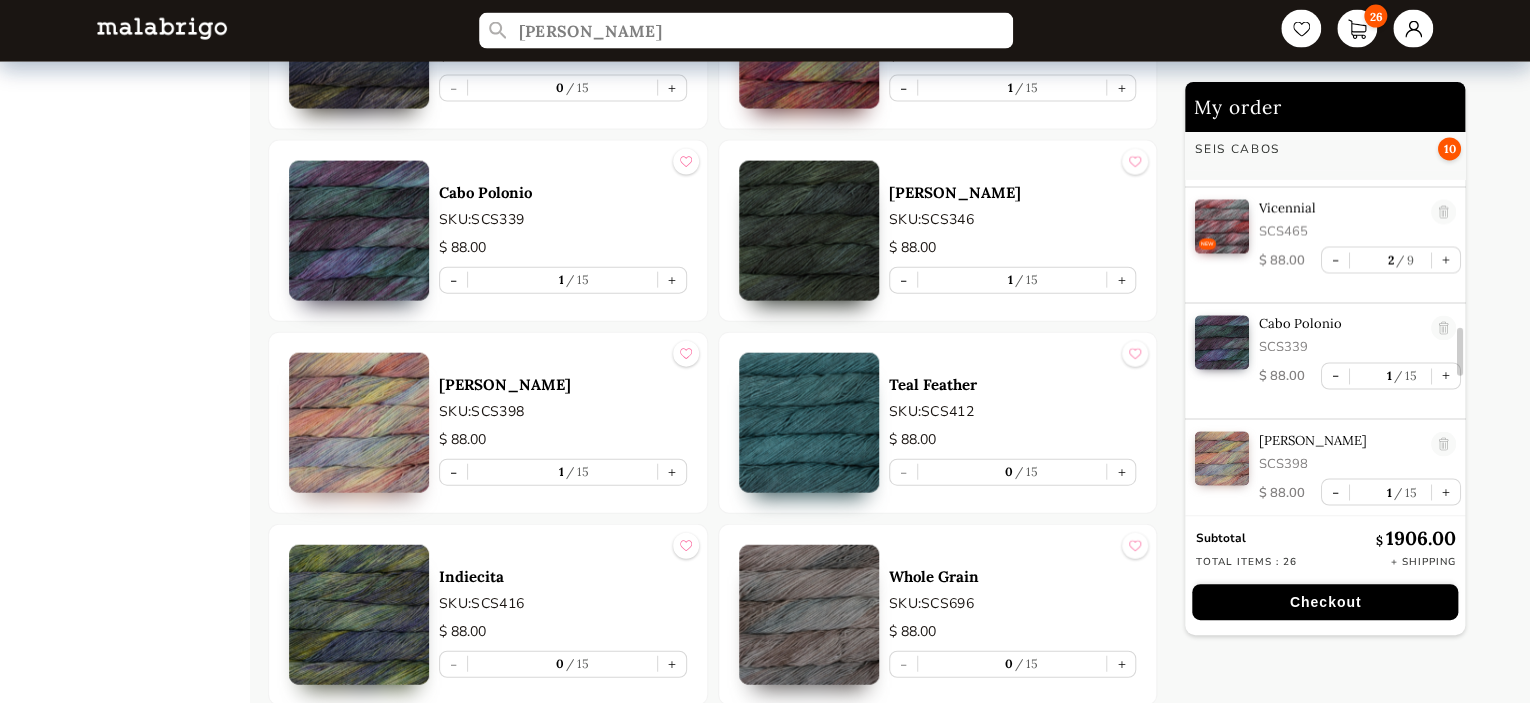 click on "Checkout" at bounding box center [1325, 602] 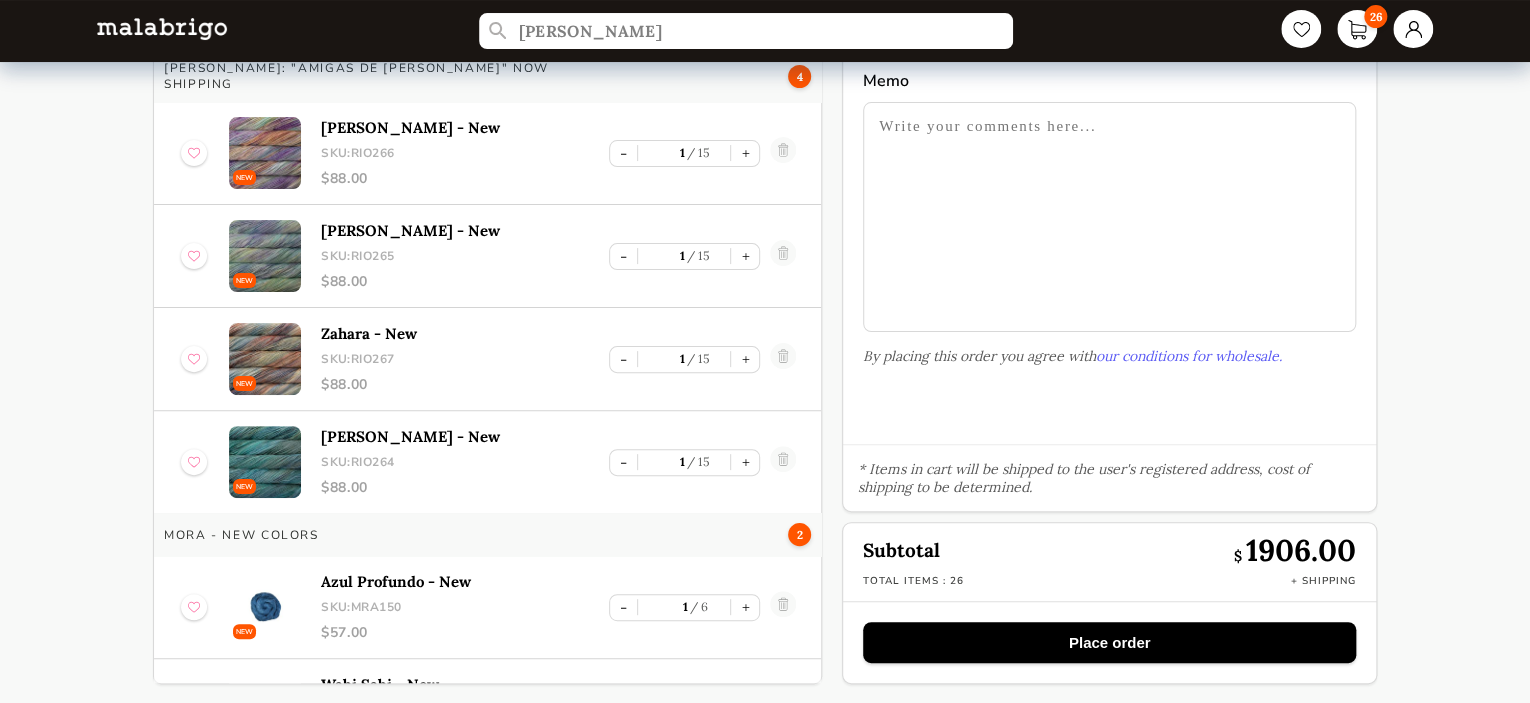 click at bounding box center (1109, 217) 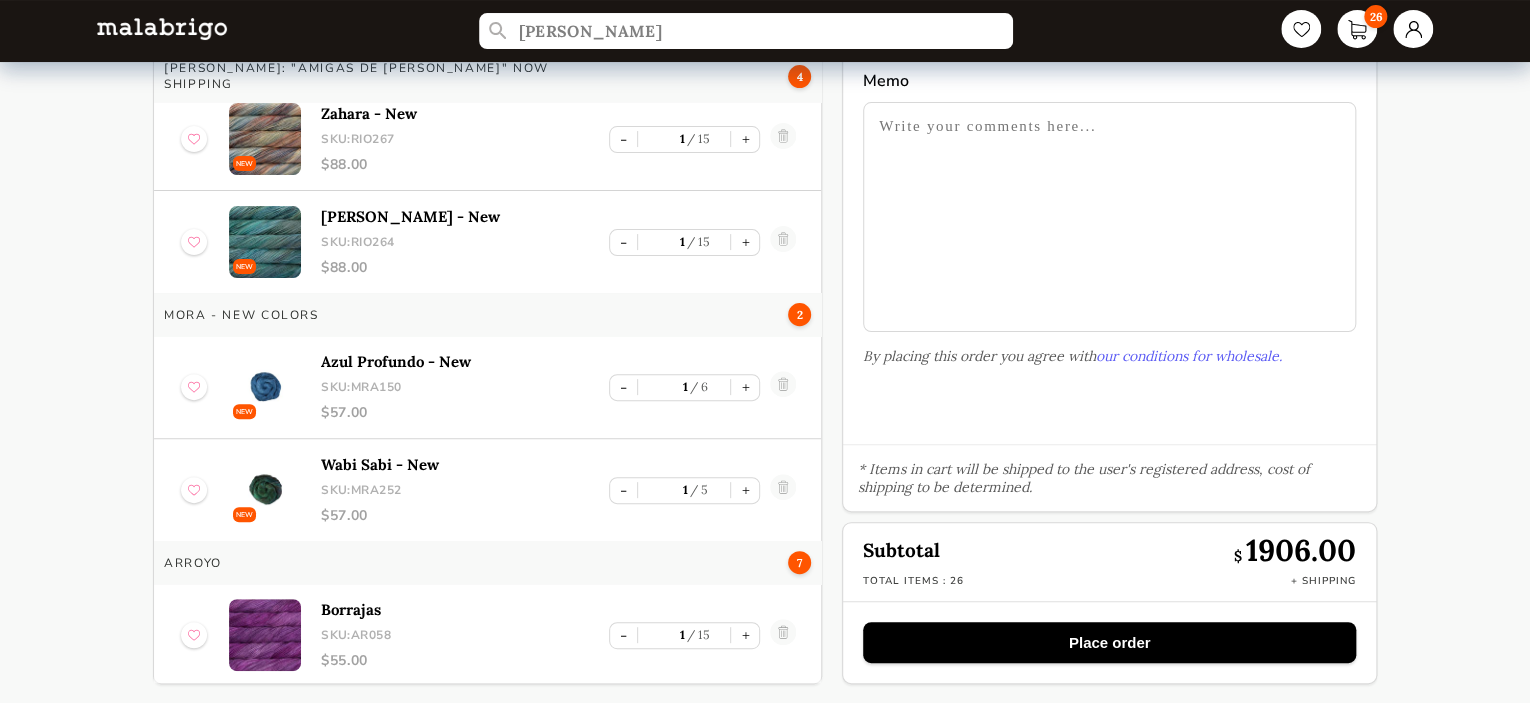 scroll, scrollTop: 224, scrollLeft: 0, axis: vertical 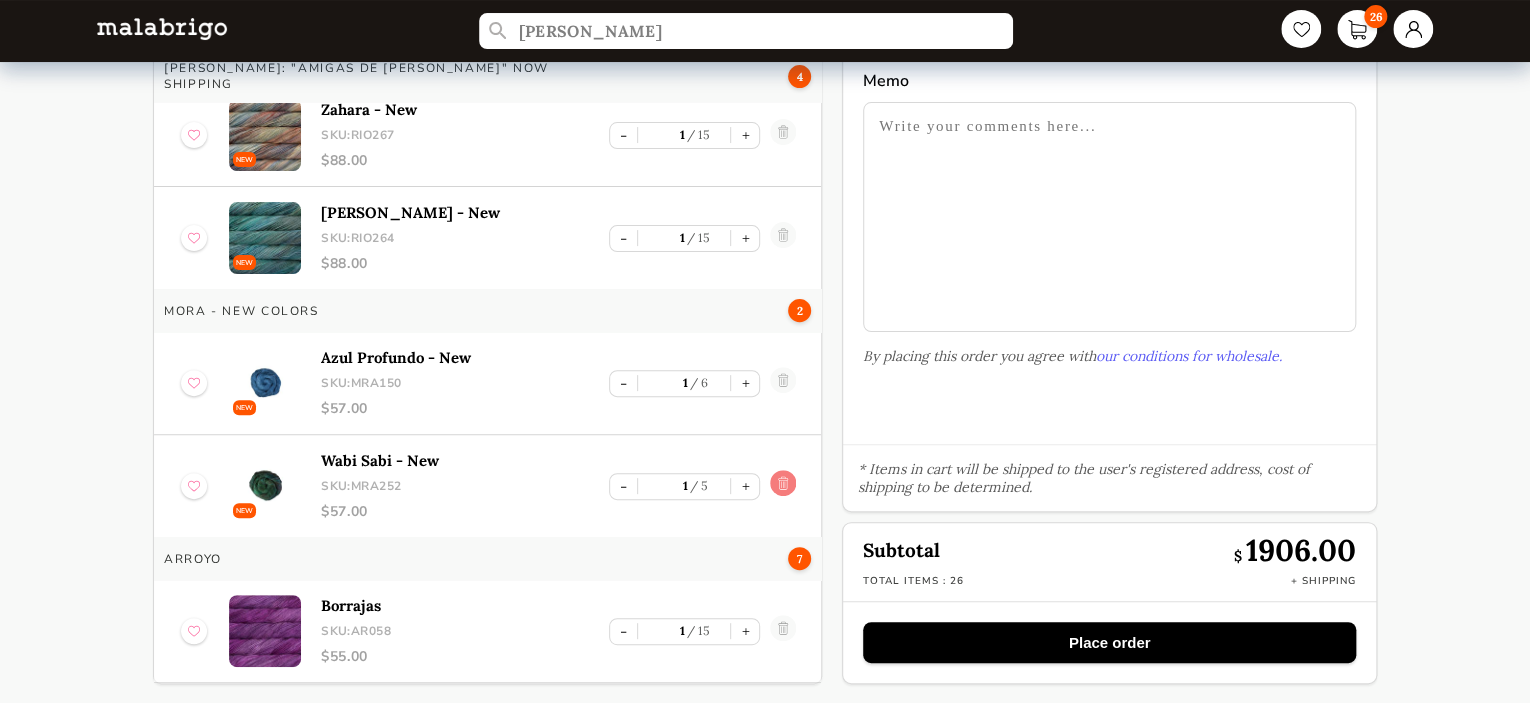 click at bounding box center [783, 486] 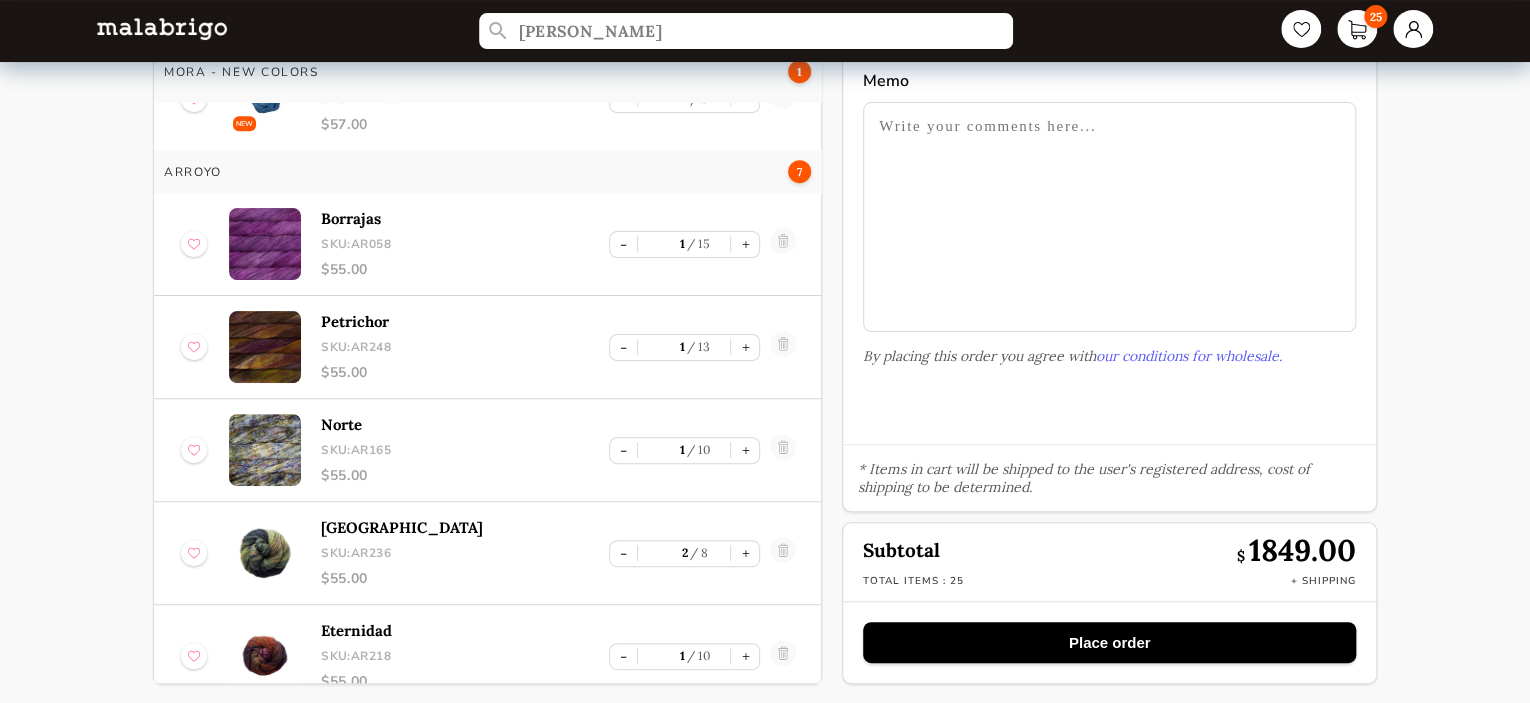 scroll, scrollTop: 525, scrollLeft: 0, axis: vertical 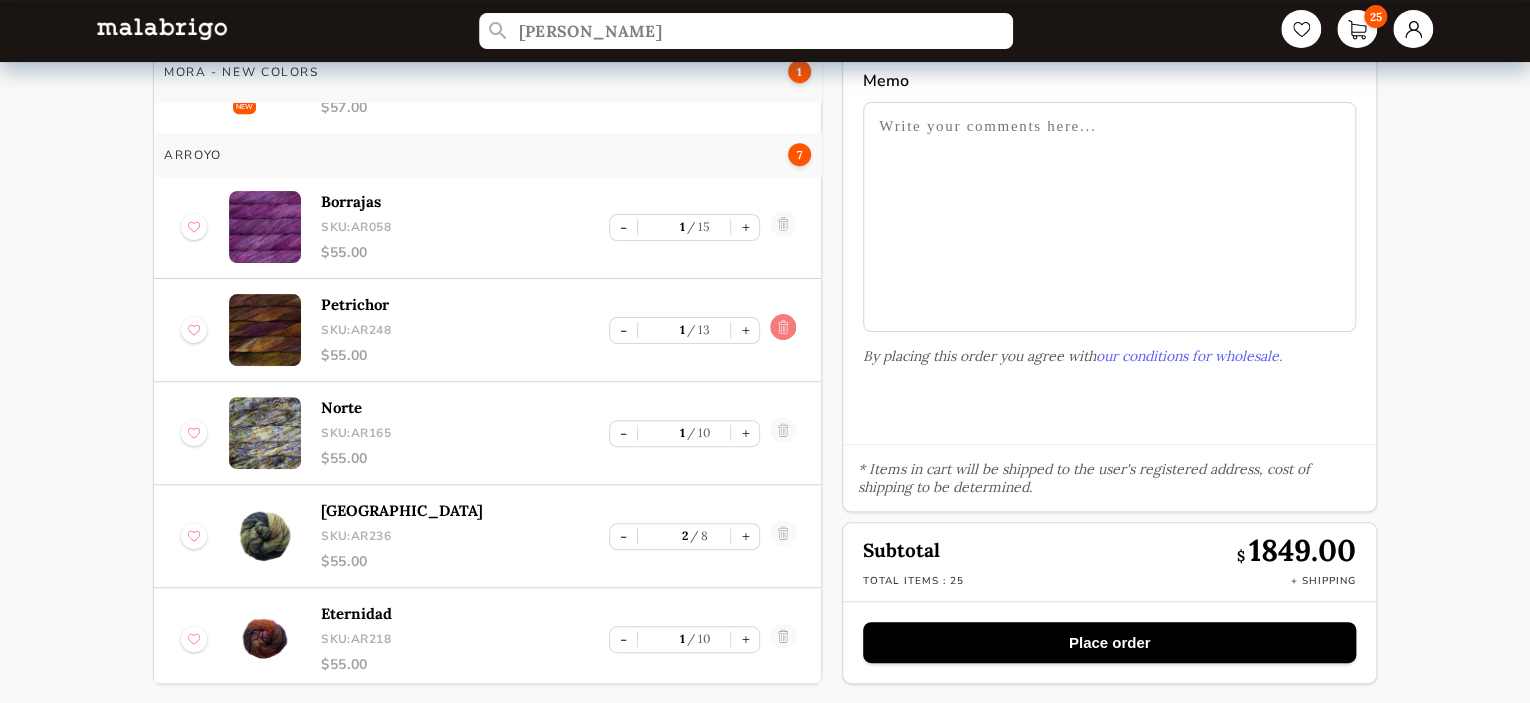 click at bounding box center [783, 330] 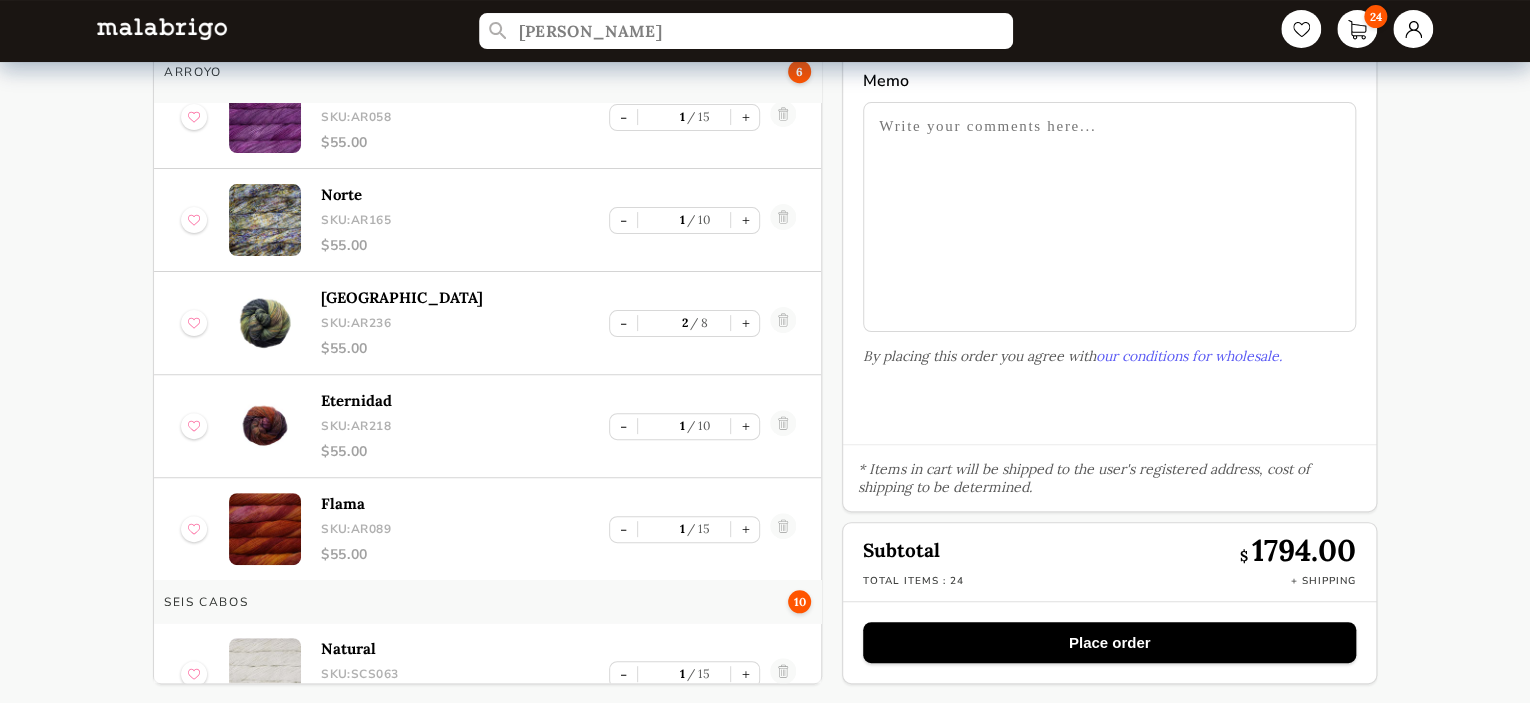 scroll, scrollTop: 645, scrollLeft: 0, axis: vertical 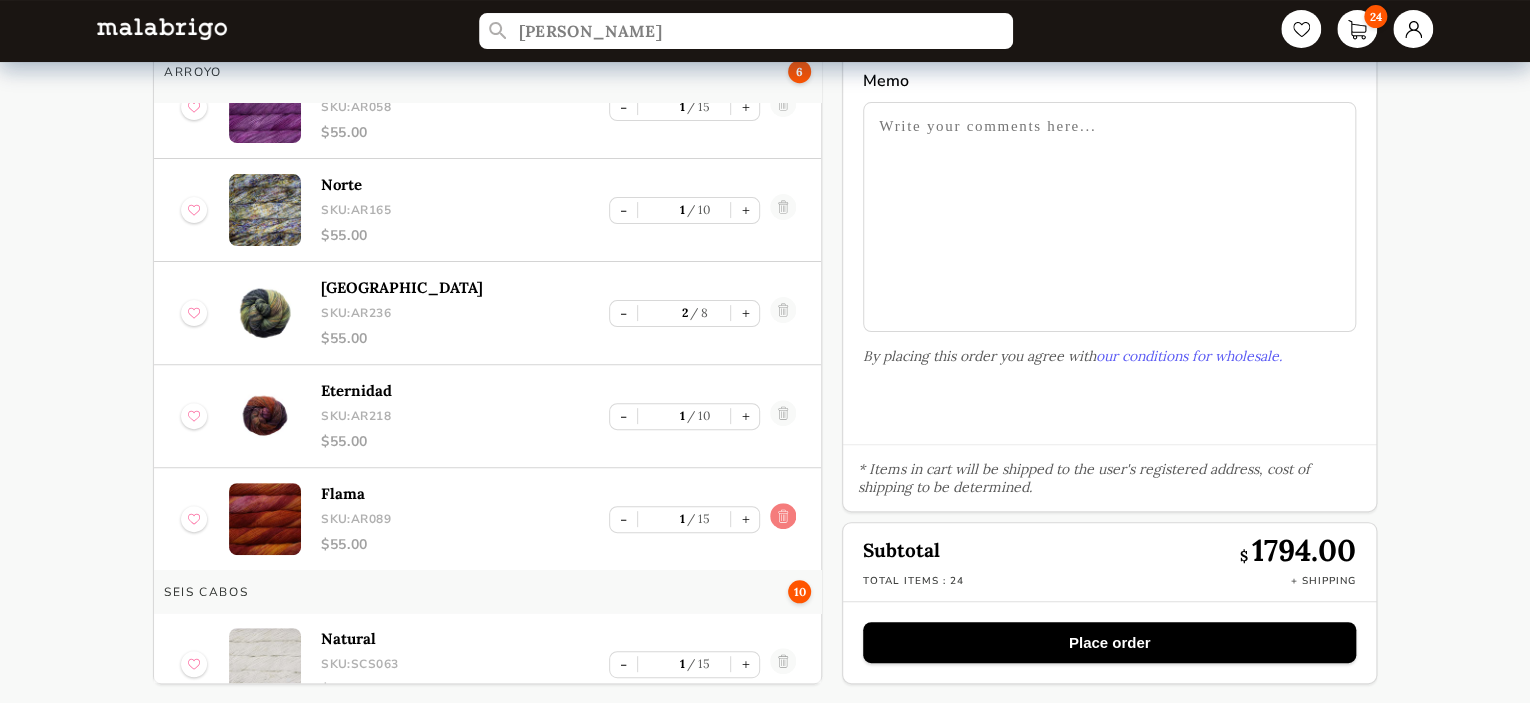 click at bounding box center (783, 519) 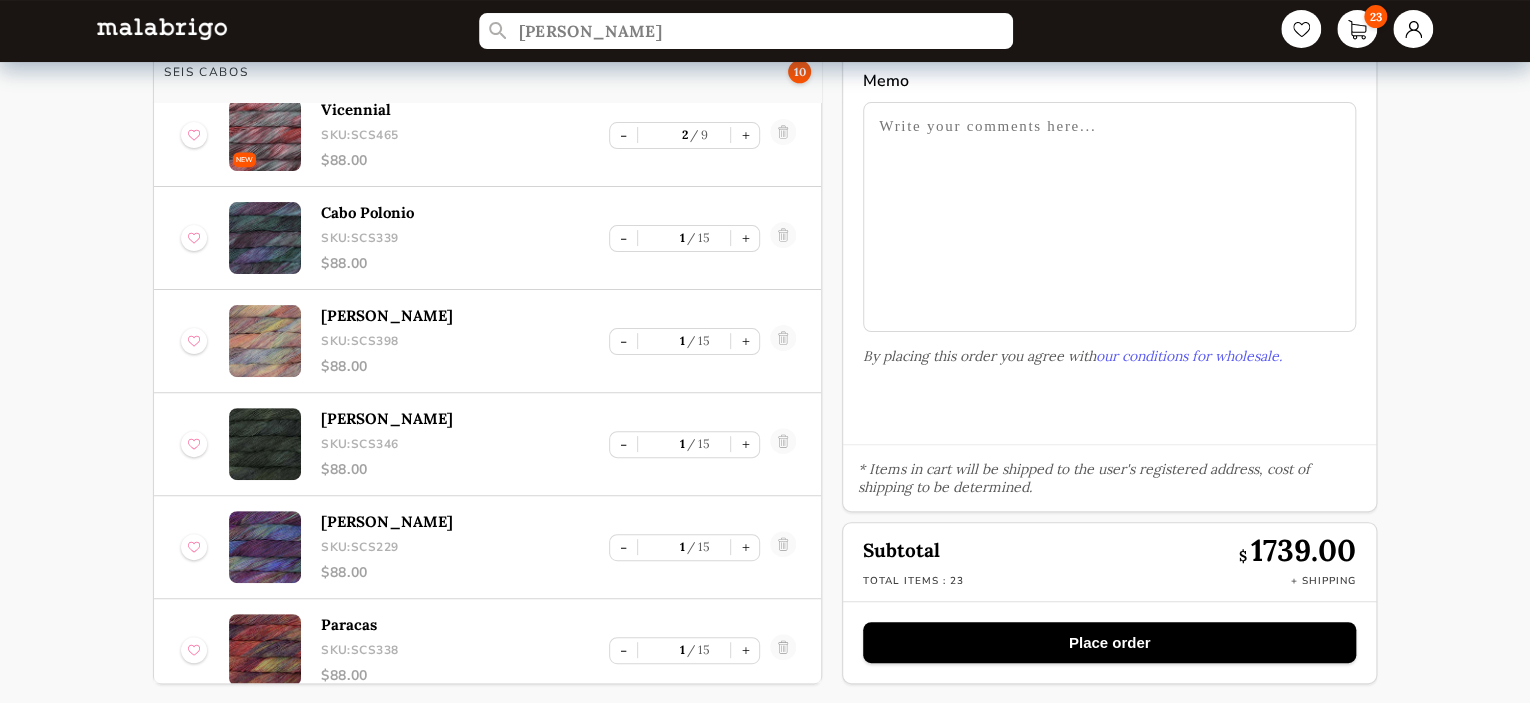scroll, scrollTop: 1156, scrollLeft: 0, axis: vertical 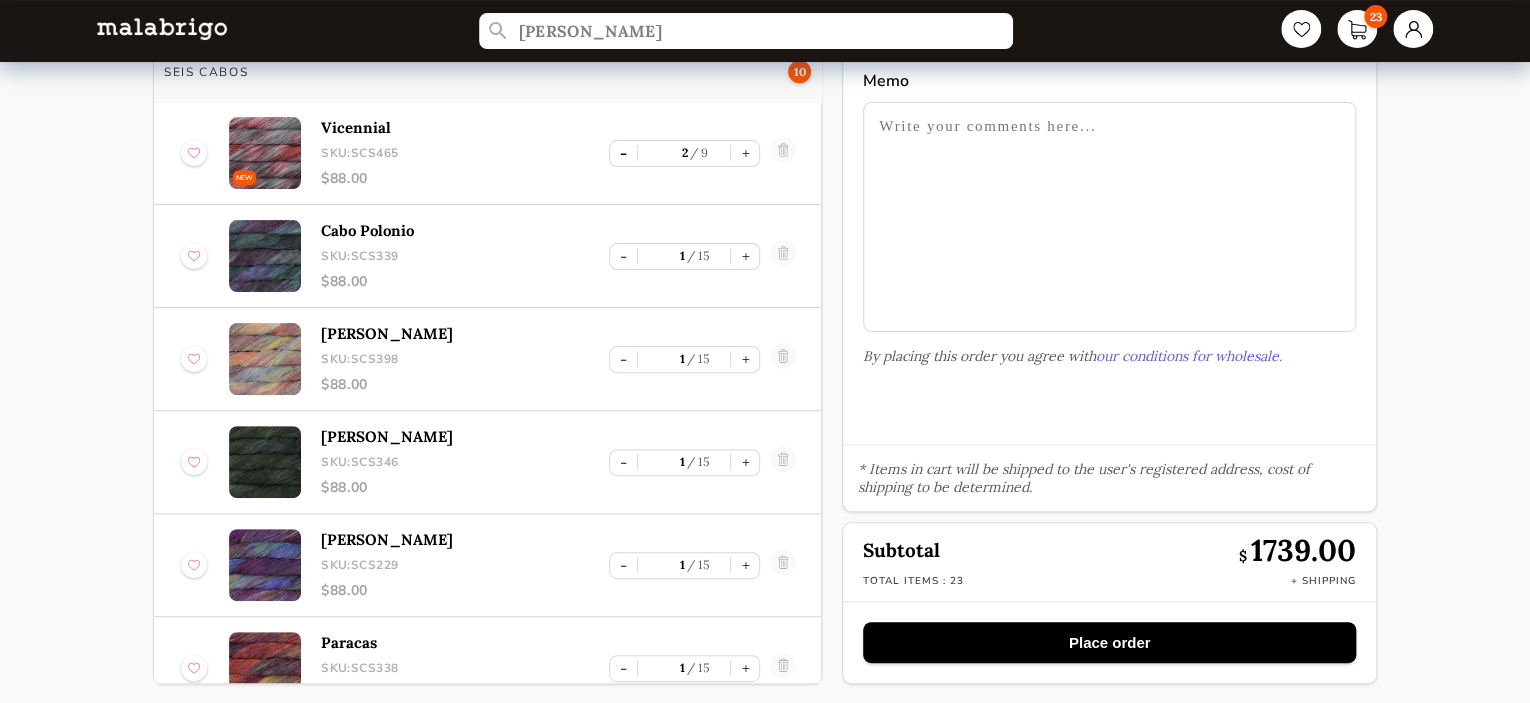 click on "-" at bounding box center (623, 153) 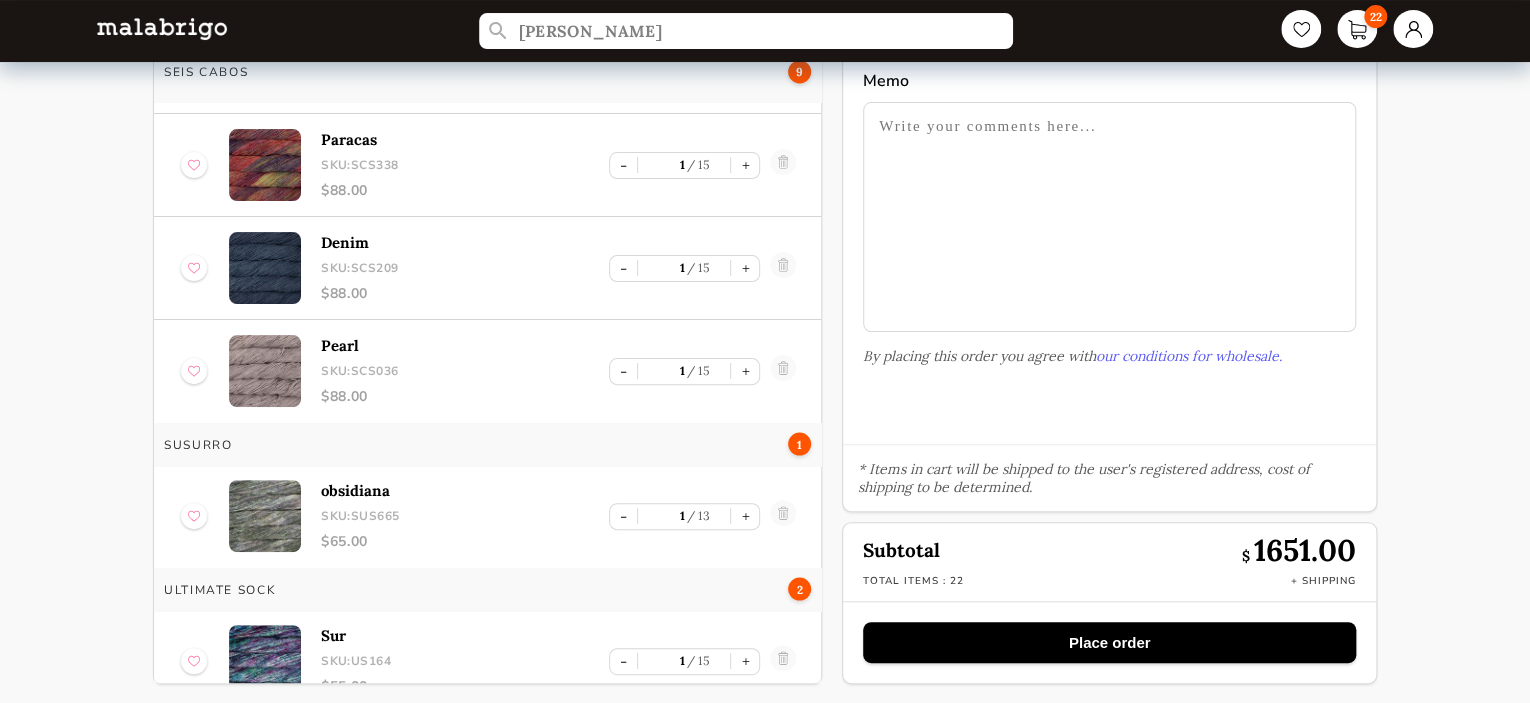 scroll, scrollTop: 1778, scrollLeft: 0, axis: vertical 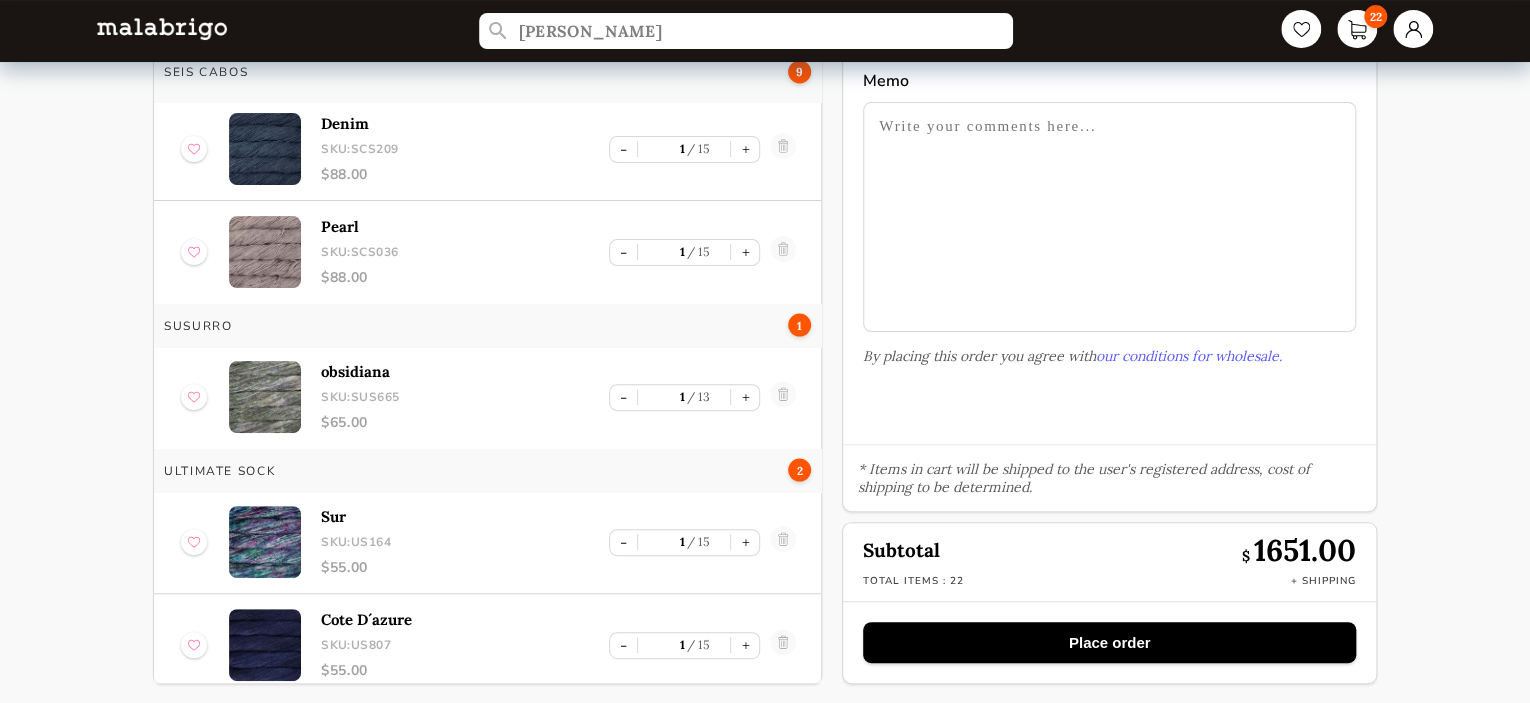 click on "Place order" at bounding box center (1109, 642) 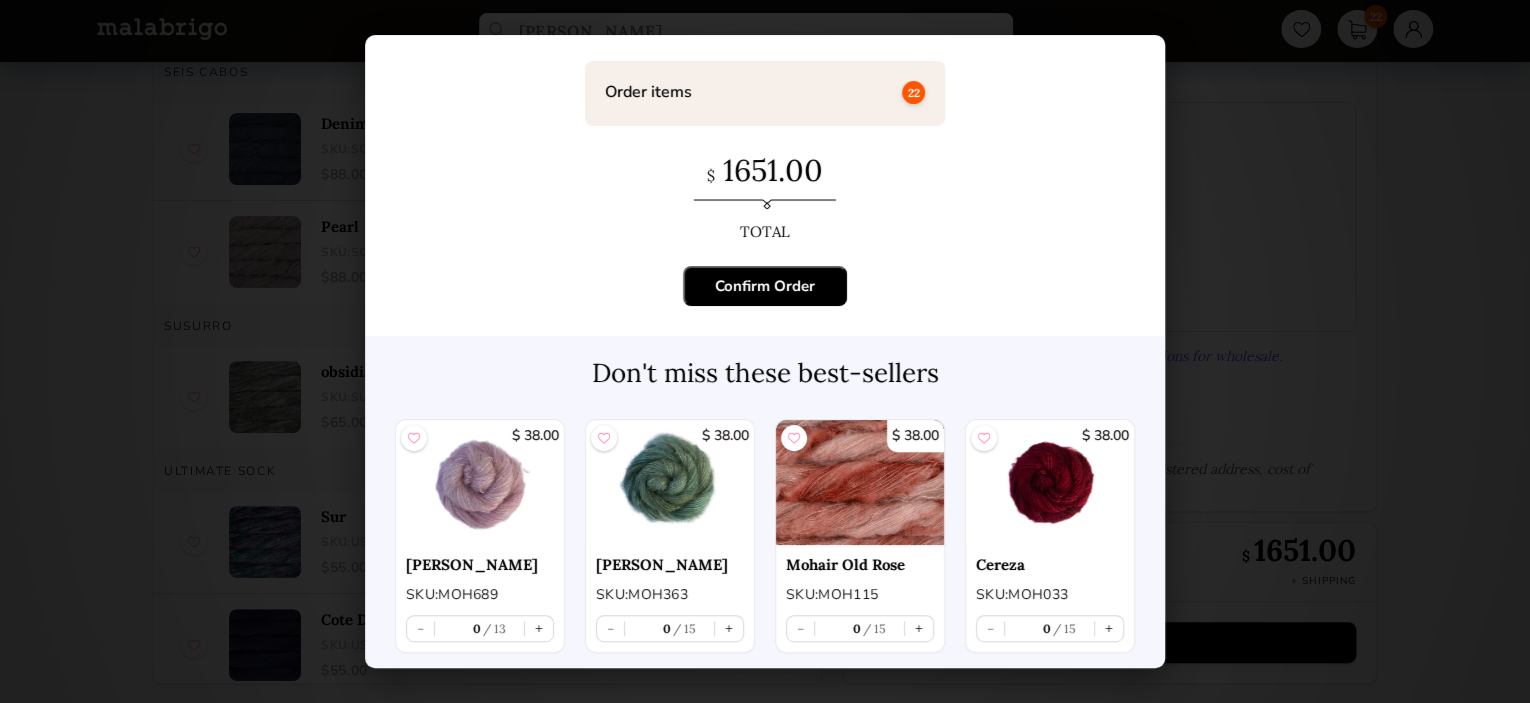 scroll, scrollTop: 95, scrollLeft: 0, axis: vertical 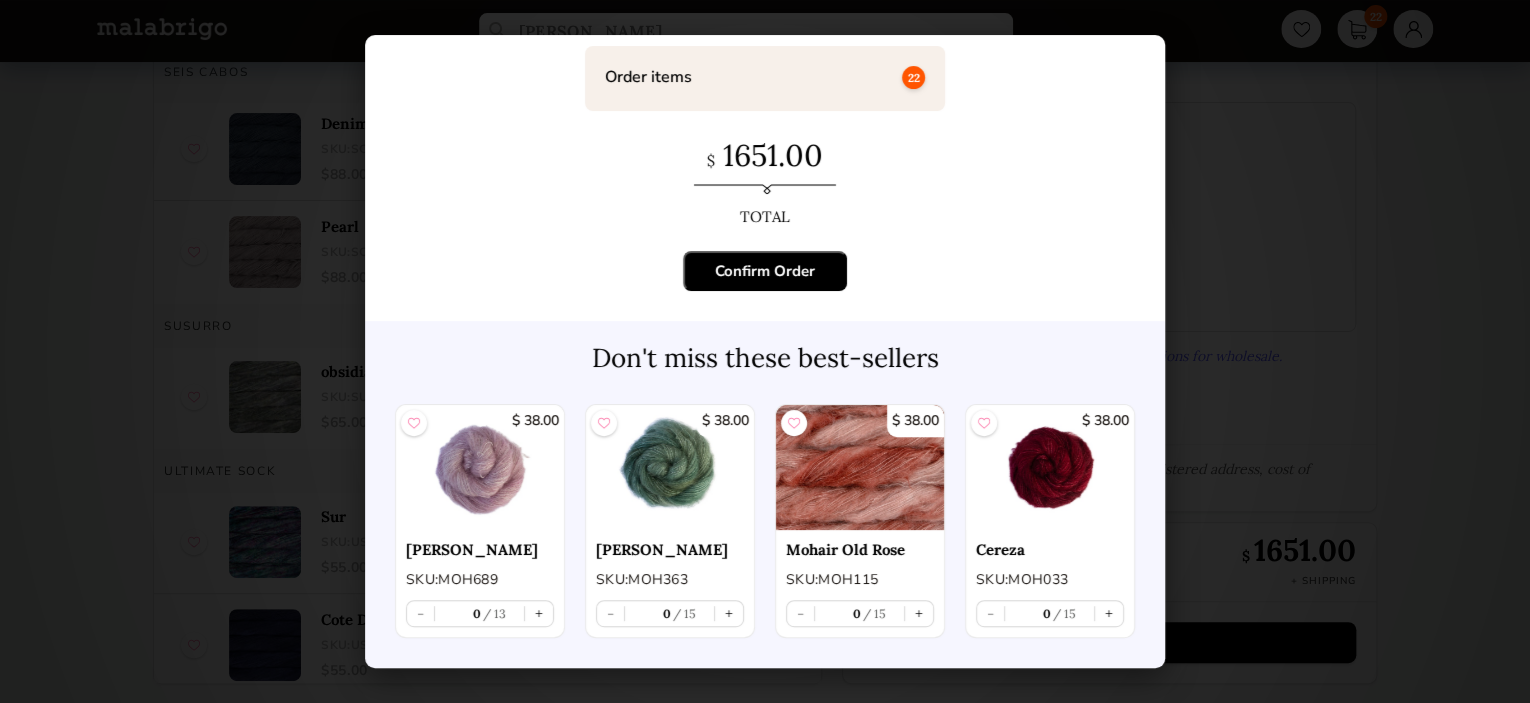 click on "Confirm Order" at bounding box center (765, 271) 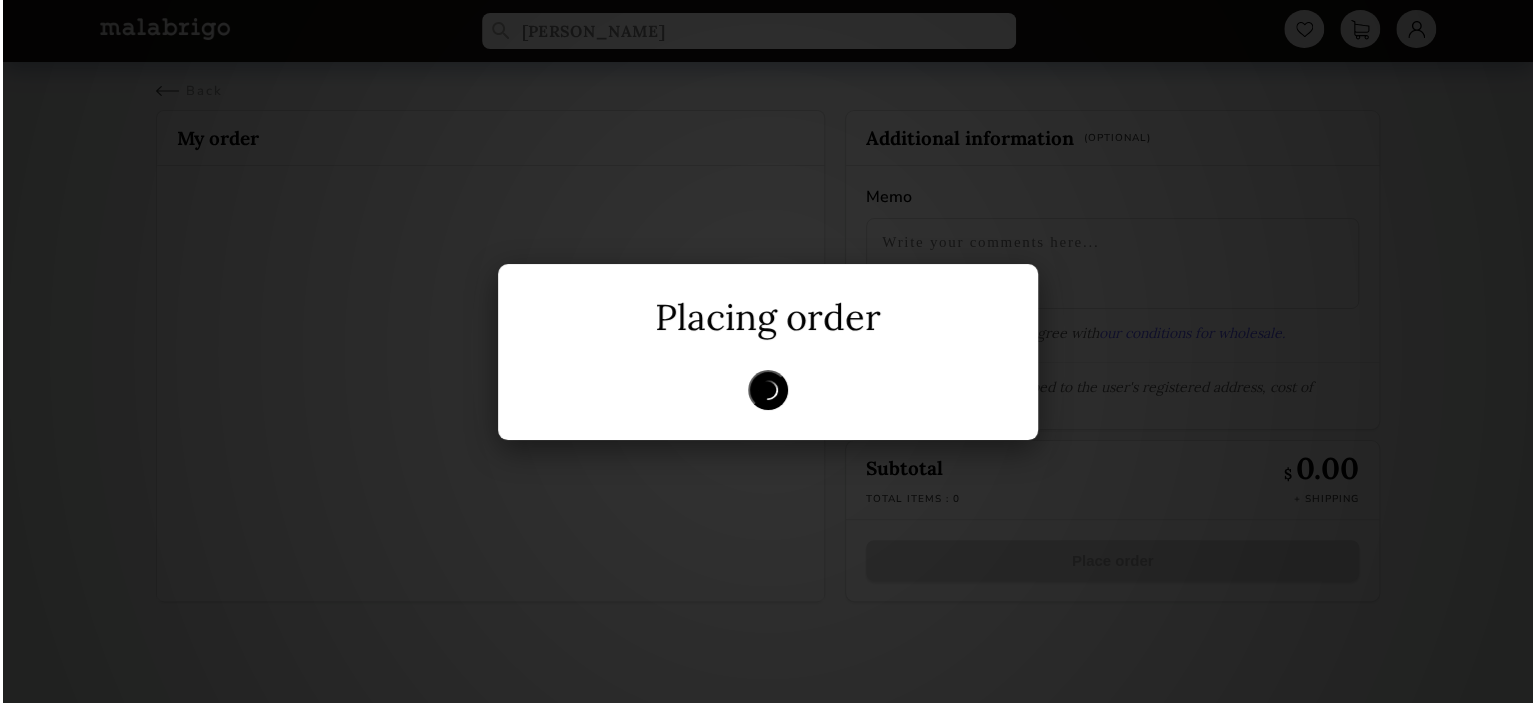 scroll, scrollTop: 0, scrollLeft: 0, axis: both 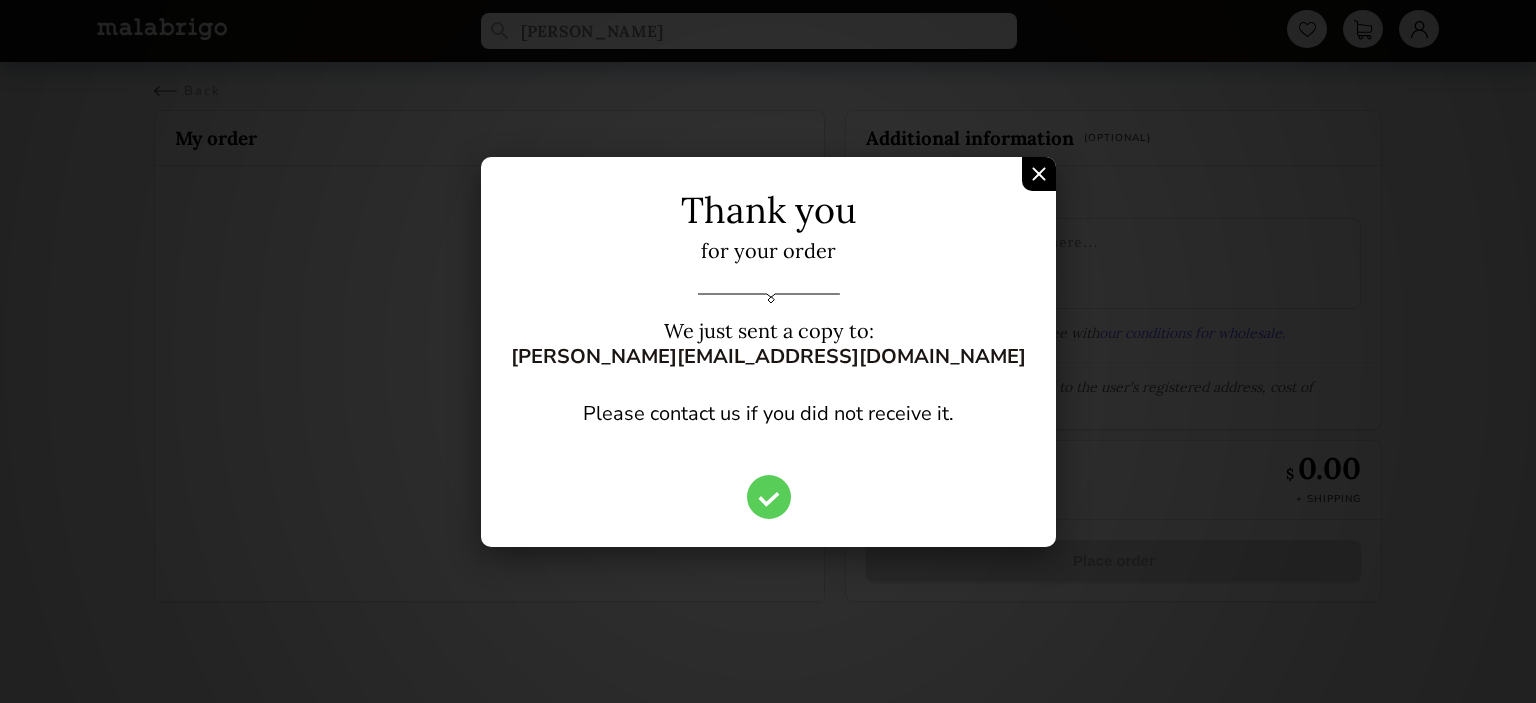click at bounding box center (1039, 174) 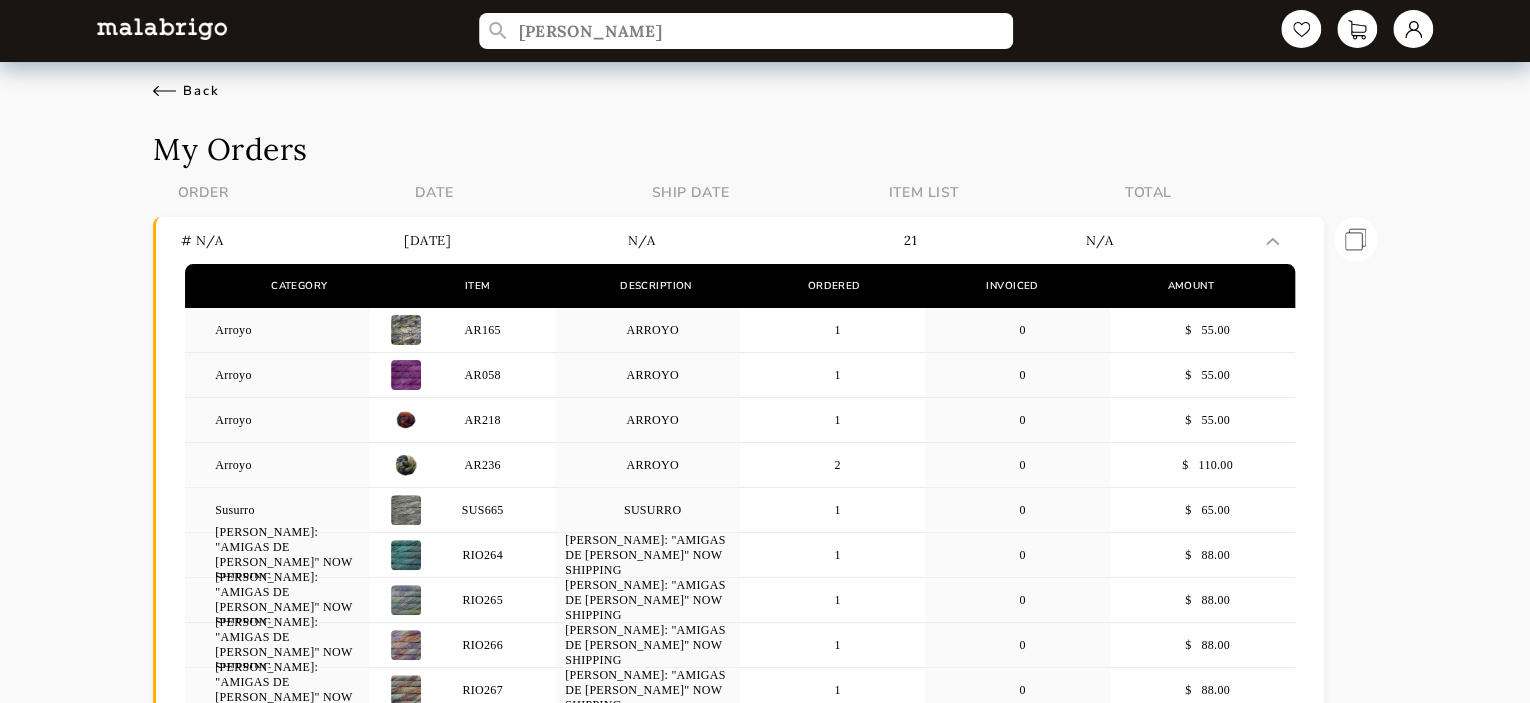 click on "Back" at bounding box center (186, 91) 